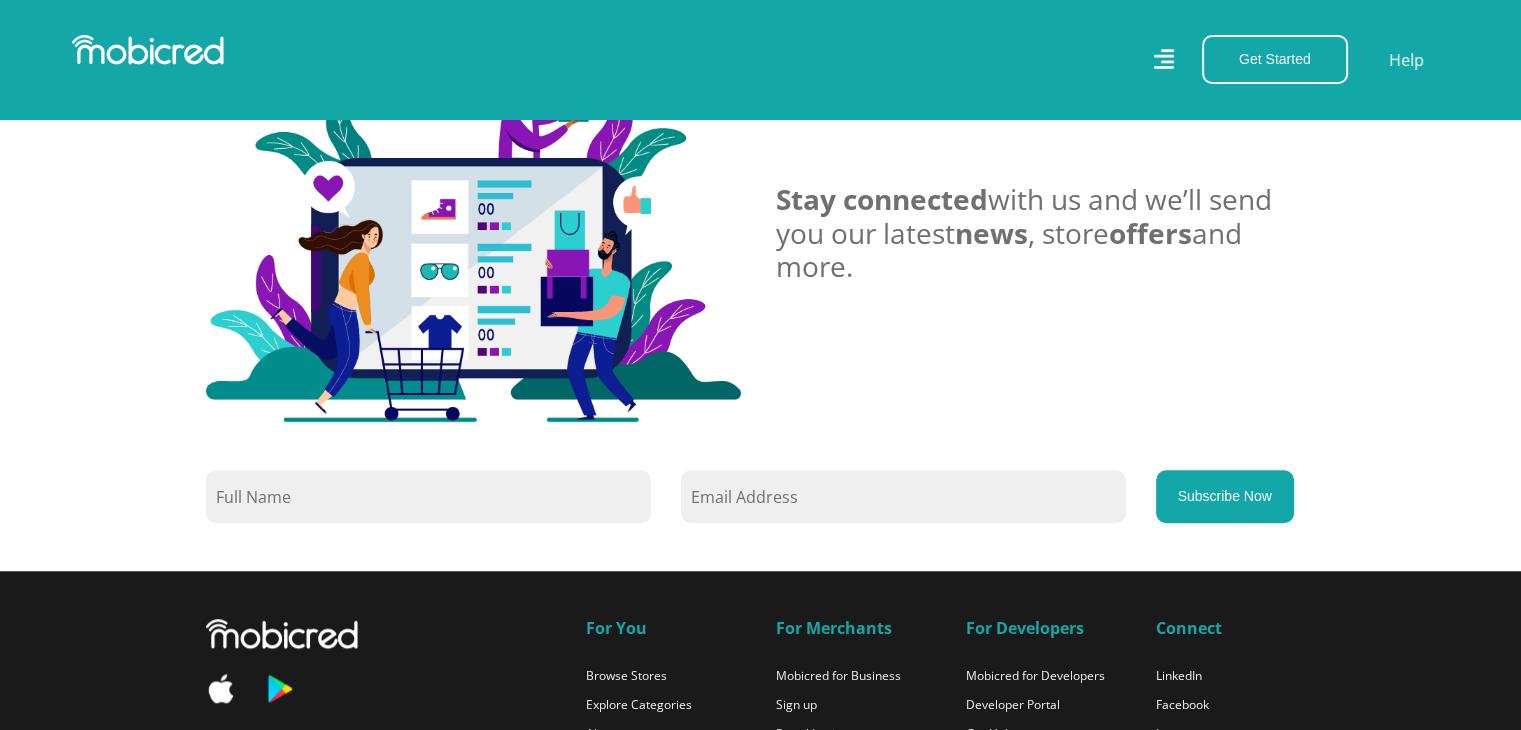 scroll, scrollTop: 1892, scrollLeft: 0, axis: vertical 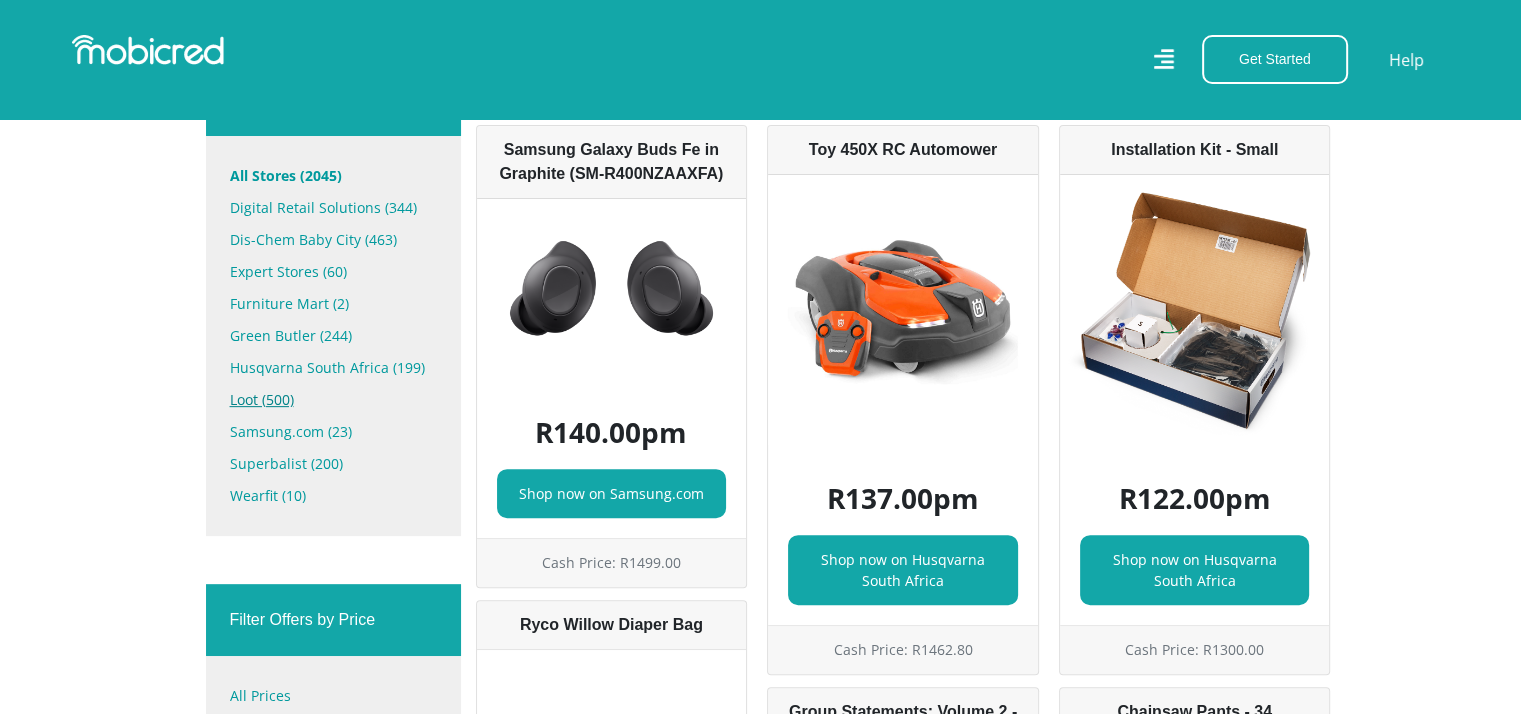 click on "Loot (500)" at bounding box center (333, 400) 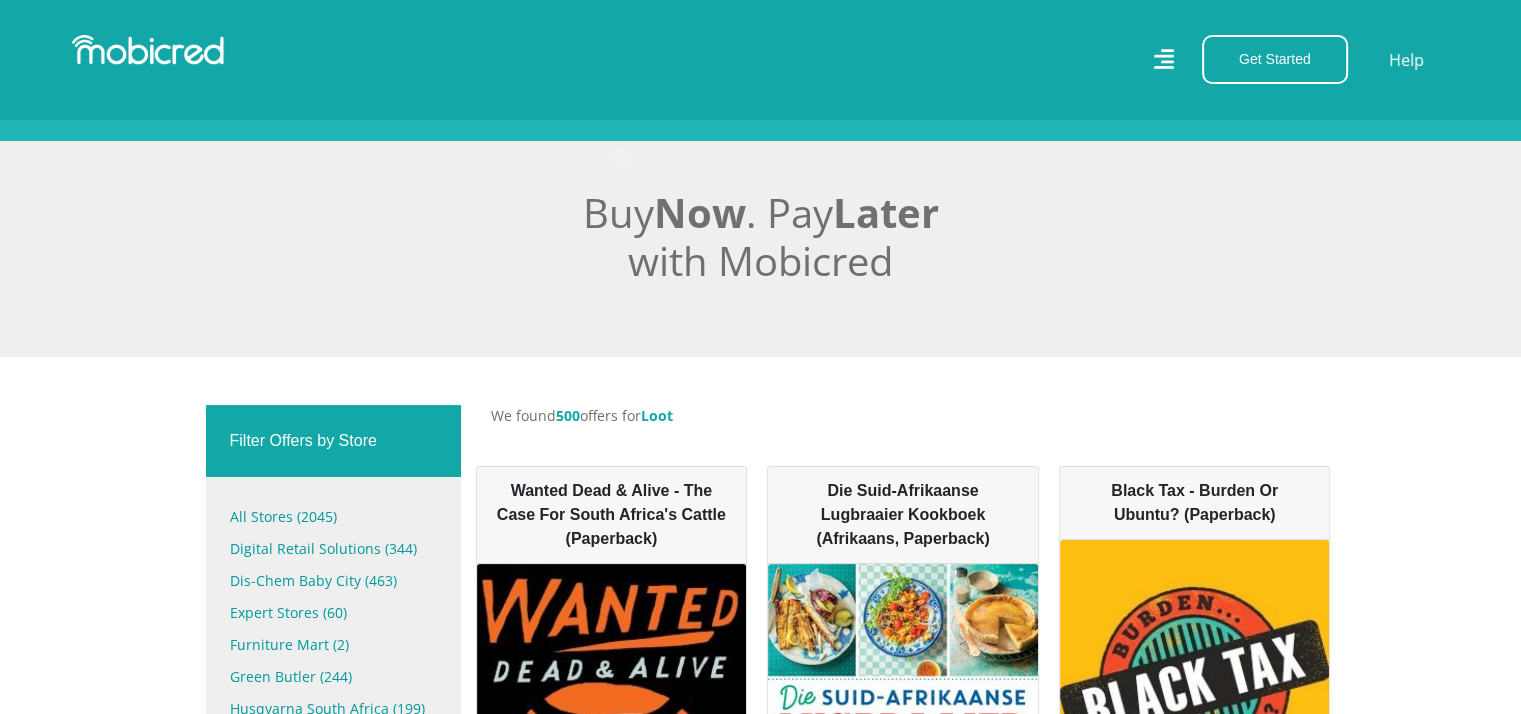 scroll, scrollTop: 600, scrollLeft: 0, axis: vertical 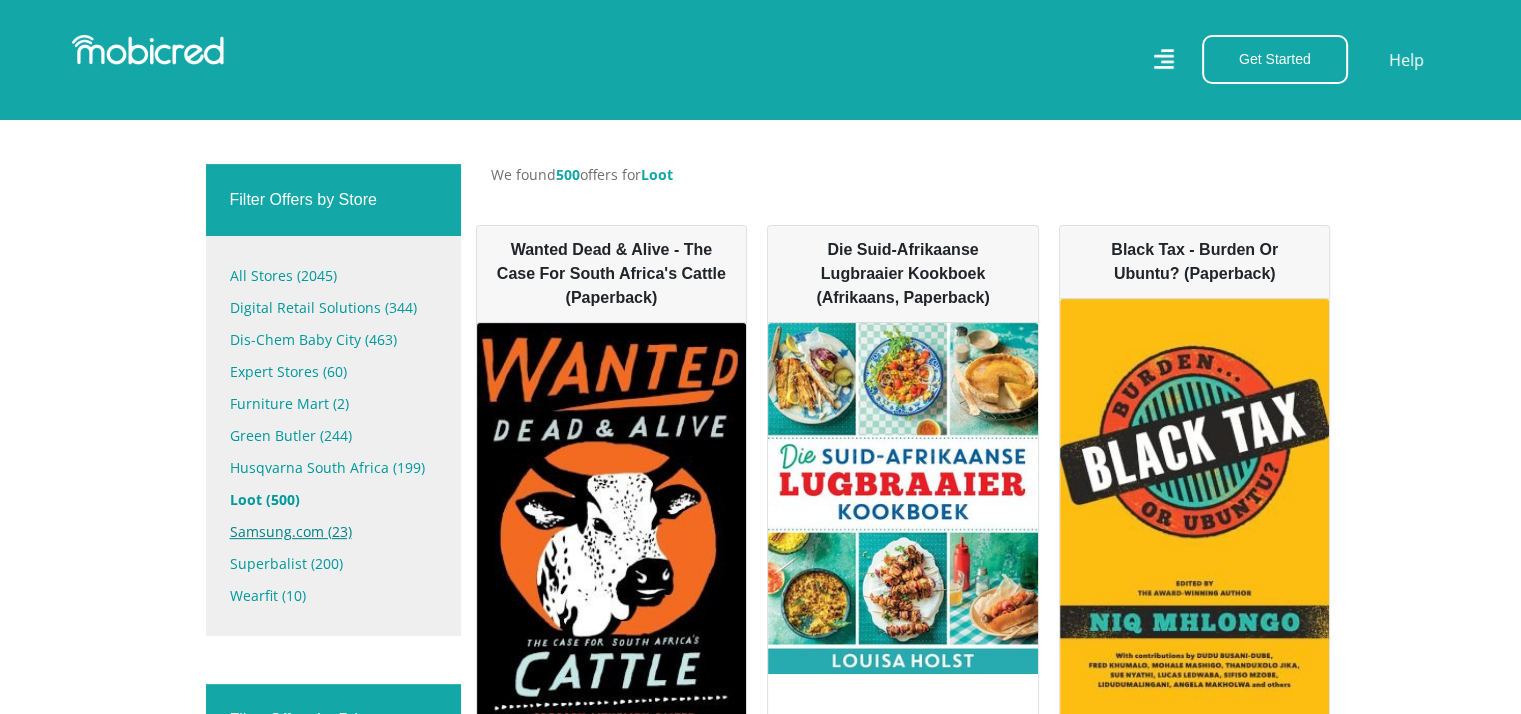 click on "Samsung.com (23)" at bounding box center [333, 532] 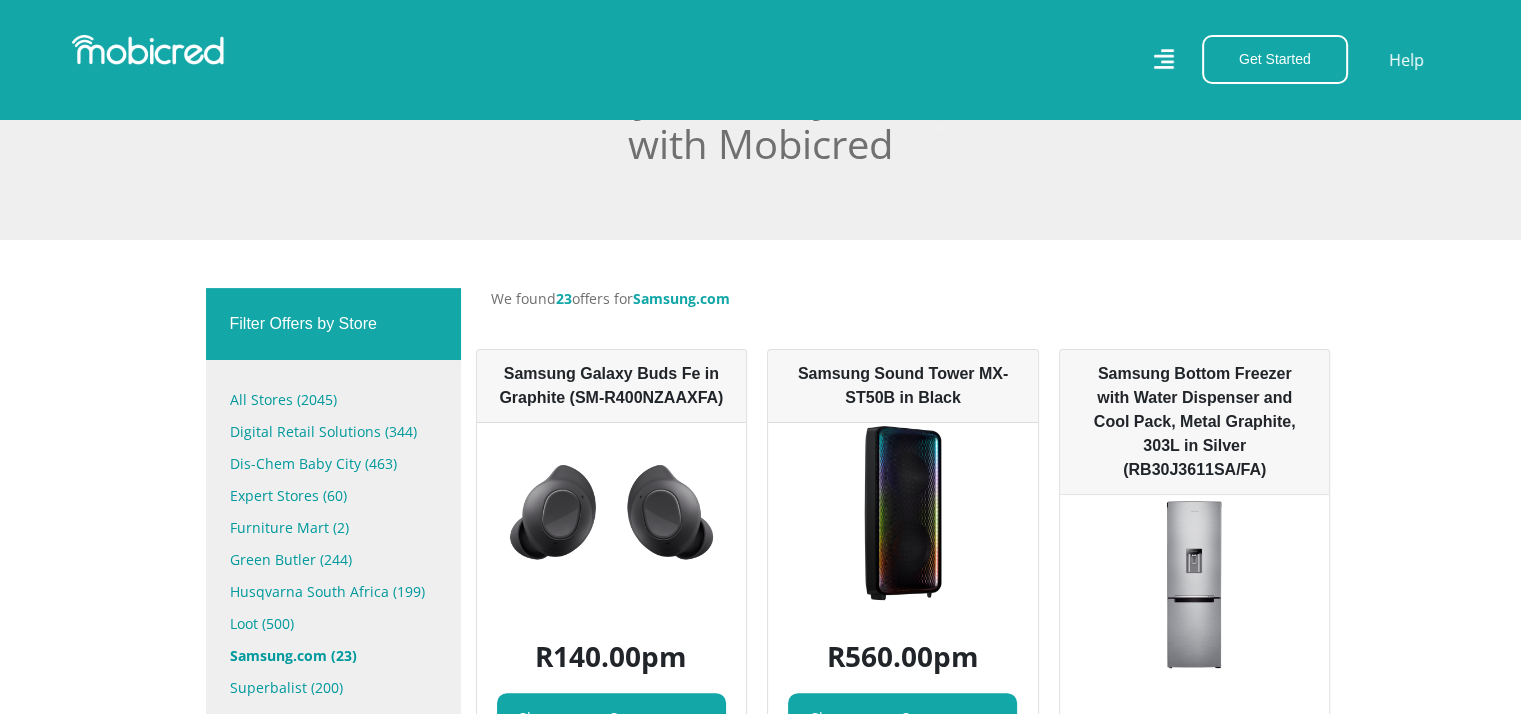 scroll, scrollTop: 700, scrollLeft: 0, axis: vertical 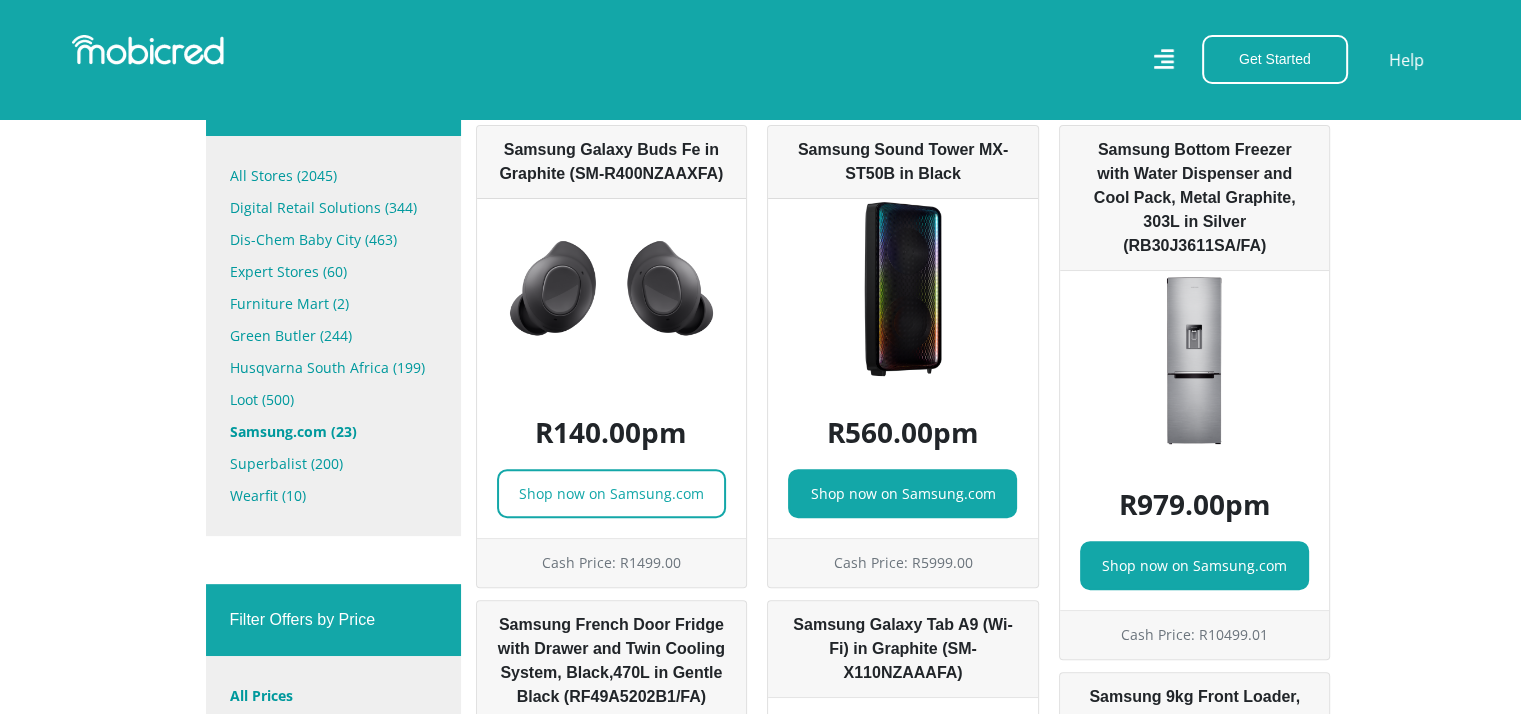 click on "Shop now on Samsung.com" at bounding box center (611, 493) 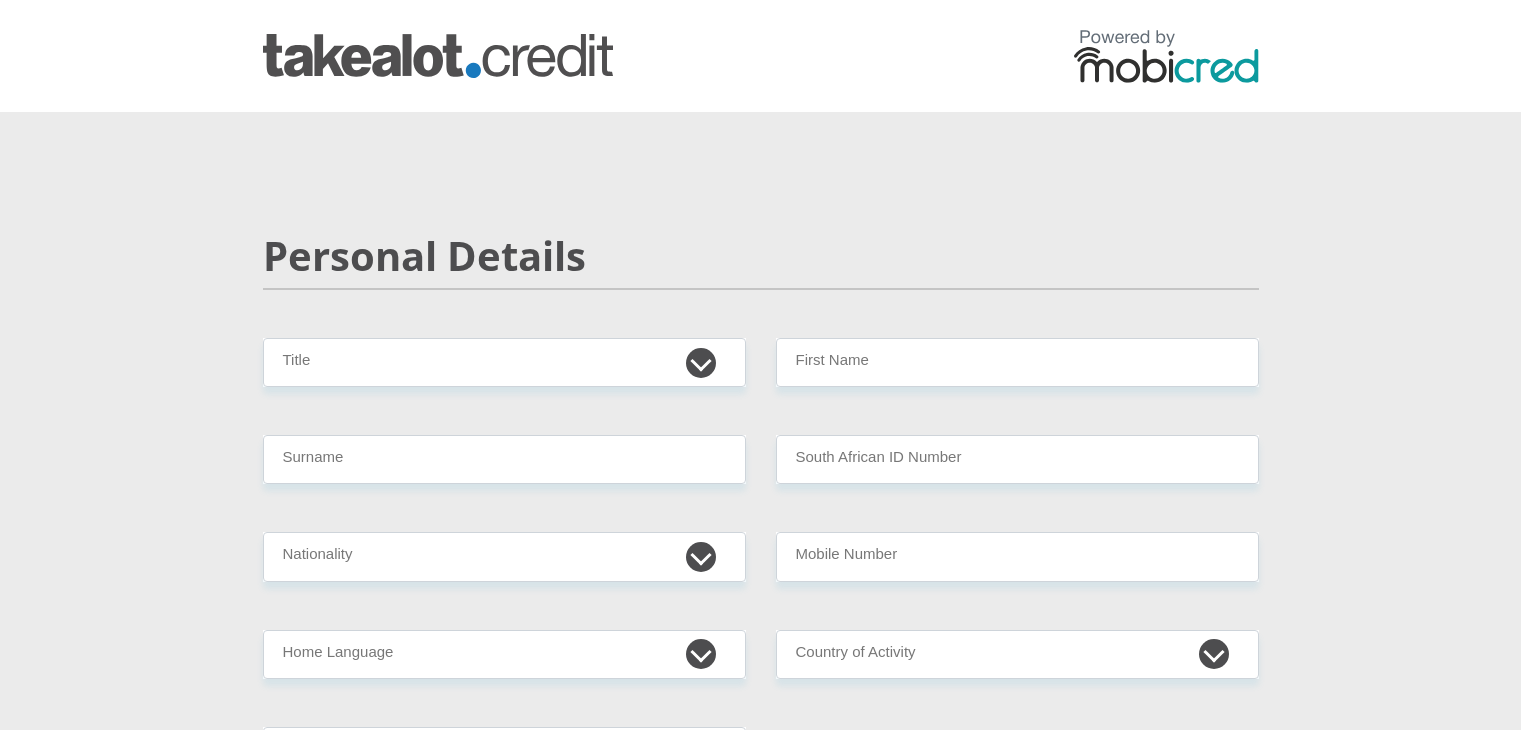 scroll, scrollTop: 0, scrollLeft: 0, axis: both 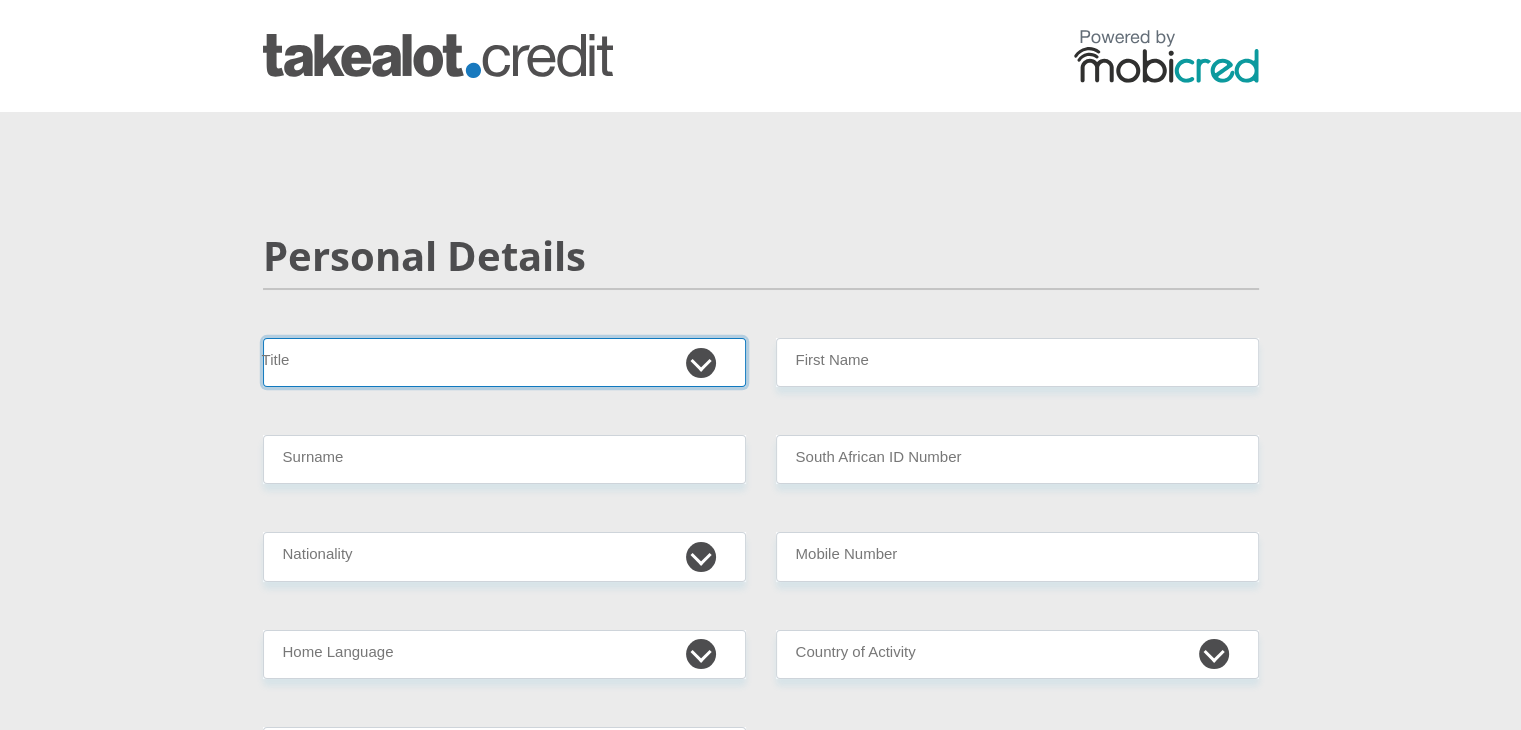 click on "Mr
Ms
Mrs
Dr
Other" at bounding box center [504, 362] 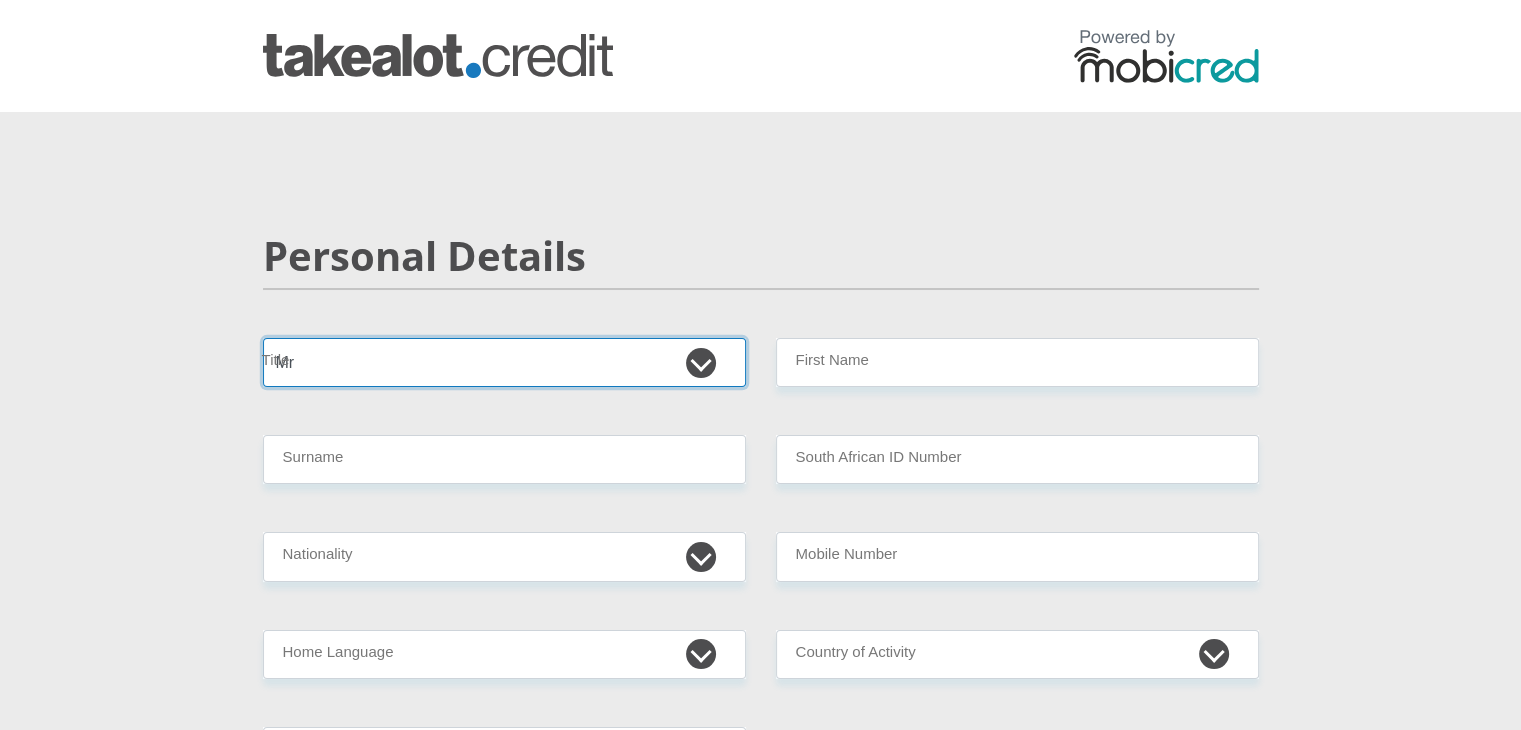 click on "Mr
Ms
Mrs
Dr
Other" at bounding box center [504, 362] 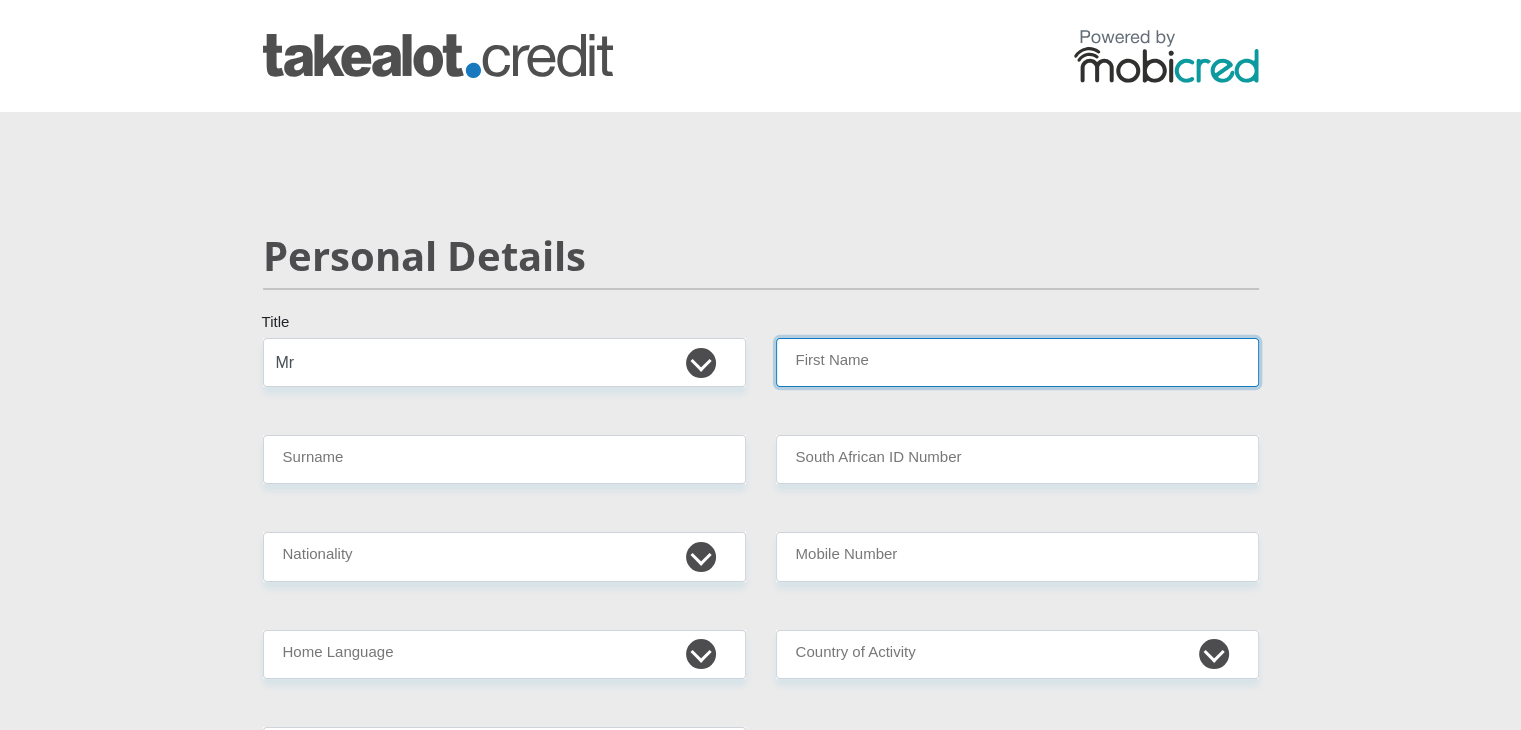 click on "First Name" at bounding box center (1017, 362) 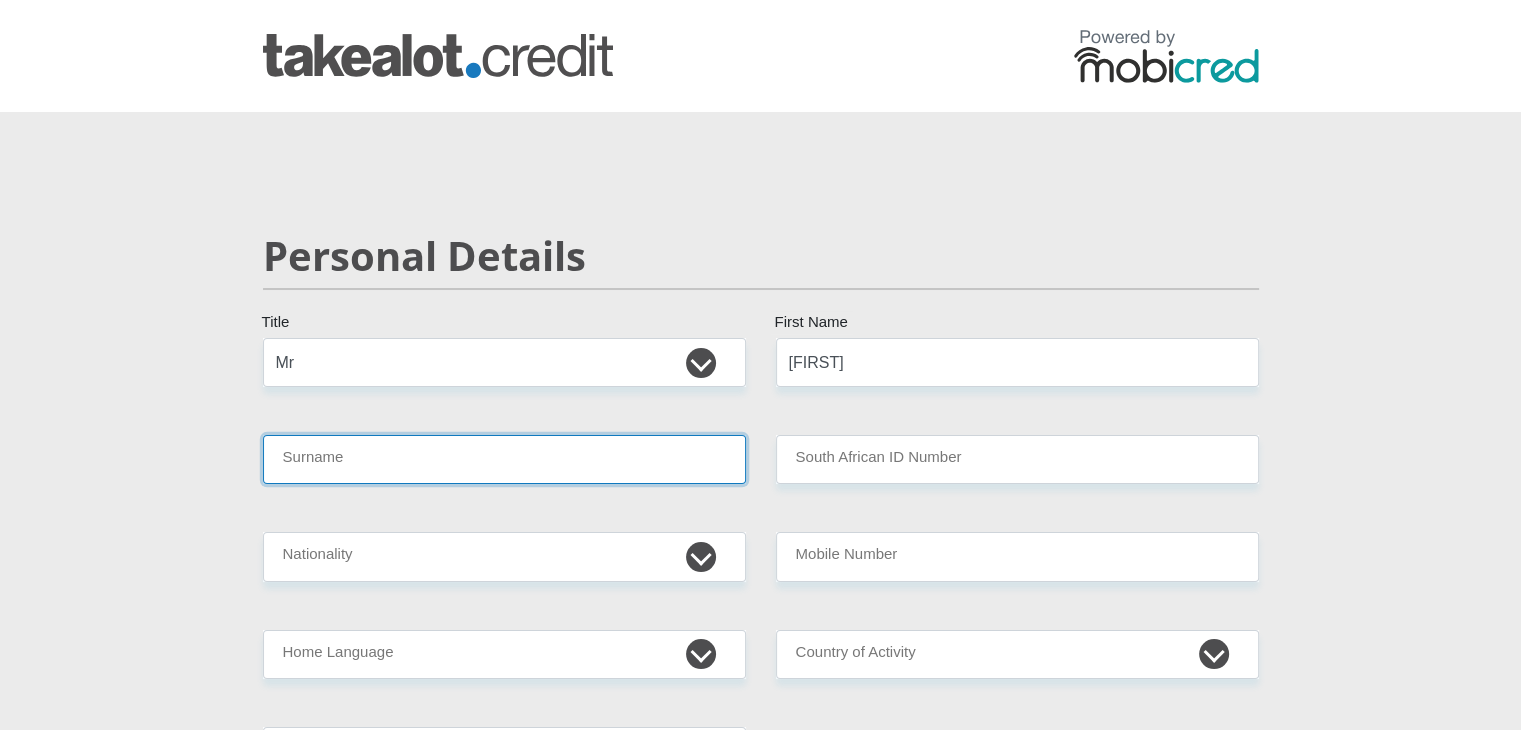 type on "booyzen" 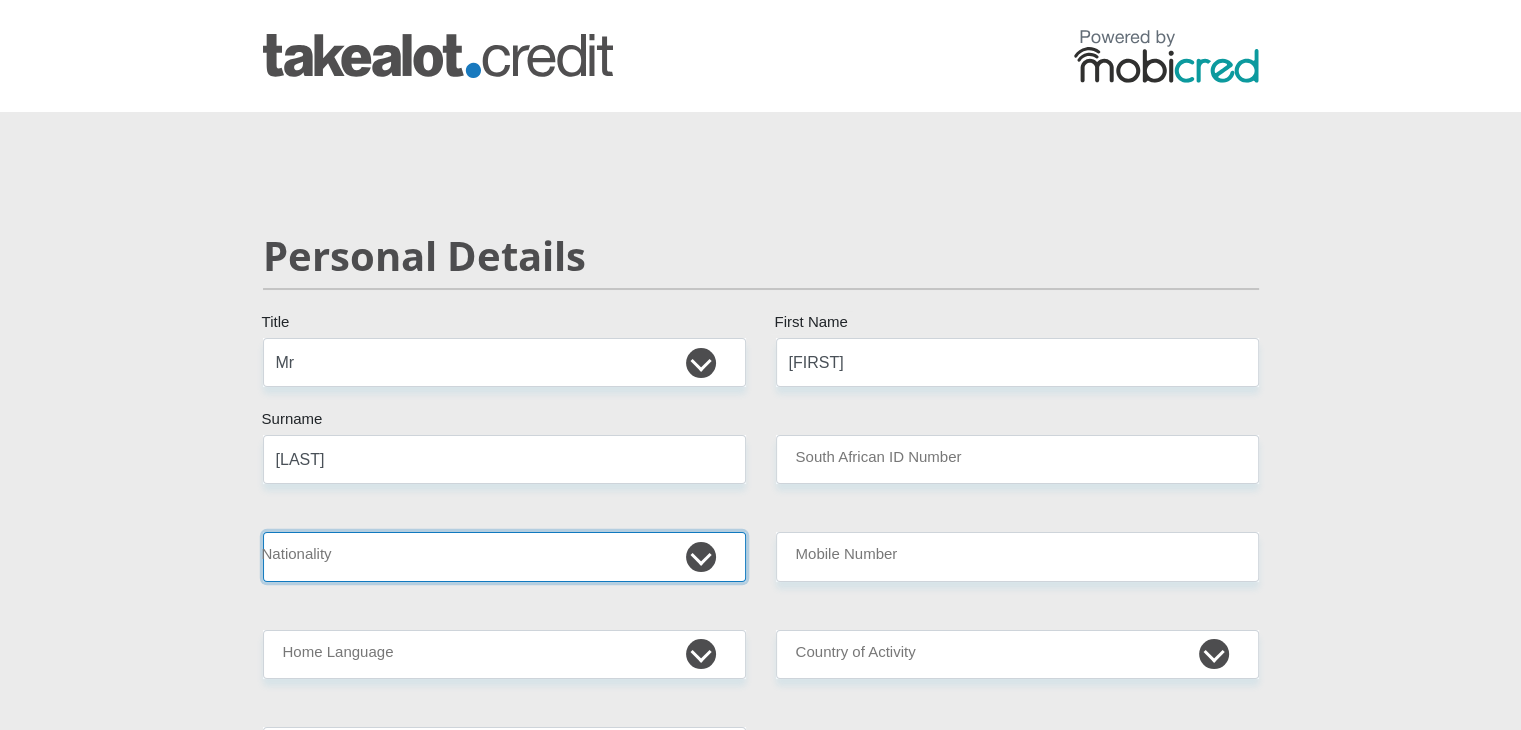 select on "ZAF" 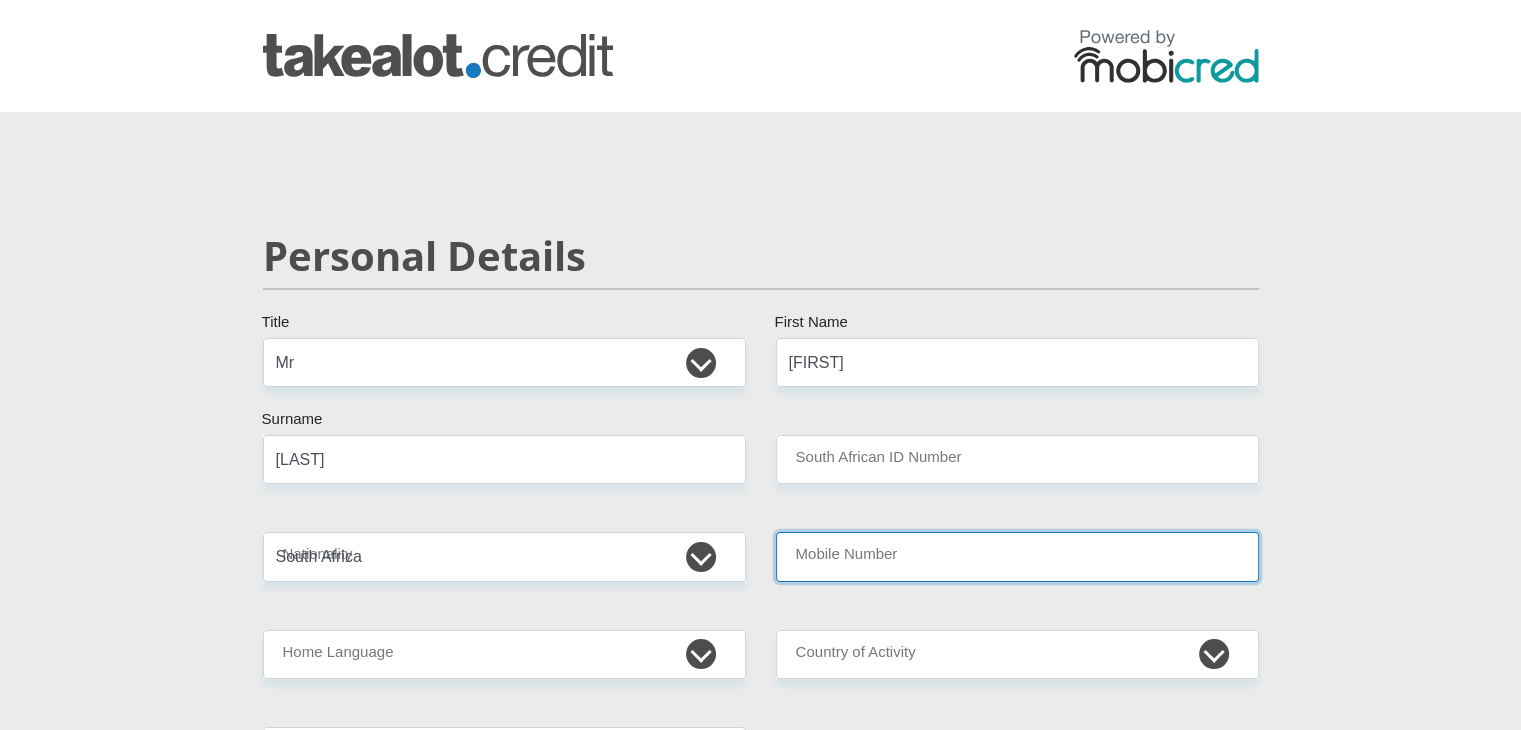 type on "0793272068" 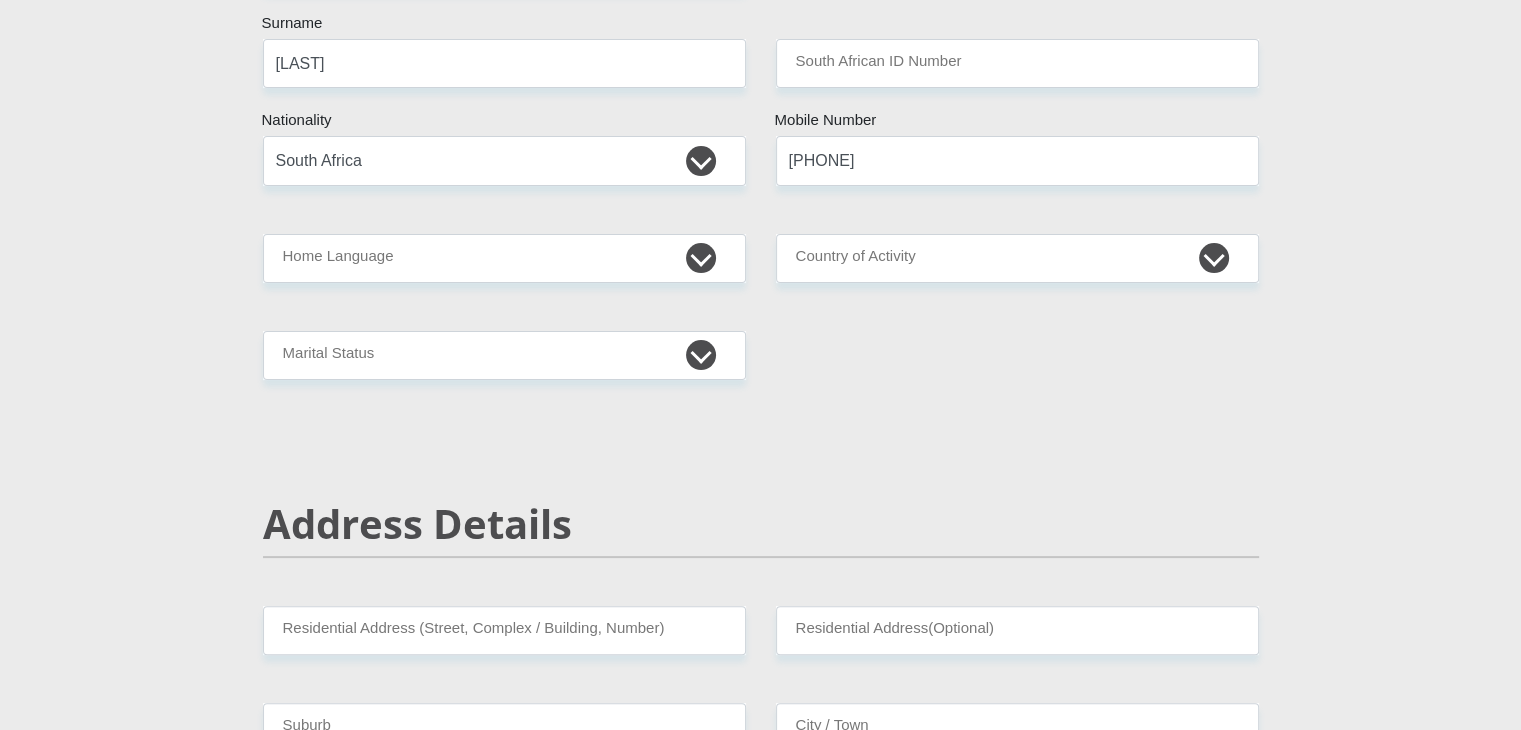 scroll, scrollTop: 400, scrollLeft: 0, axis: vertical 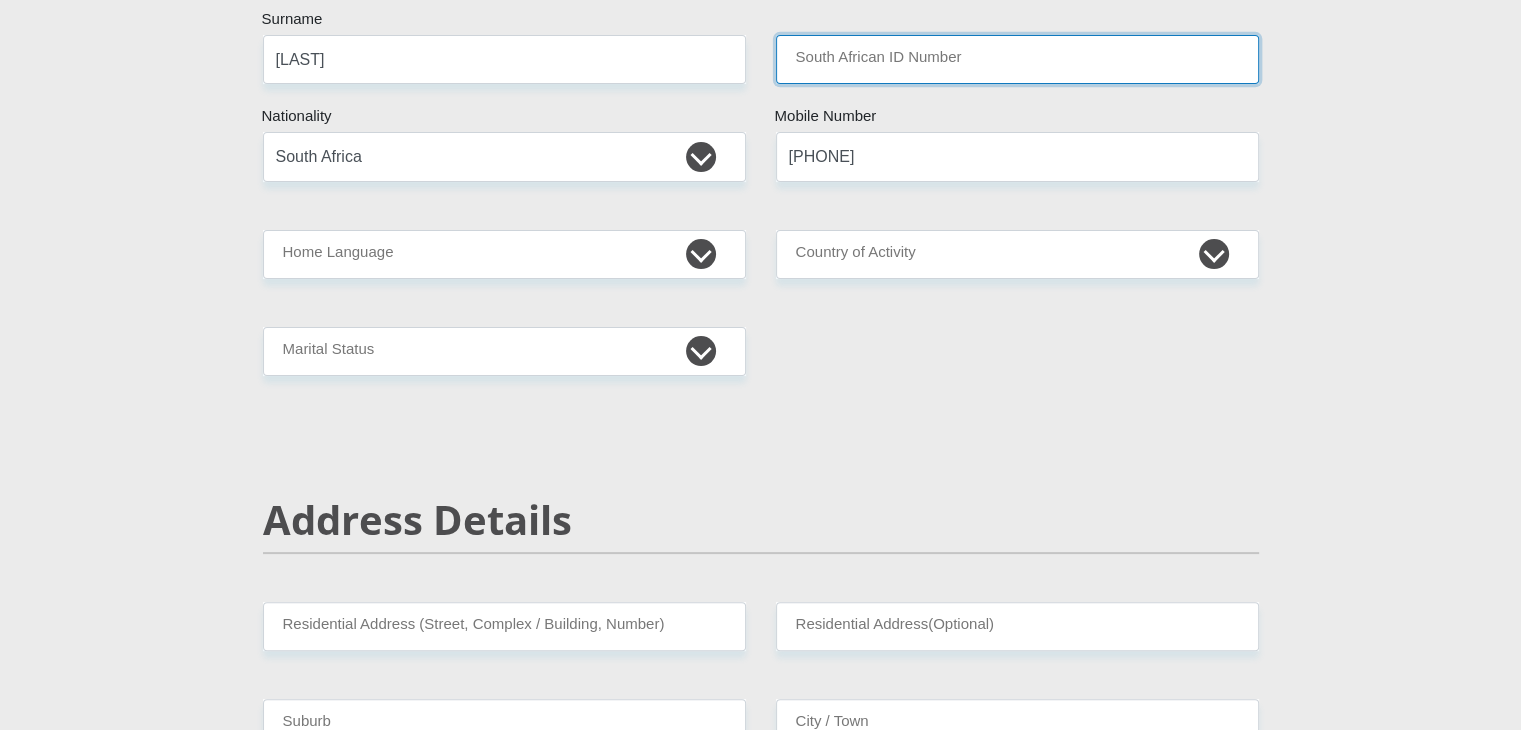 click on "South African ID Number" at bounding box center (1017, 59) 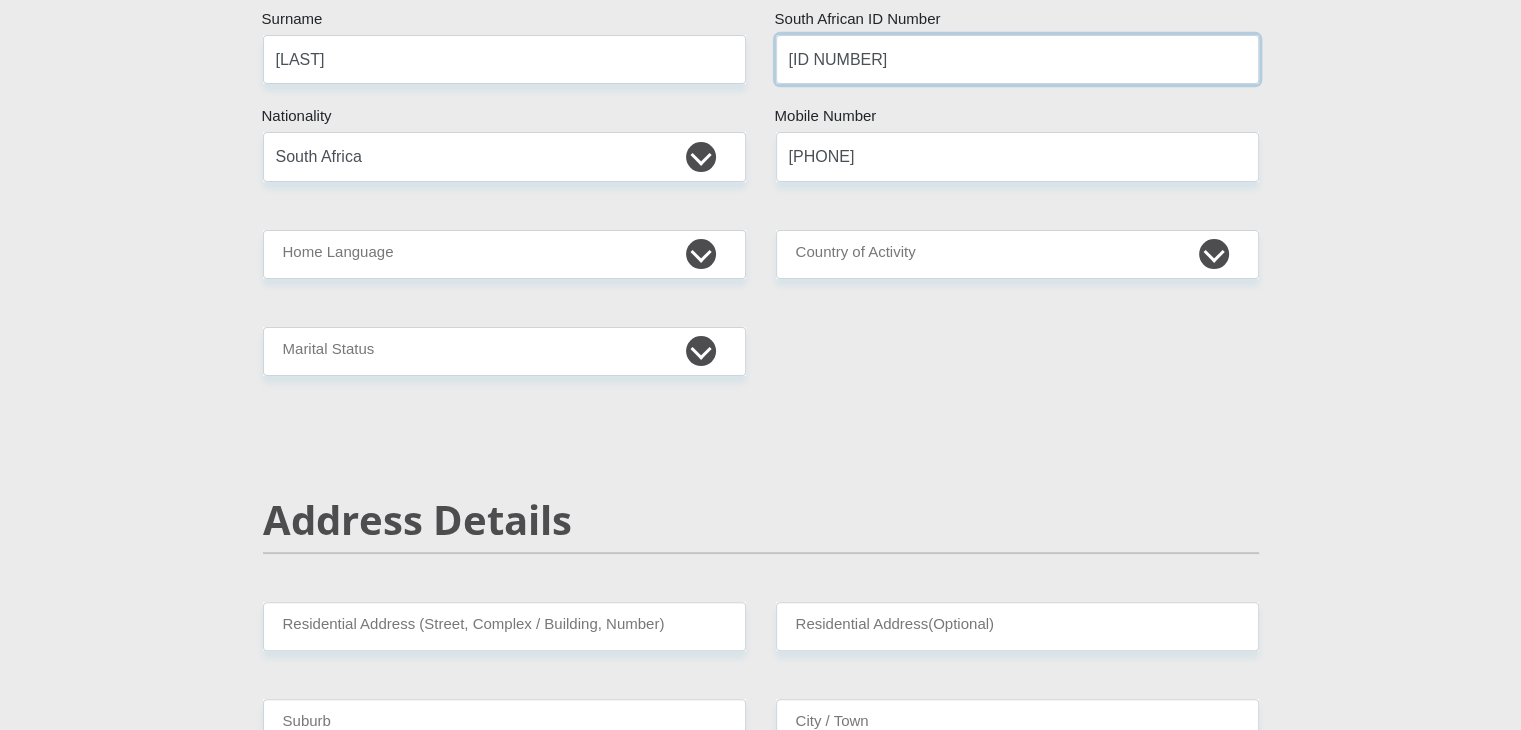type on "9406085604080" 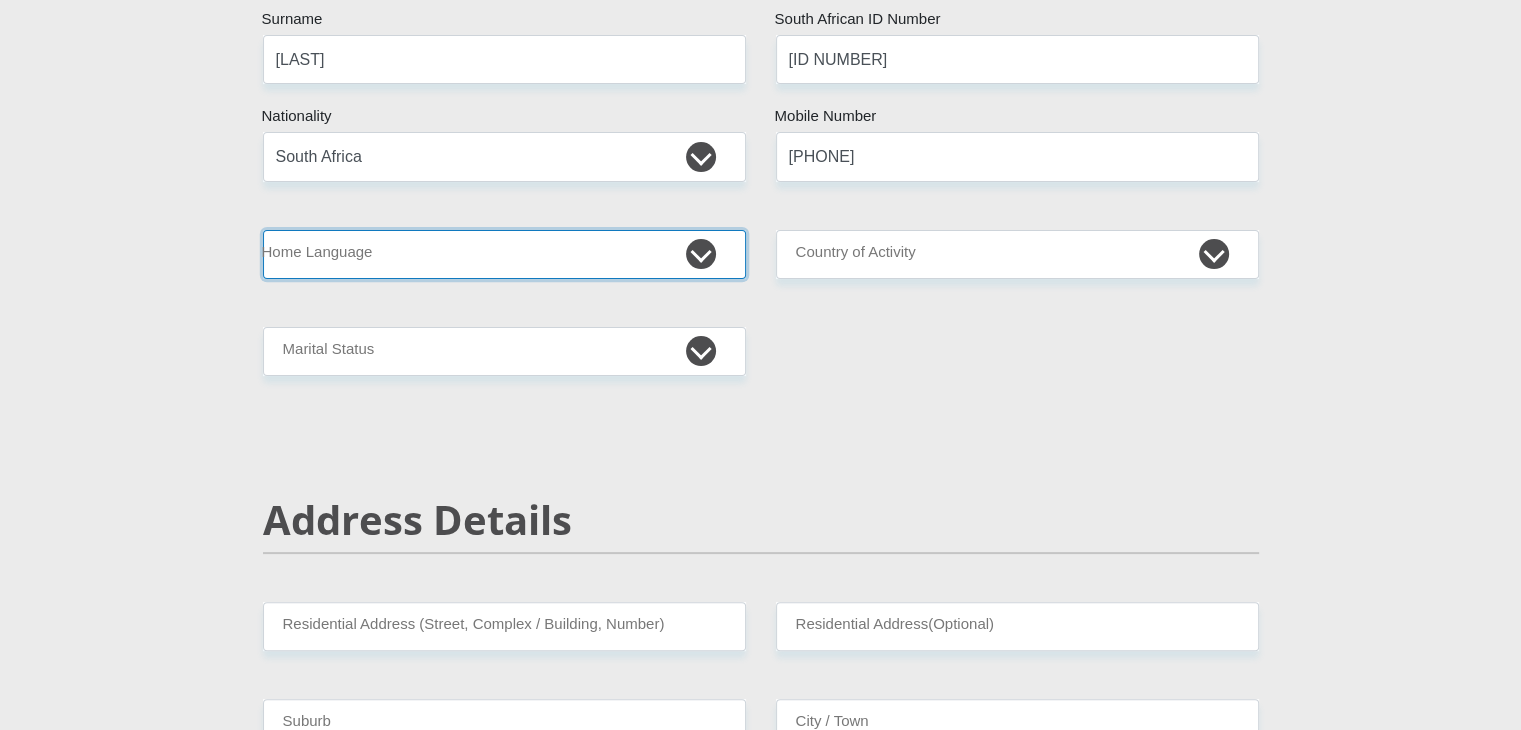 click on "Afrikaans
English
Sepedi
South Ndebele
Southern Sotho
Swati
Tsonga
Tswana
Venda
Xhosa
Zulu
Other" at bounding box center [504, 254] 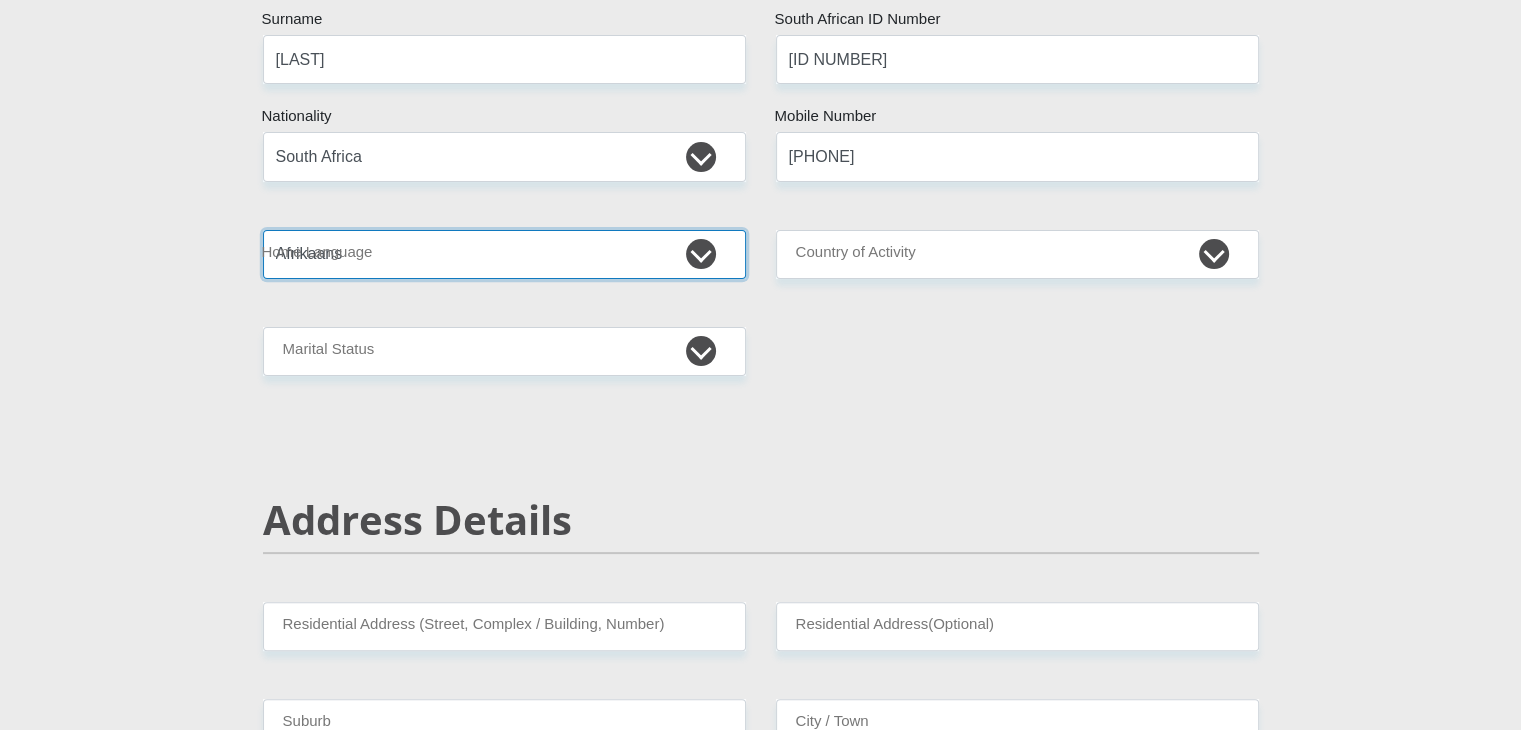 click on "Afrikaans
English
Sepedi
South Ndebele
Southern Sotho
Swati
Tsonga
Tswana
Venda
Xhosa
Zulu
Other" at bounding box center [504, 254] 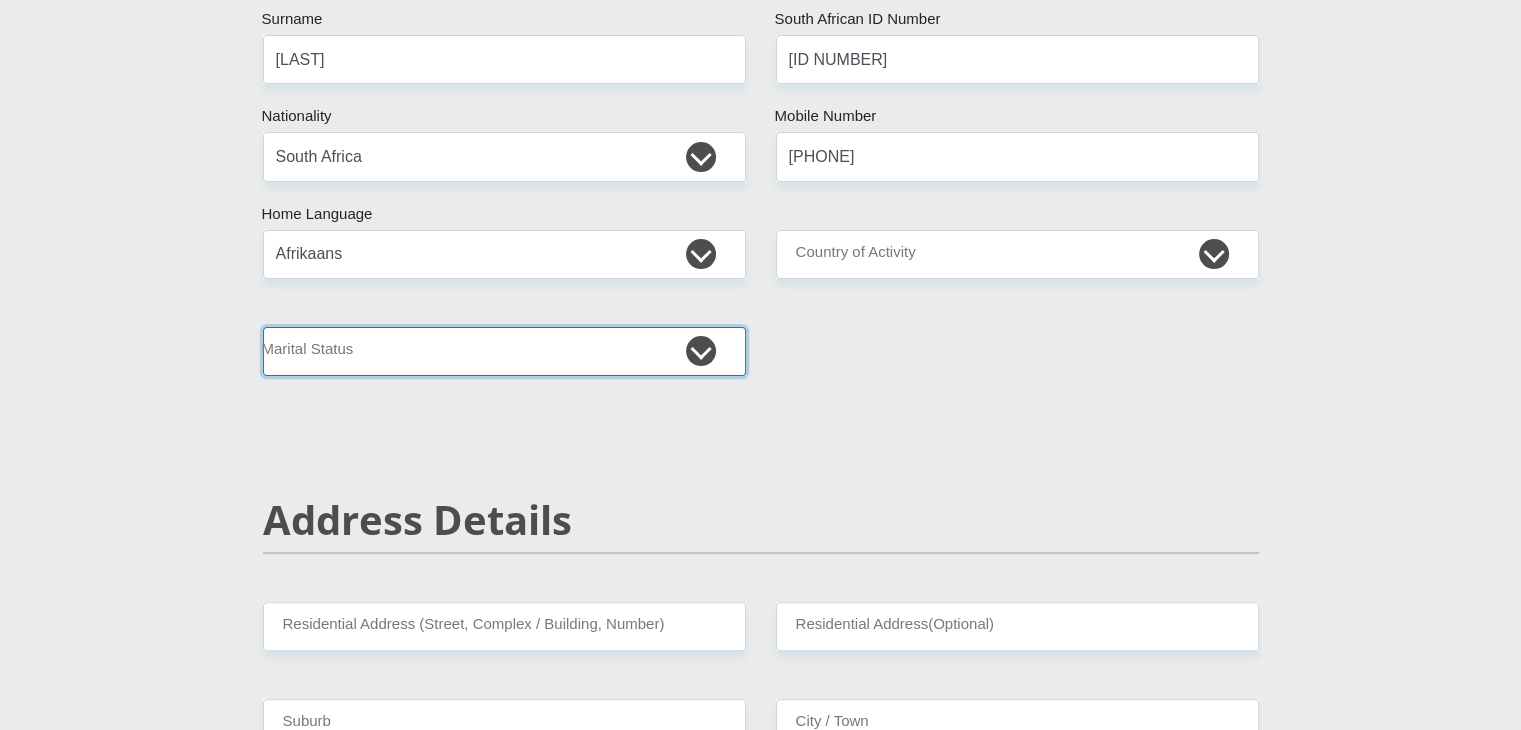 drag, startPoint x: 437, startPoint y: 336, endPoint x: 455, endPoint y: 362, distance: 31.622776 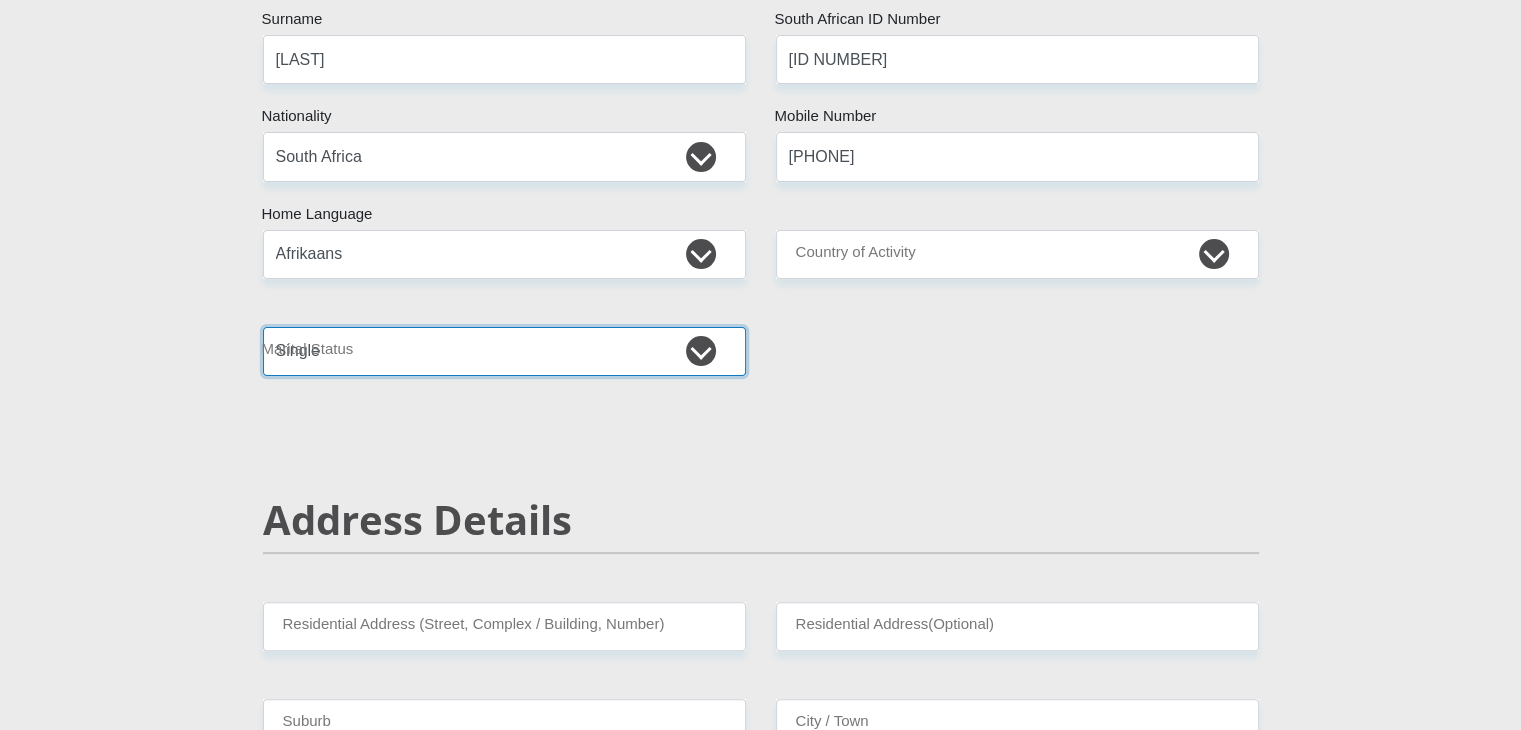 click on "Married ANC
Single
Divorced
Widowed
Married COP or Customary Law" at bounding box center (504, 351) 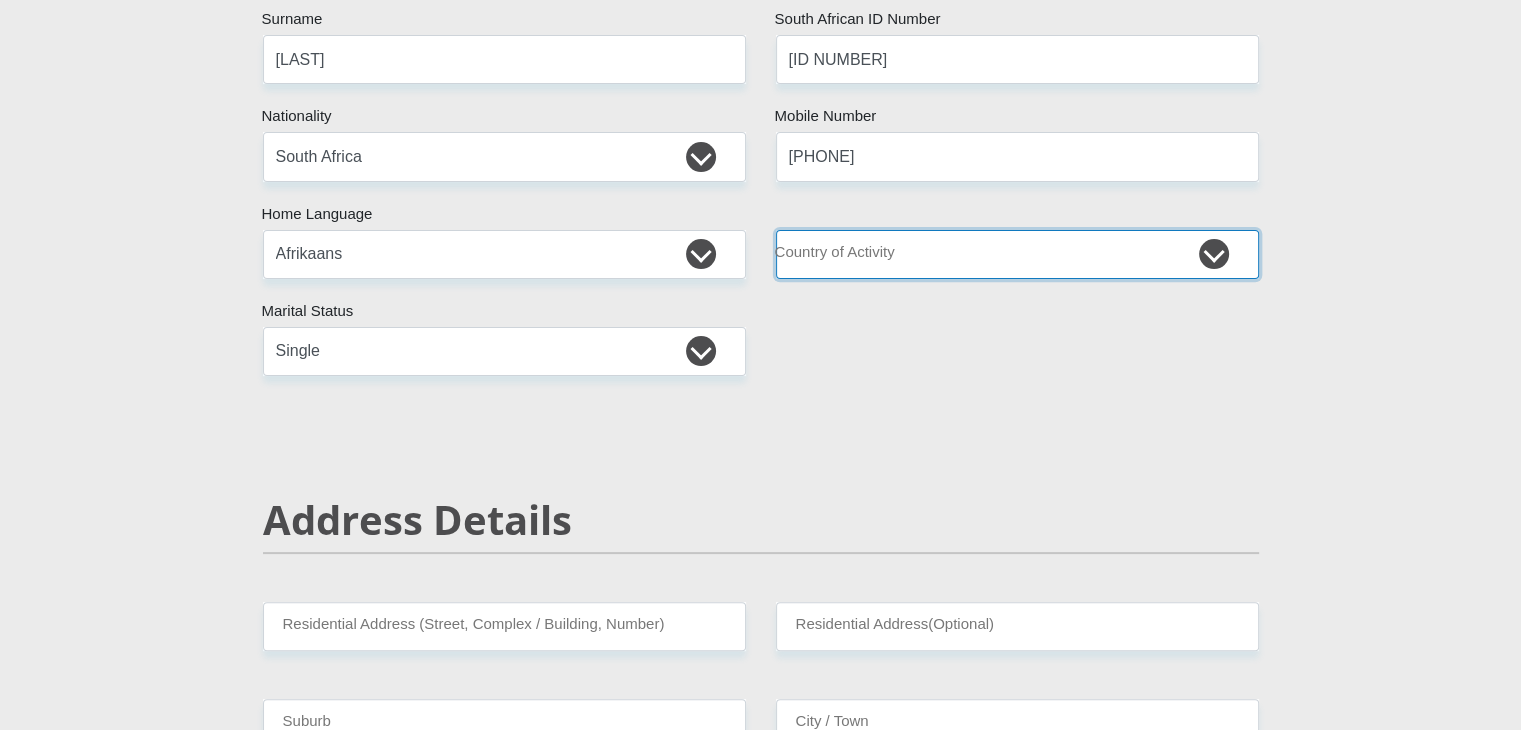 drag, startPoint x: 920, startPoint y: 249, endPoint x: 934, endPoint y: 243, distance: 15.231546 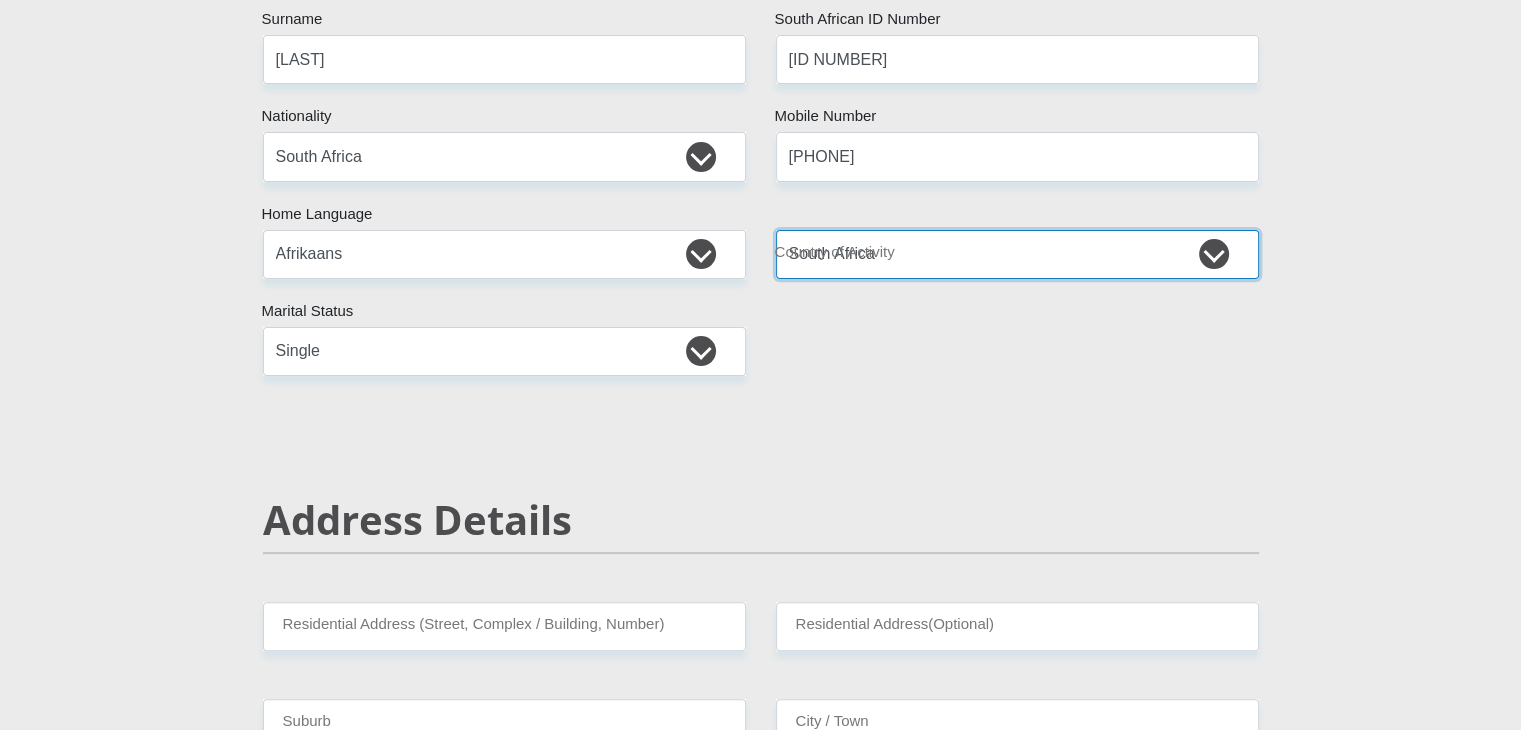 click on "South Africa
Afghanistan
Aland Islands
Albania
Algeria
America Samoa
American Virgin Islands
Andorra
Angola
Anguilla
Antarctica
Antigua and Barbuda
Argentina
Armenia
Aruba
Ascension Island
Australia
Austria
Azerbaijan
Chad" at bounding box center (1017, 254) 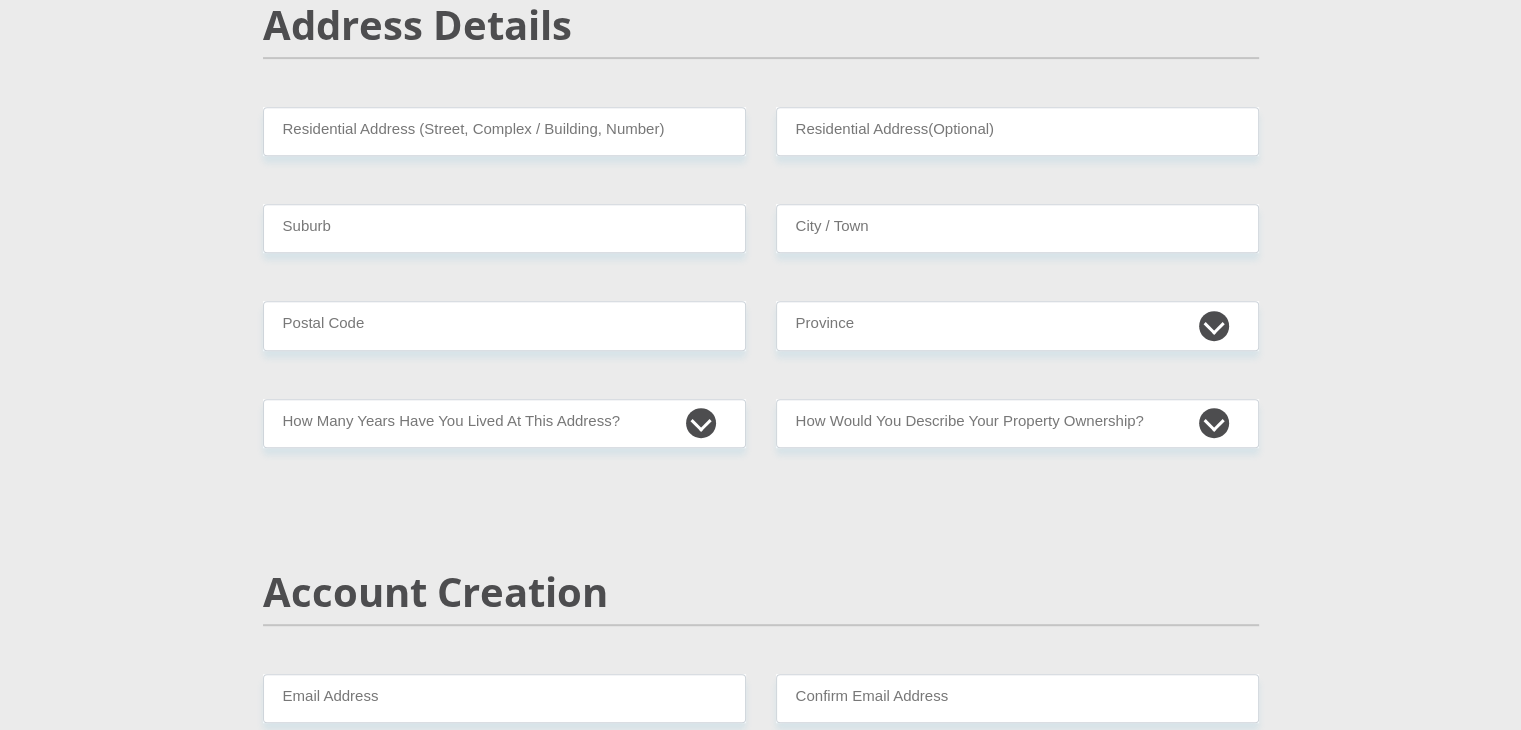 scroll, scrollTop: 900, scrollLeft: 0, axis: vertical 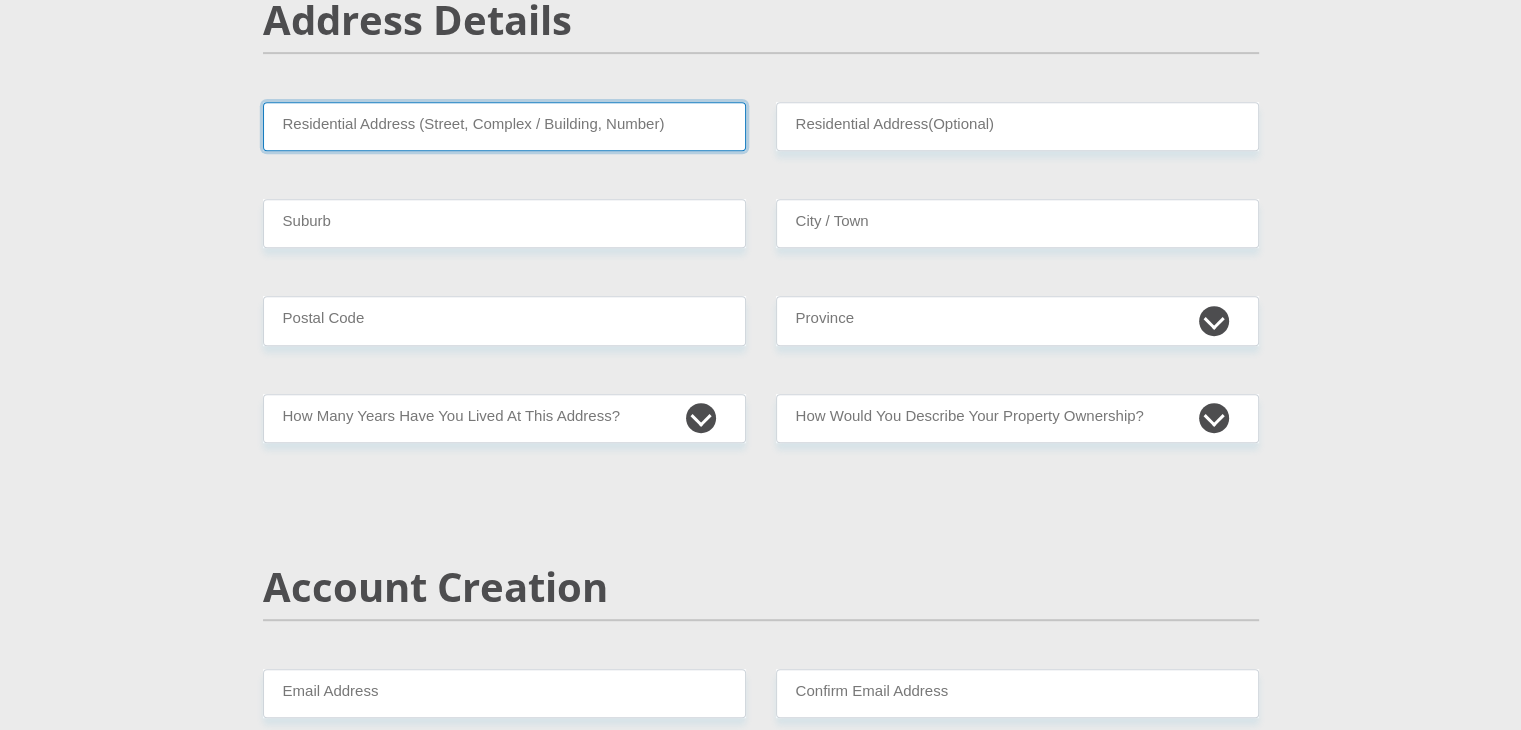 click on "Residential Address (Street, Complex / Building, Number)" at bounding box center (504, 126) 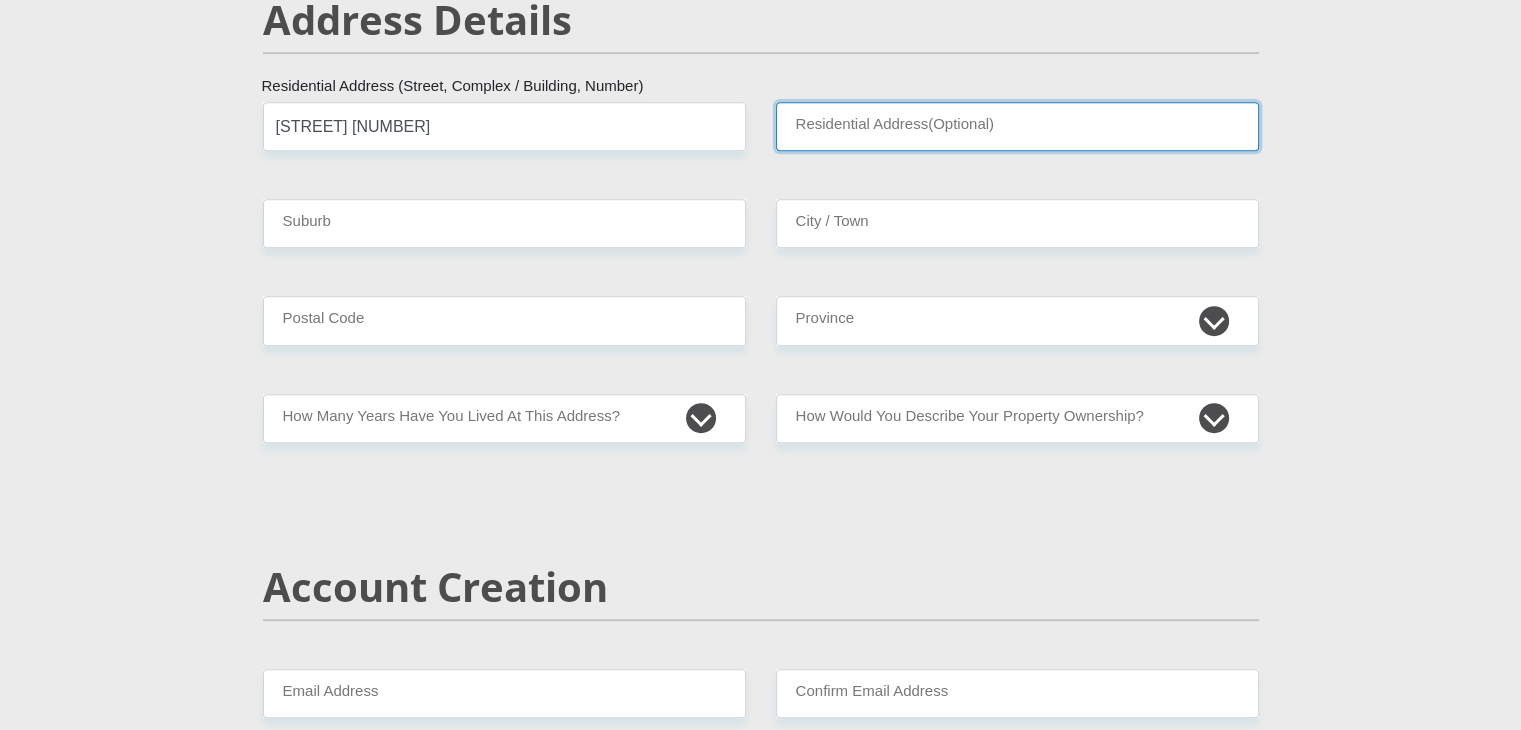 type on "bosch str 40" 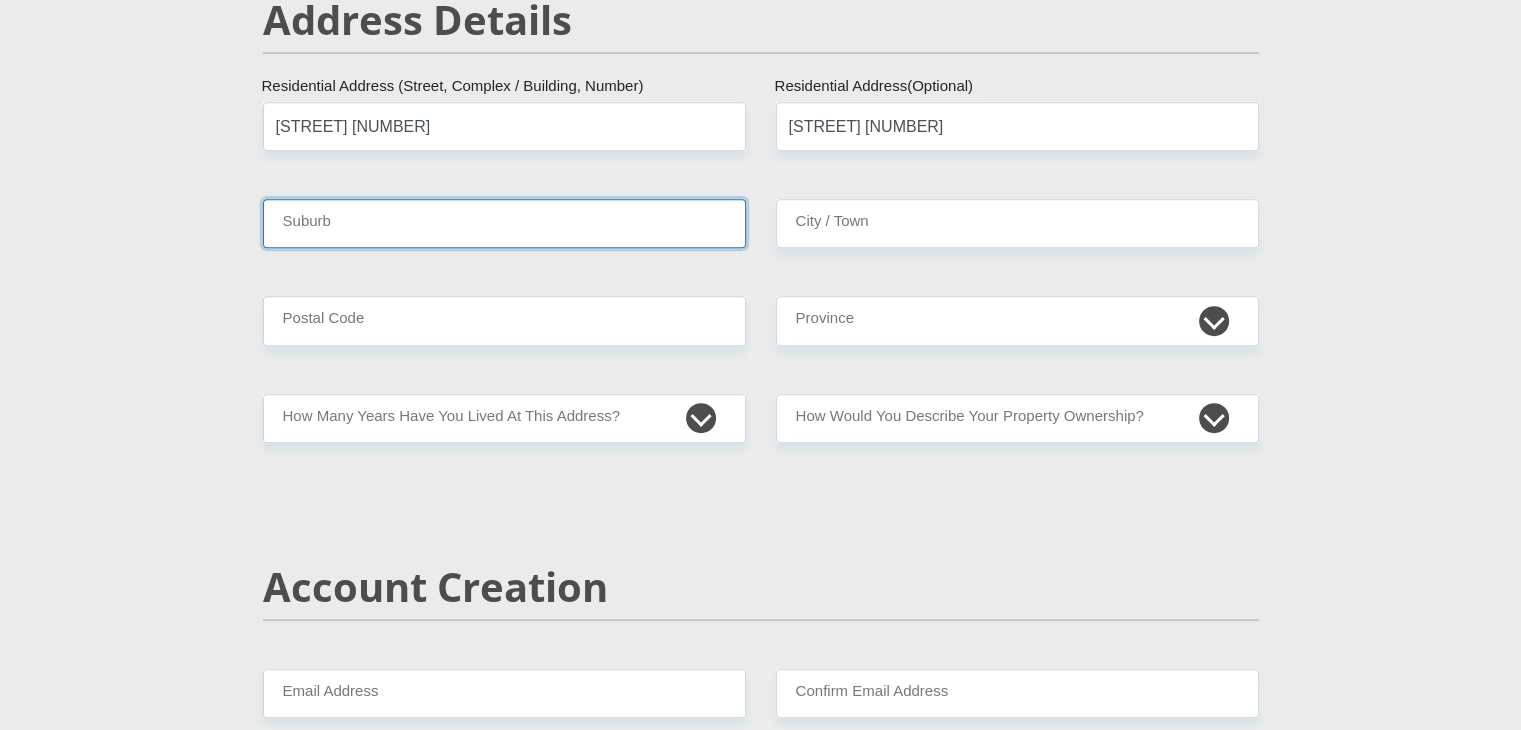 type on "rustenburg" 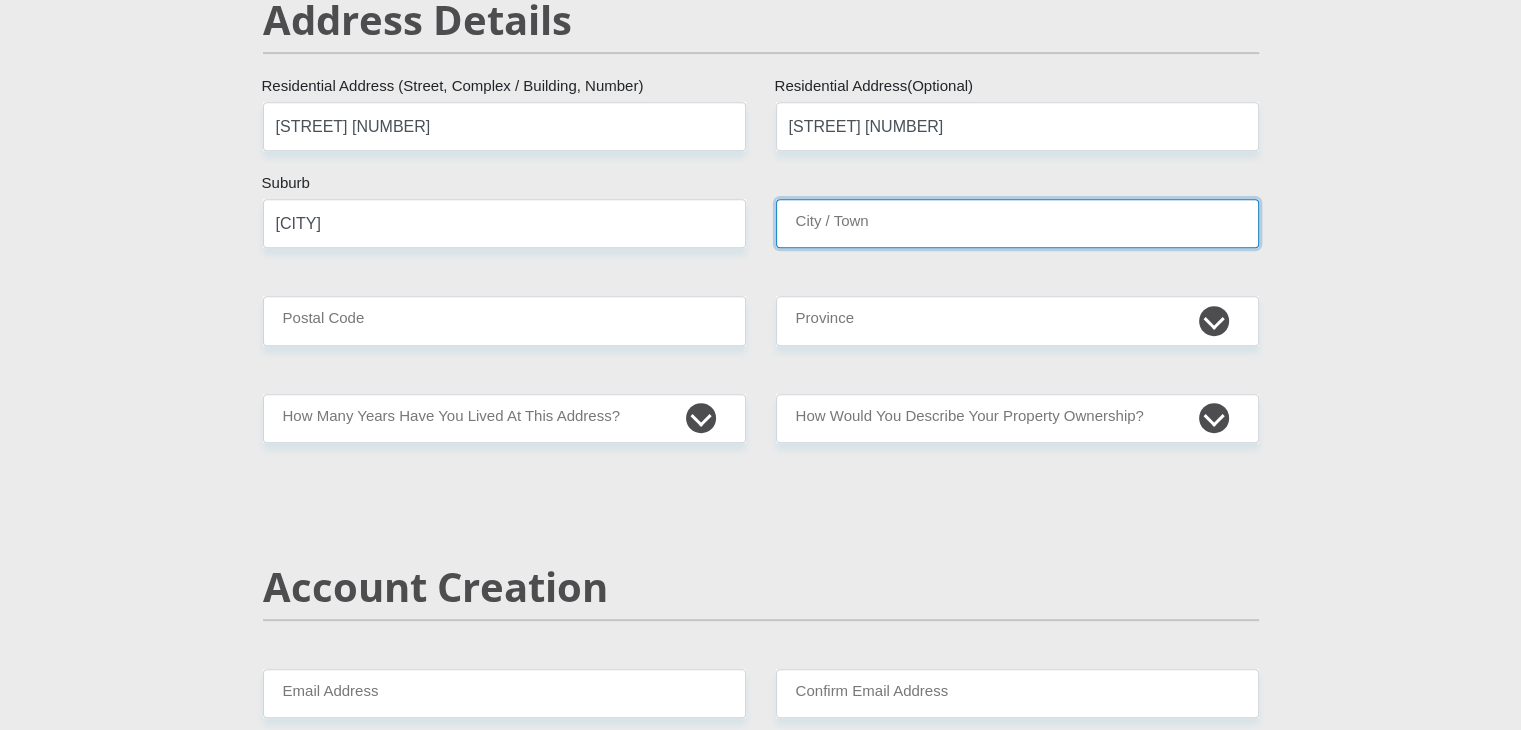 type on "rustenburg" 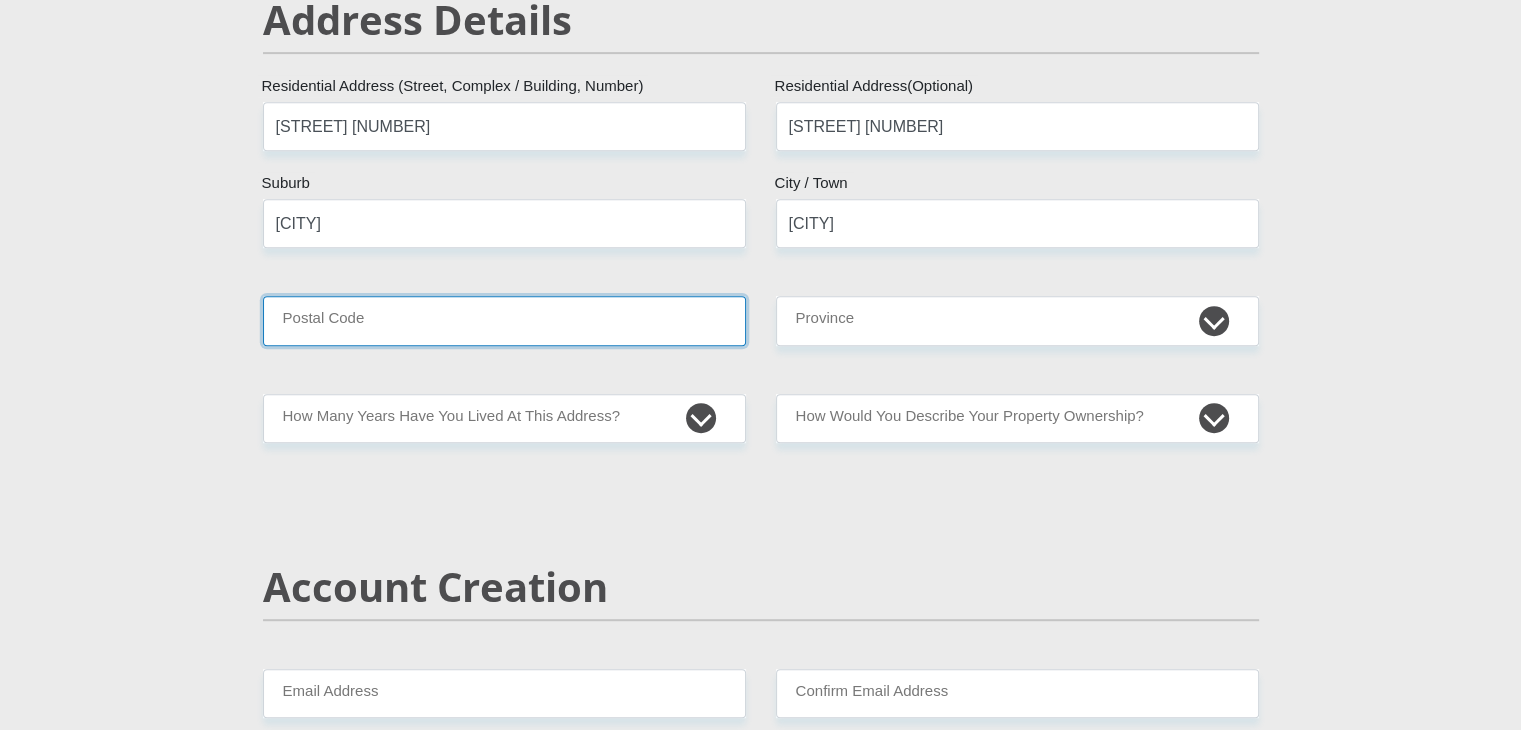 type on "0299" 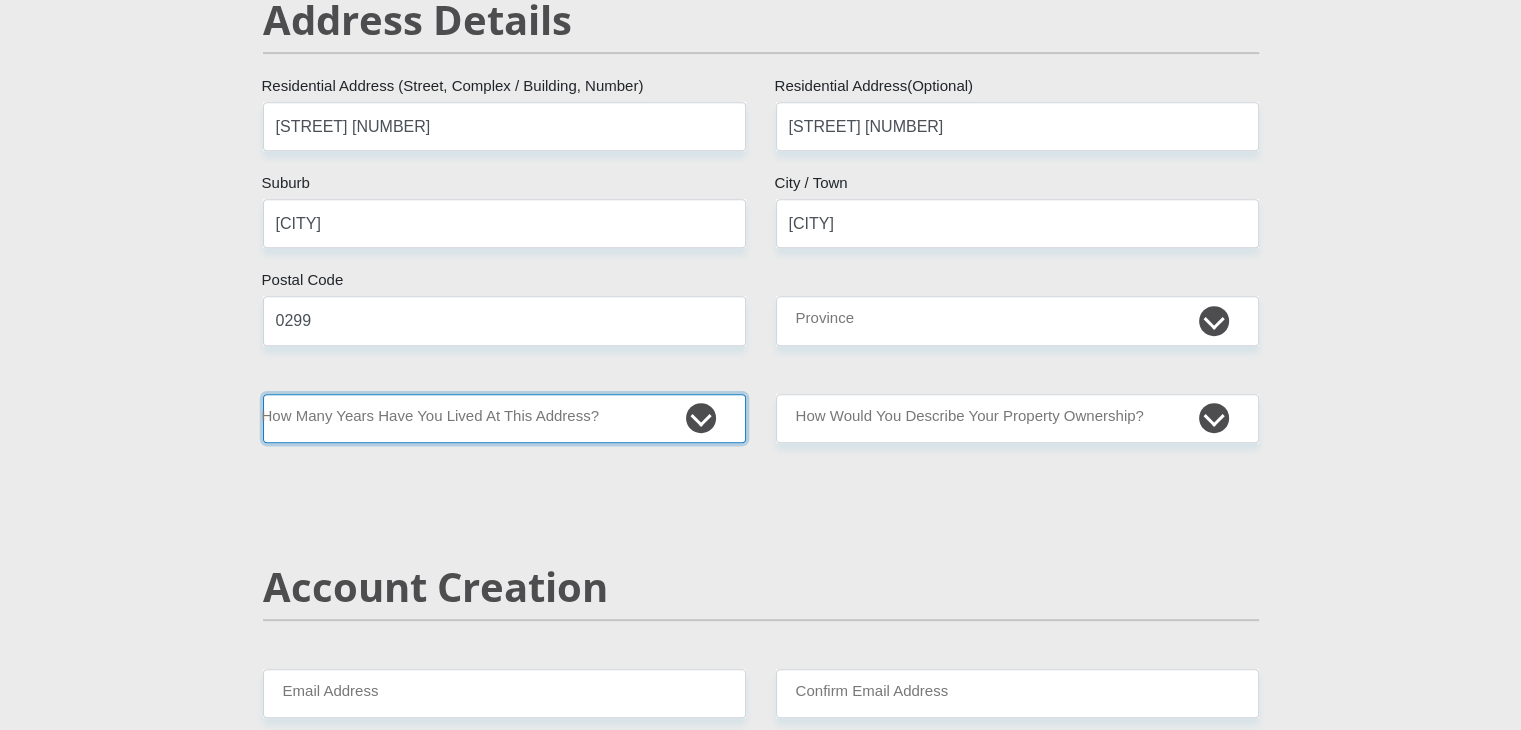 click on "less than 1 year
1-3 years
3-5 years
5+ years" at bounding box center [504, 418] 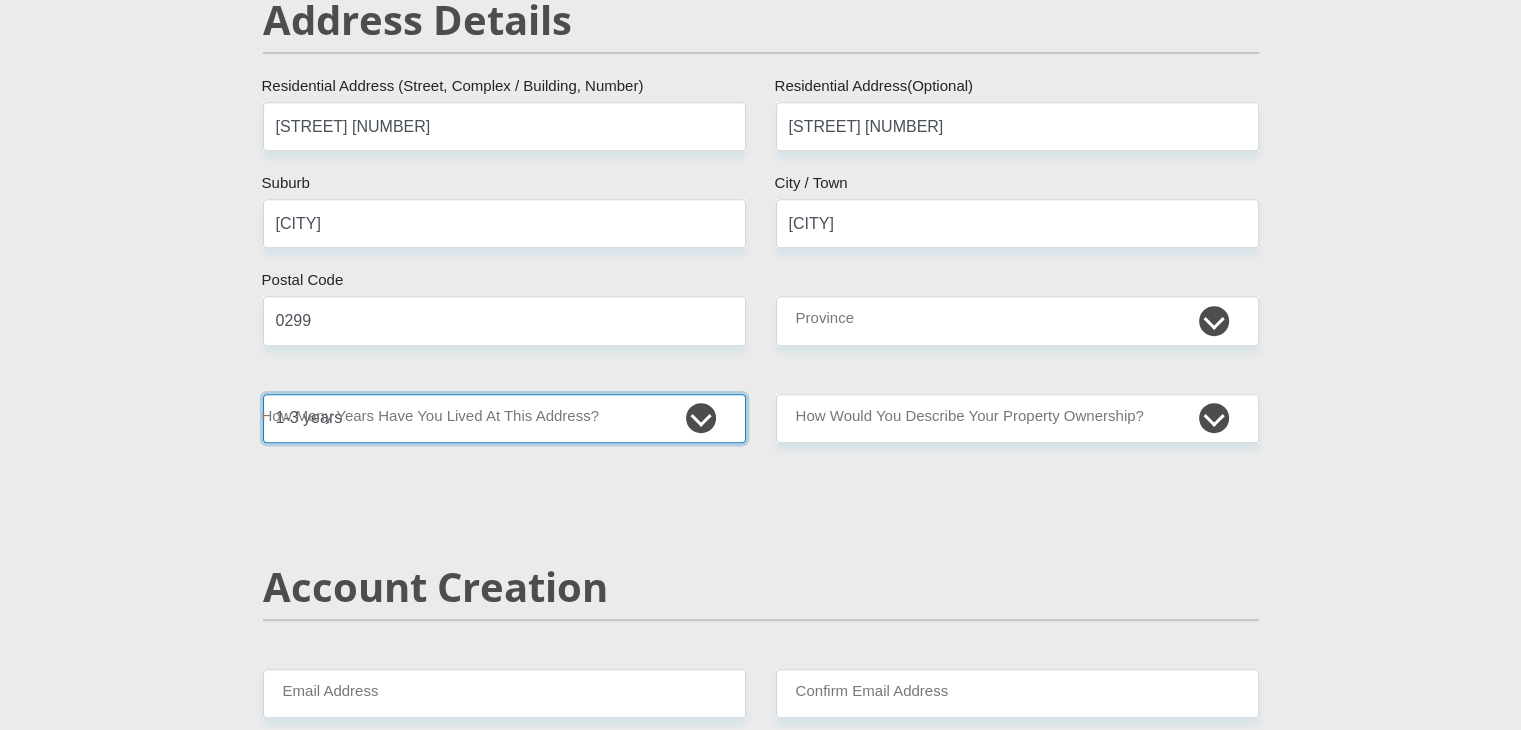 click on "less than 1 year
1-3 years
3-5 years
5+ years" at bounding box center [504, 418] 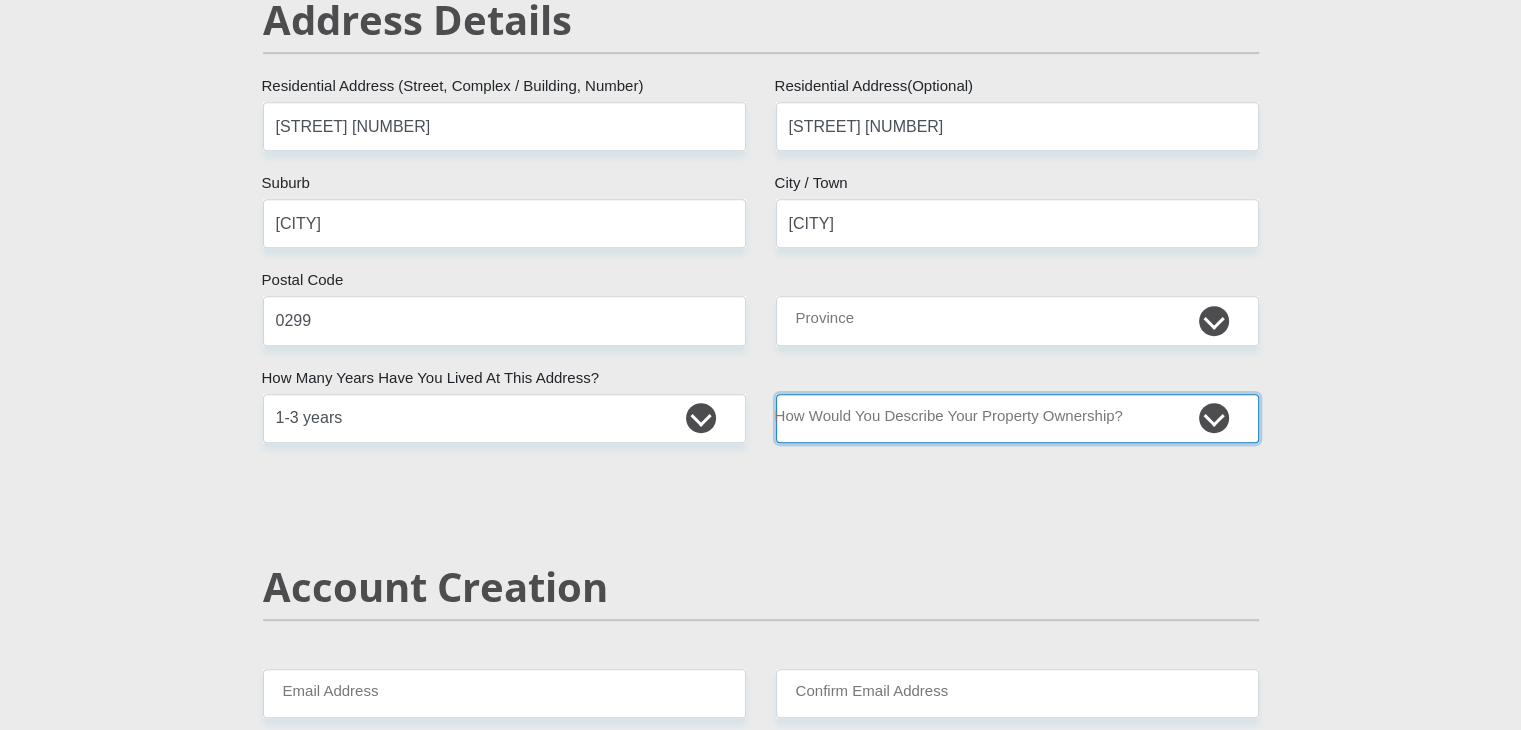 click on "Owned
Rented
Family Owned
Company Dwelling" at bounding box center (1017, 418) 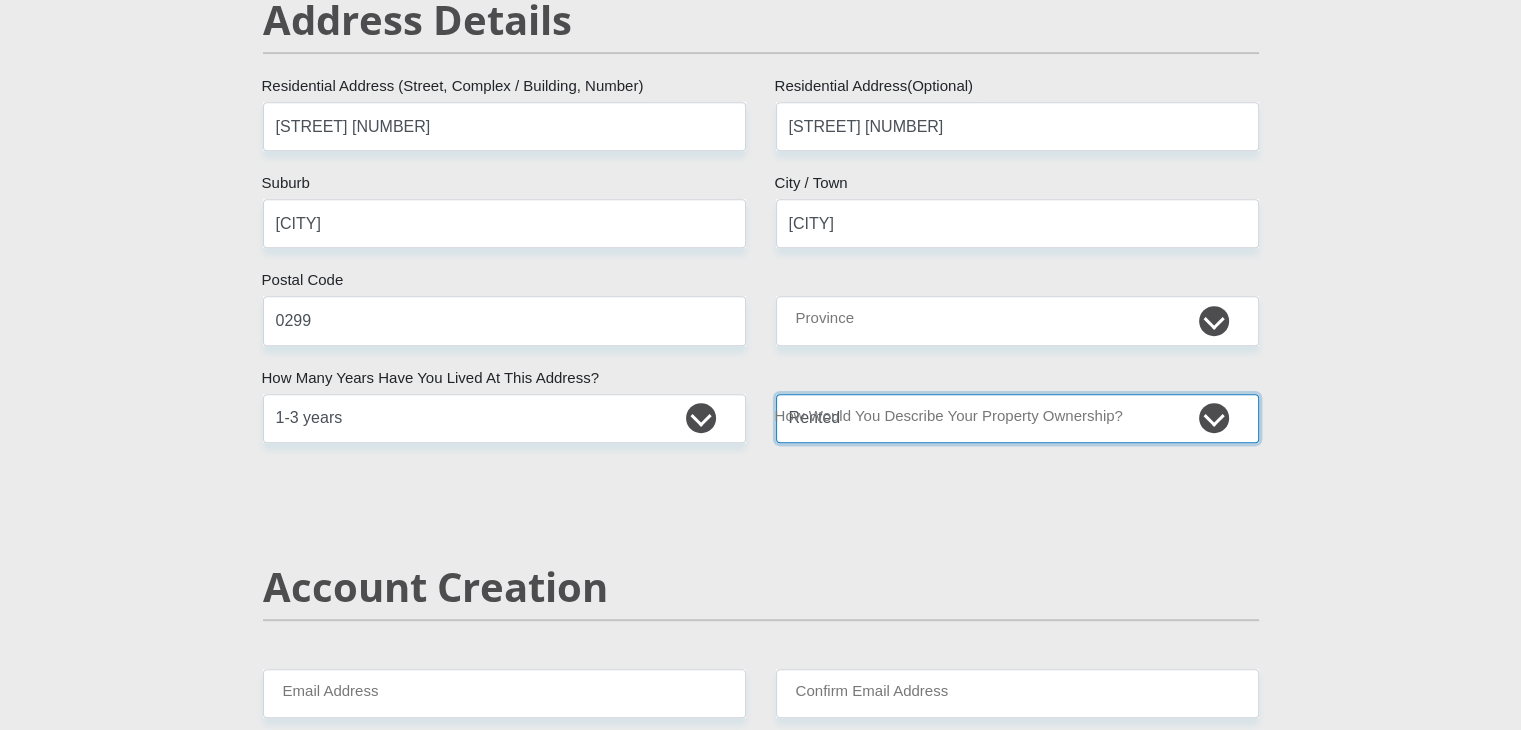 click on "Owned
Rented
Family Owned
Company Dwelling" at bounding box center [1017, 418] 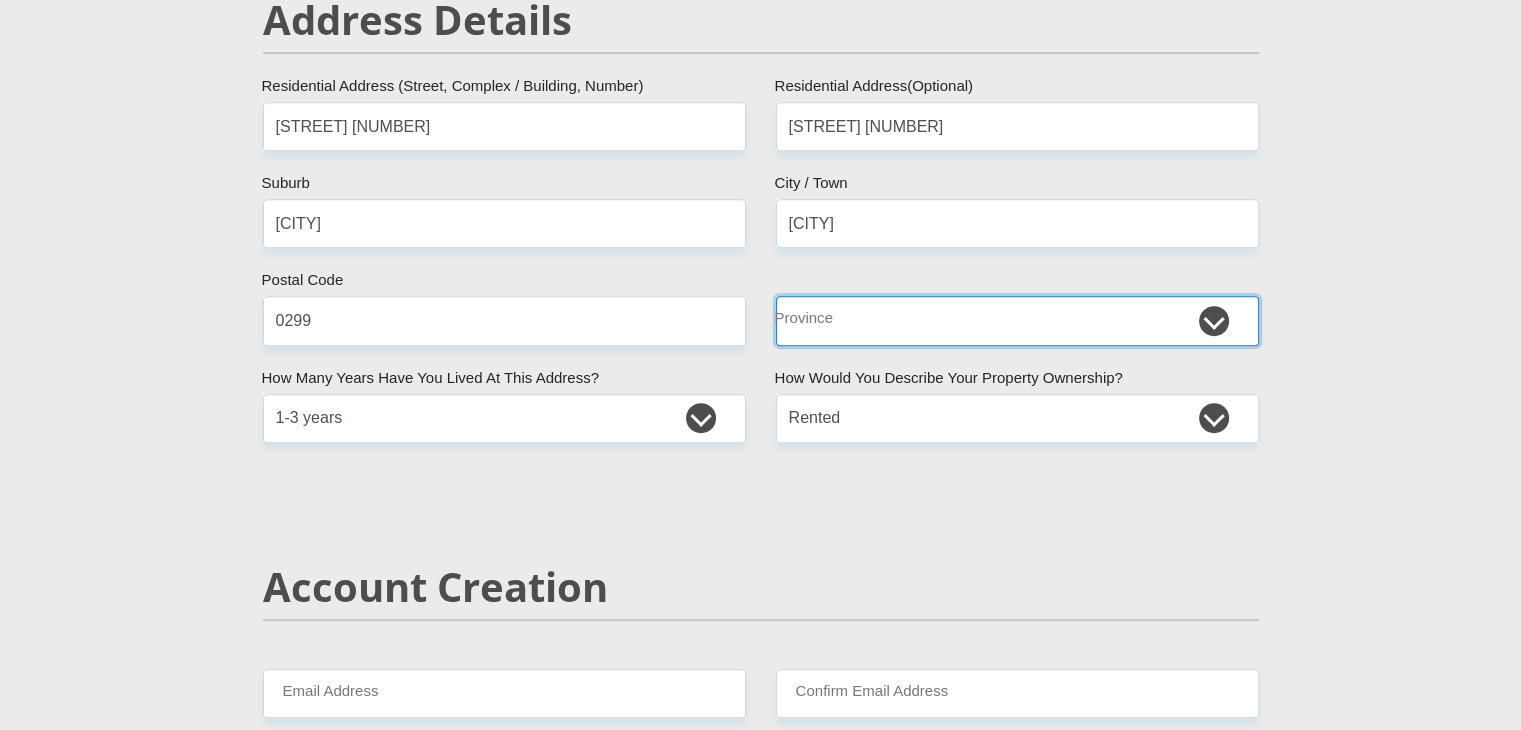 click on "Eastern Cape
Free State
Gauteng
KwaZulu-Natal
Limpopo
Mpumalanga
Northern Cape
North West
Western Cape" at bounding box center (1017, 320) 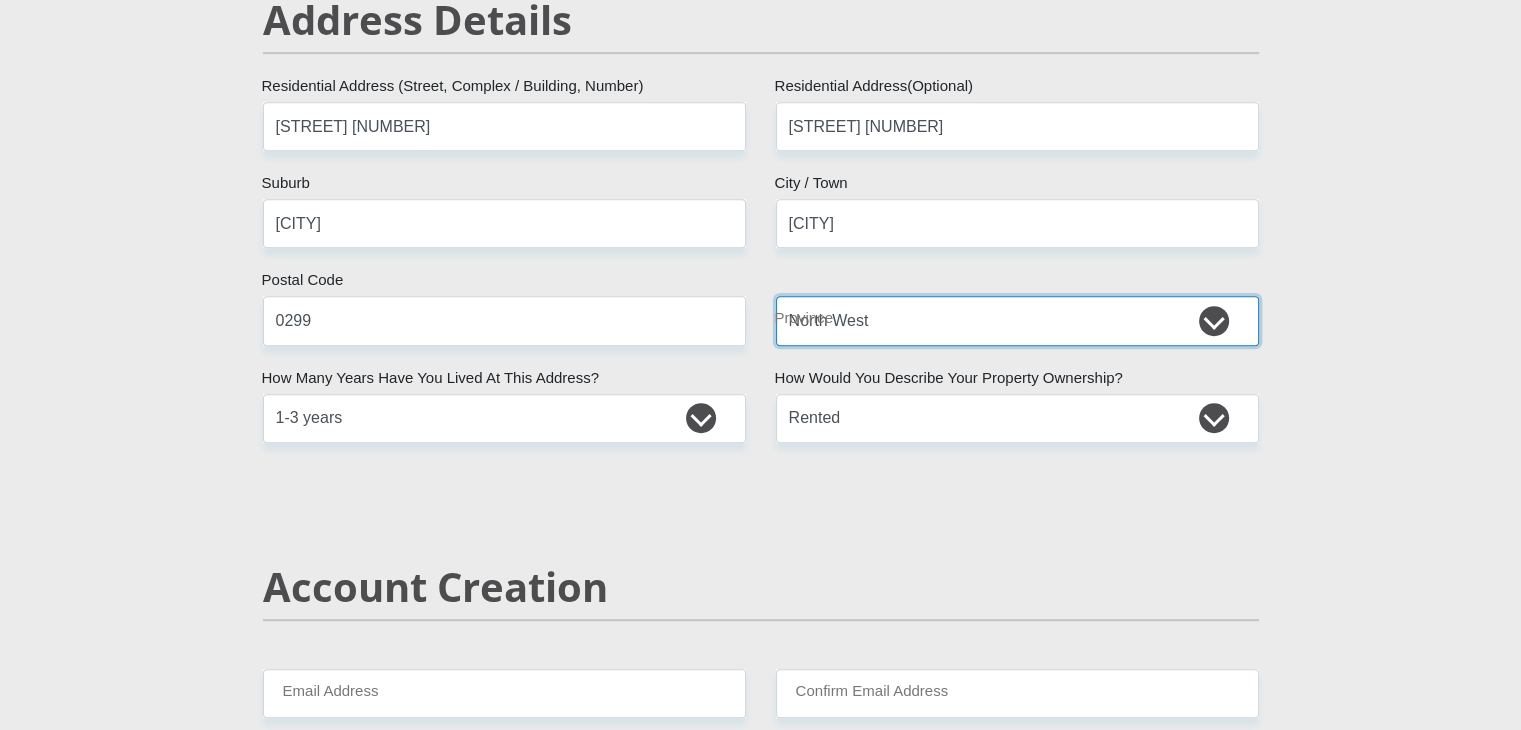 click on "Eastern Cape
Free State
Gauteng
KwaZulu-Natal
Limpopo
Mpumalanga
Northern Cape
North West
Western Cape" at bounding box center (1017, 320) 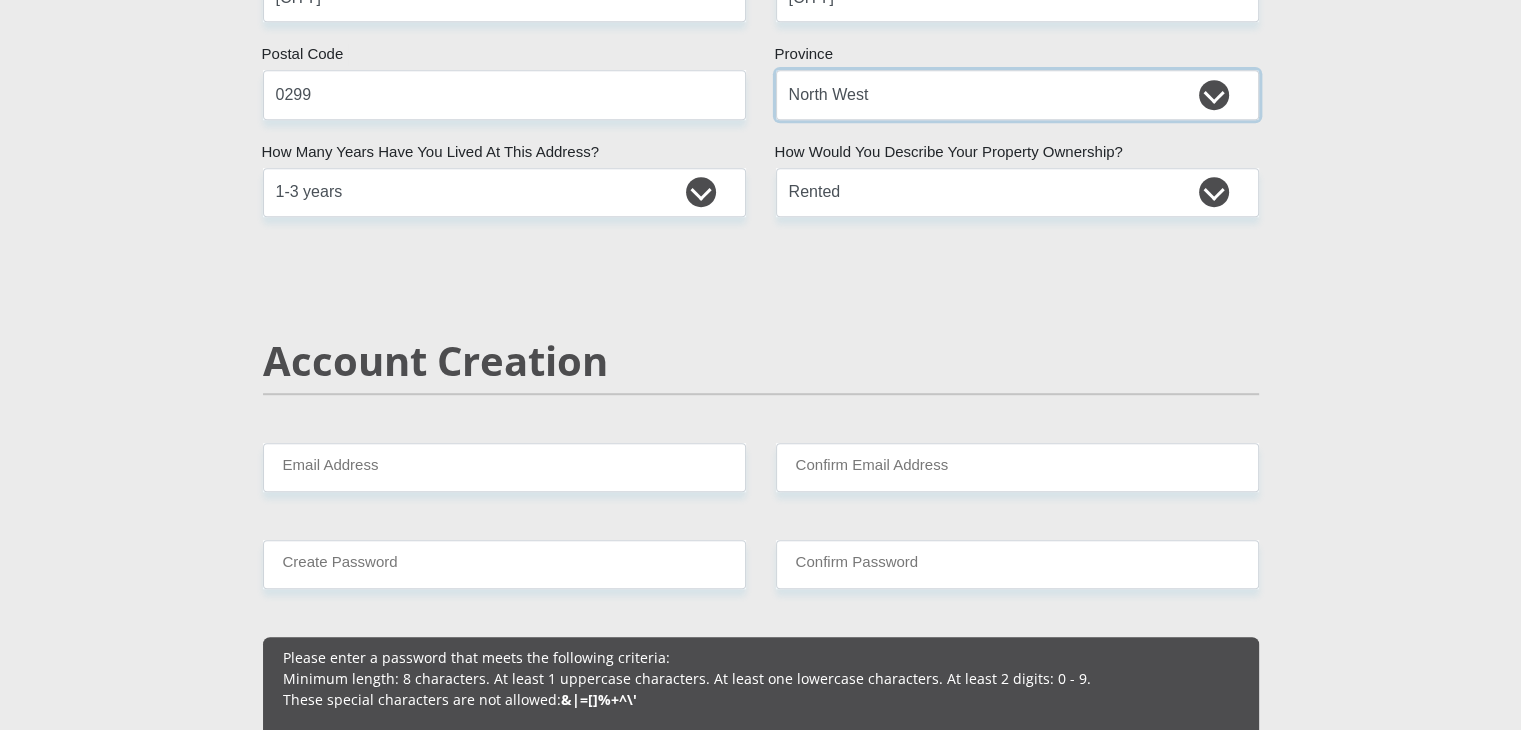 scroll, scrollTop: 1400, scrollLeft: 0, axis: vertical 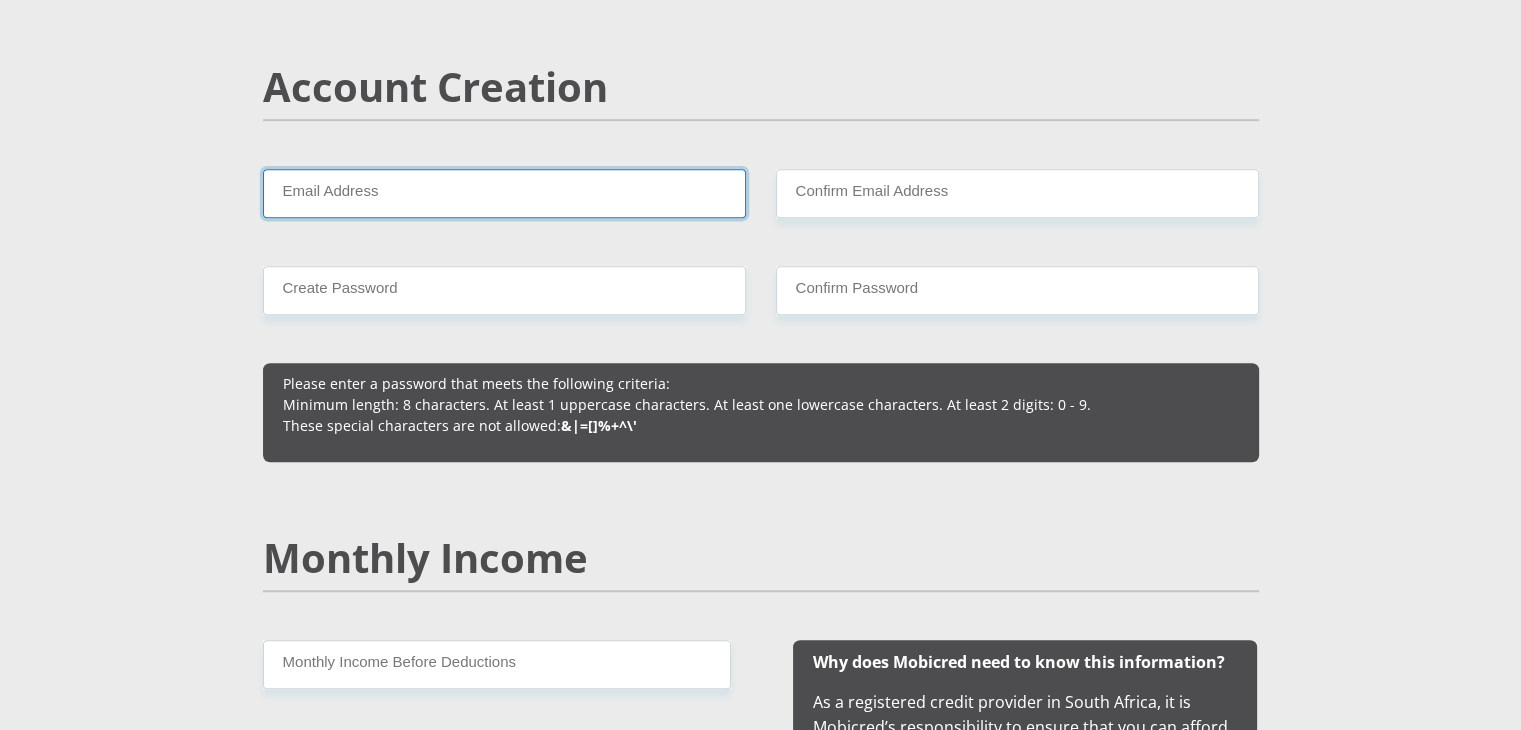 click on "Email Address" at bounding box center (504, 193) 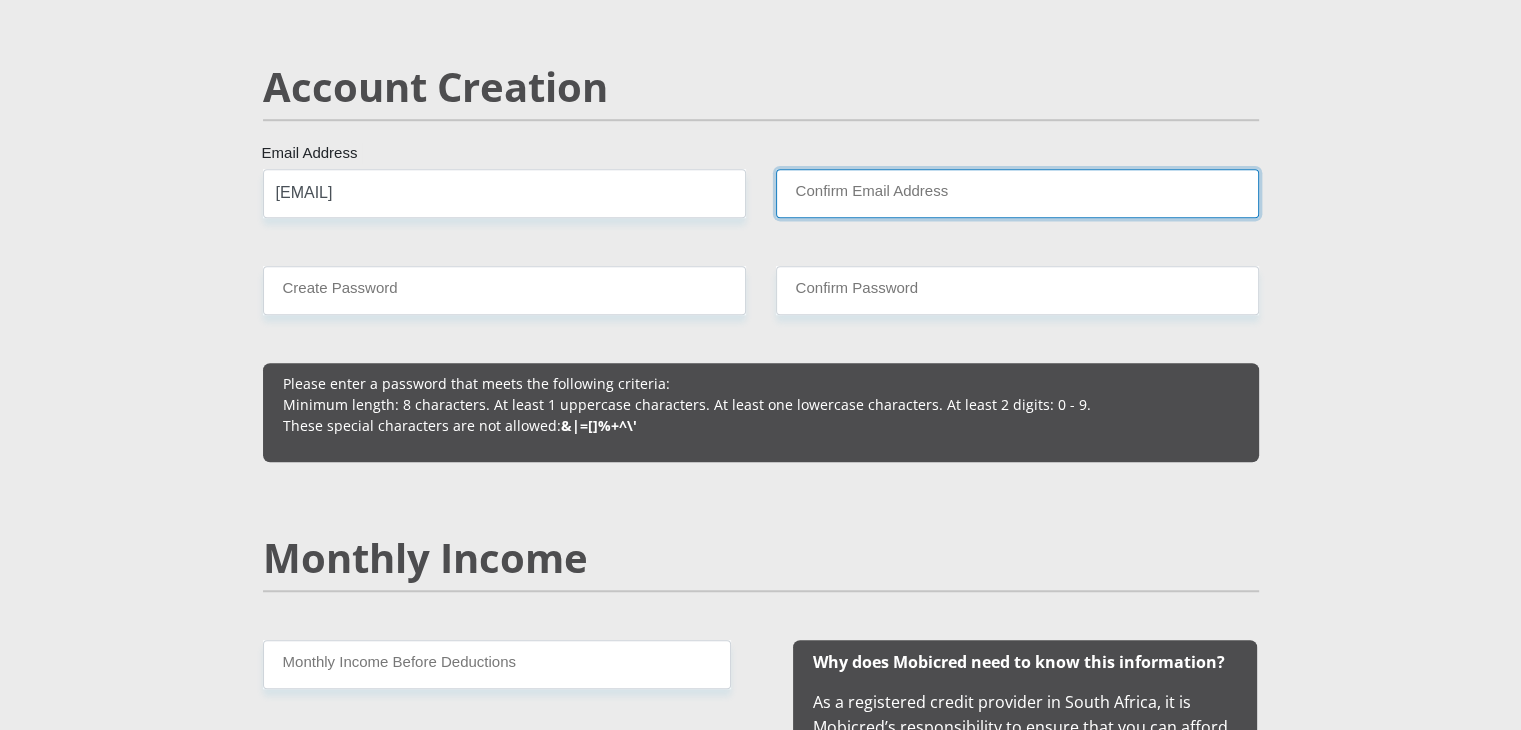 type on "dawierx94@gmail.com" 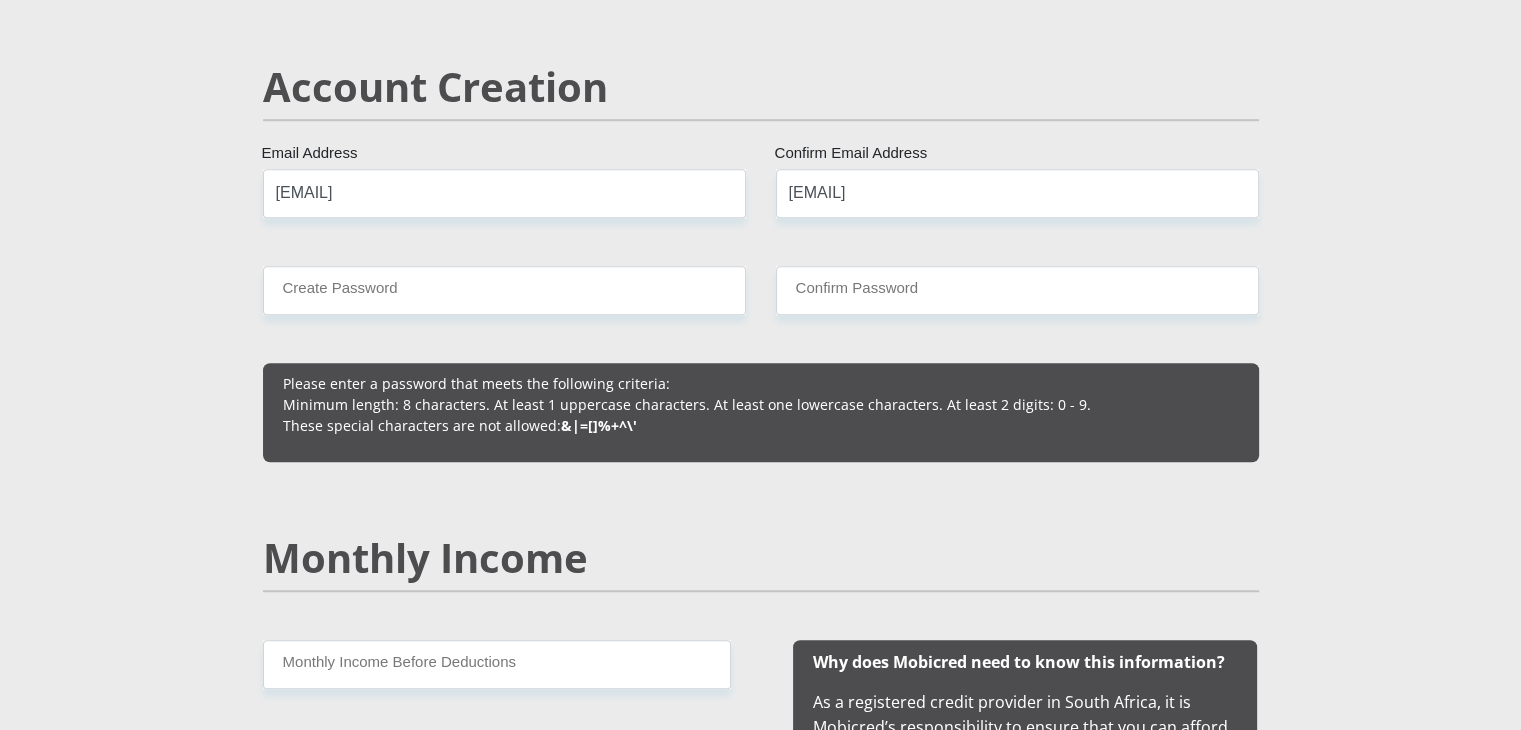 type 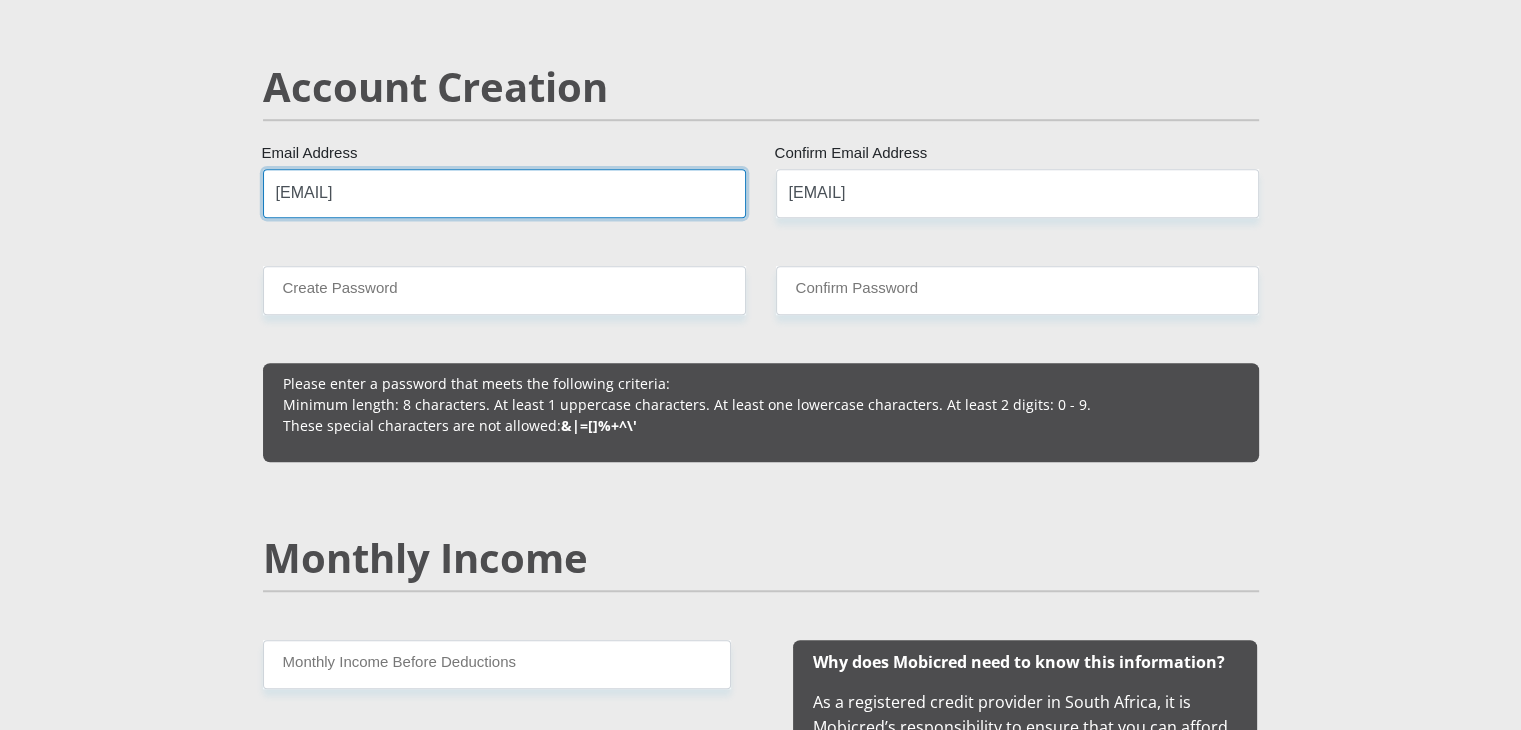 type 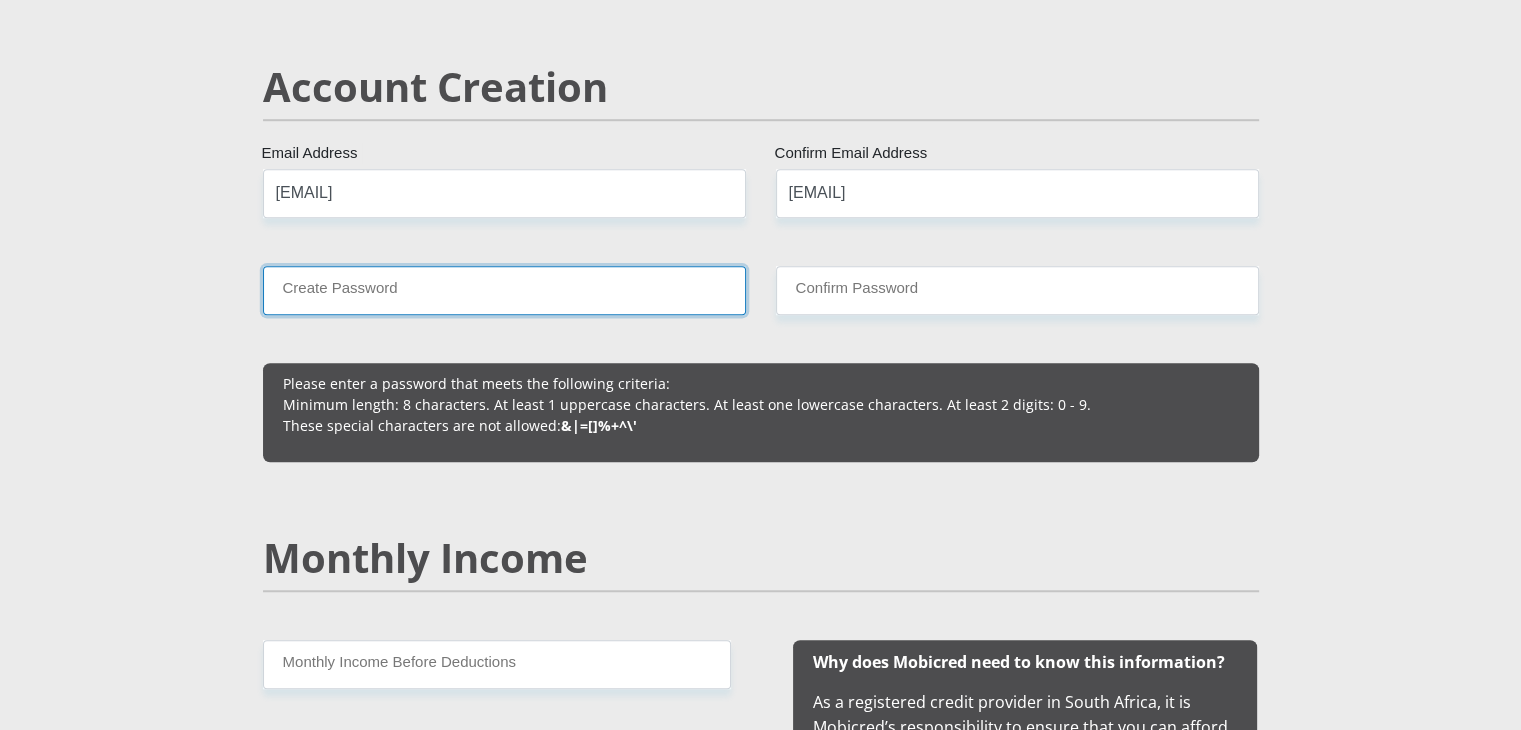 click on "Create Password" at bounding box center (504, 290) 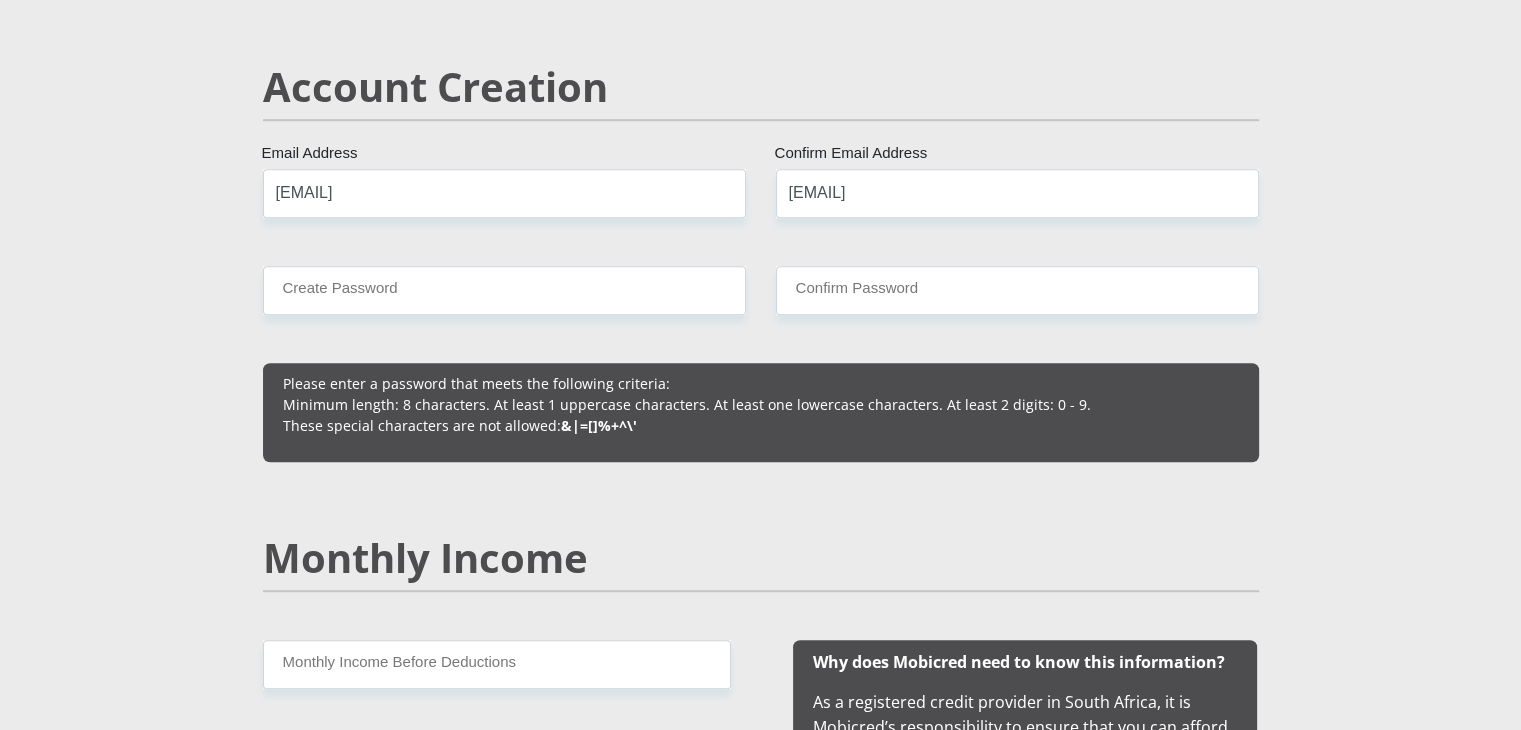 click on "Account Creation" at bounding box center (761, 116) 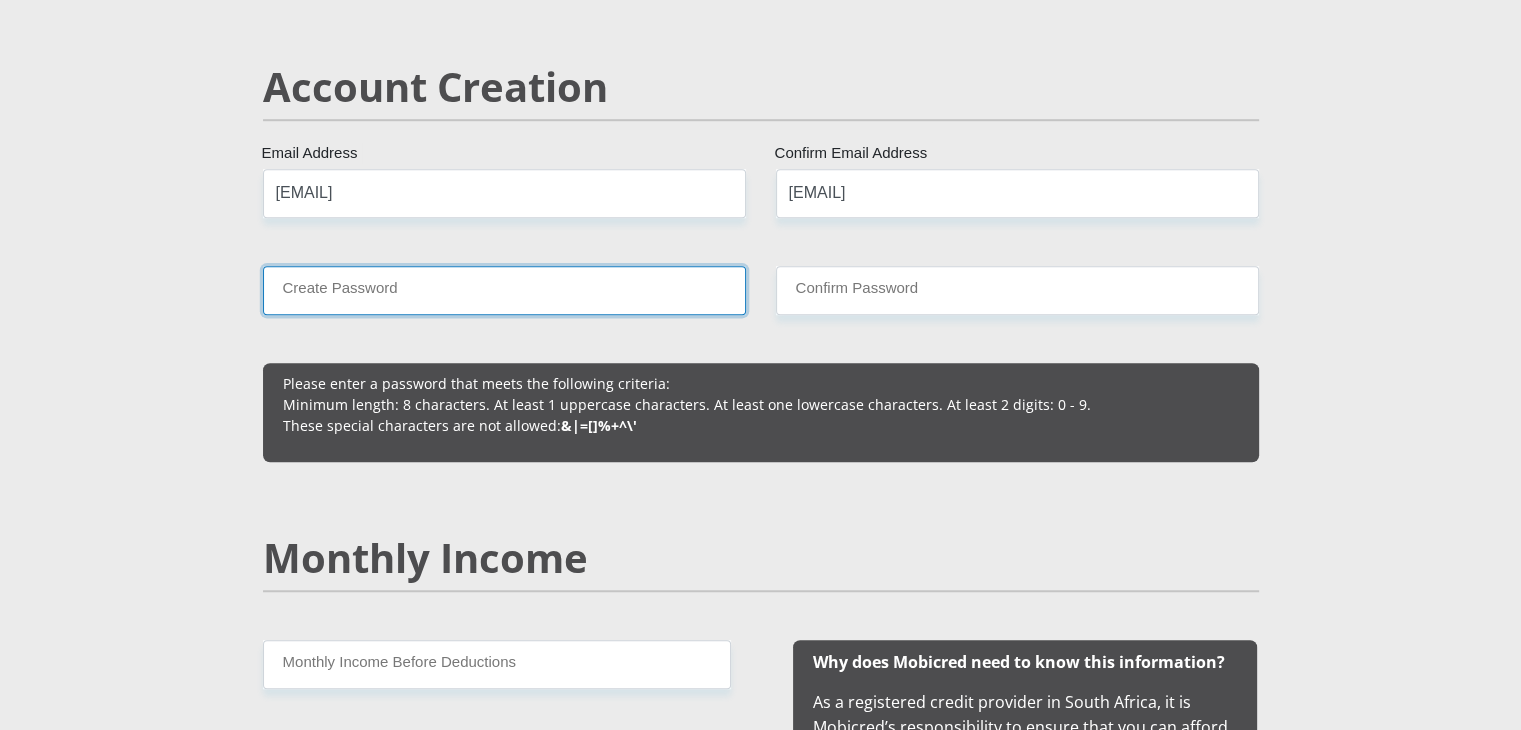 click on "Create Password" at bounding box center (504, 290) 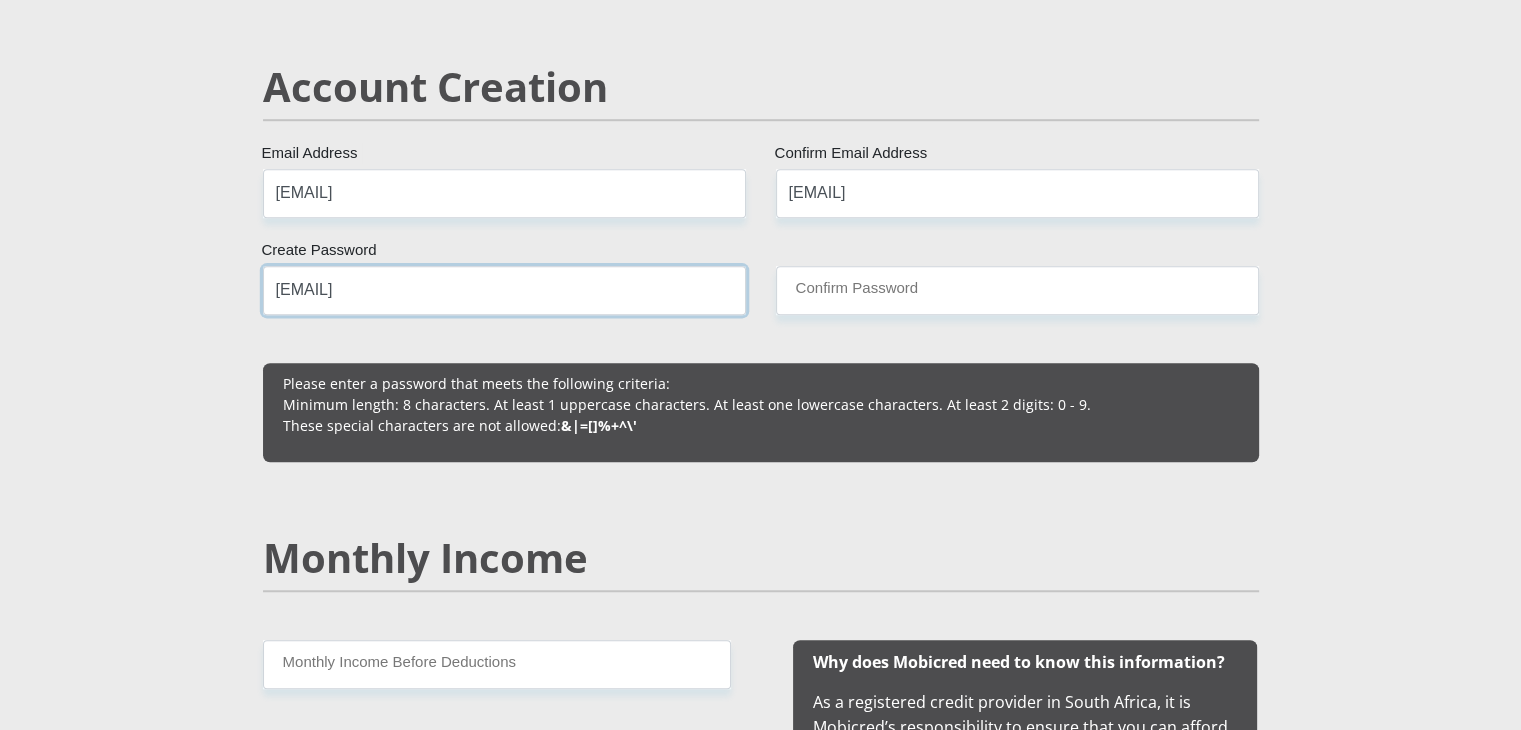 type on "KANINrx94@" 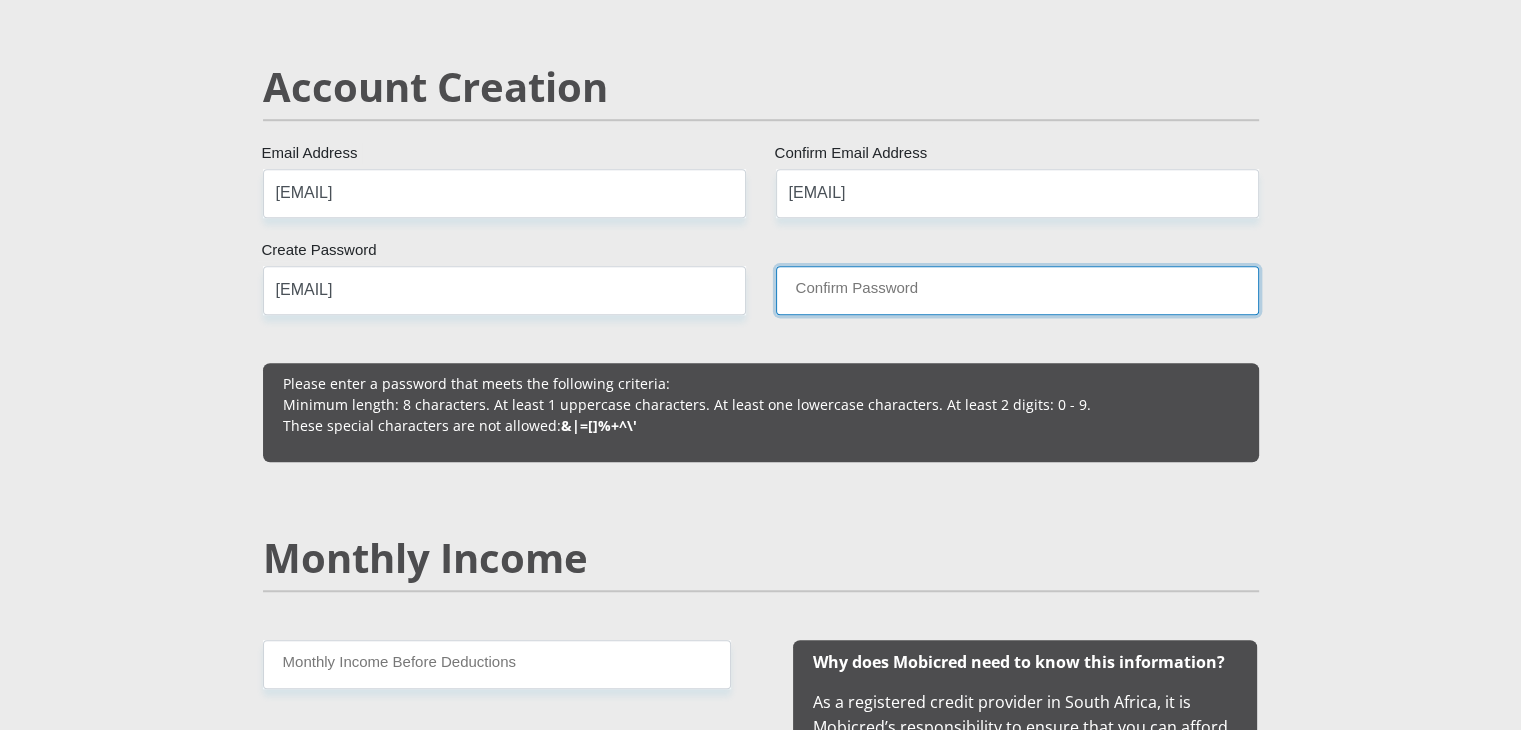 click on "Confirm Password" at bounding box center (1017, 290) 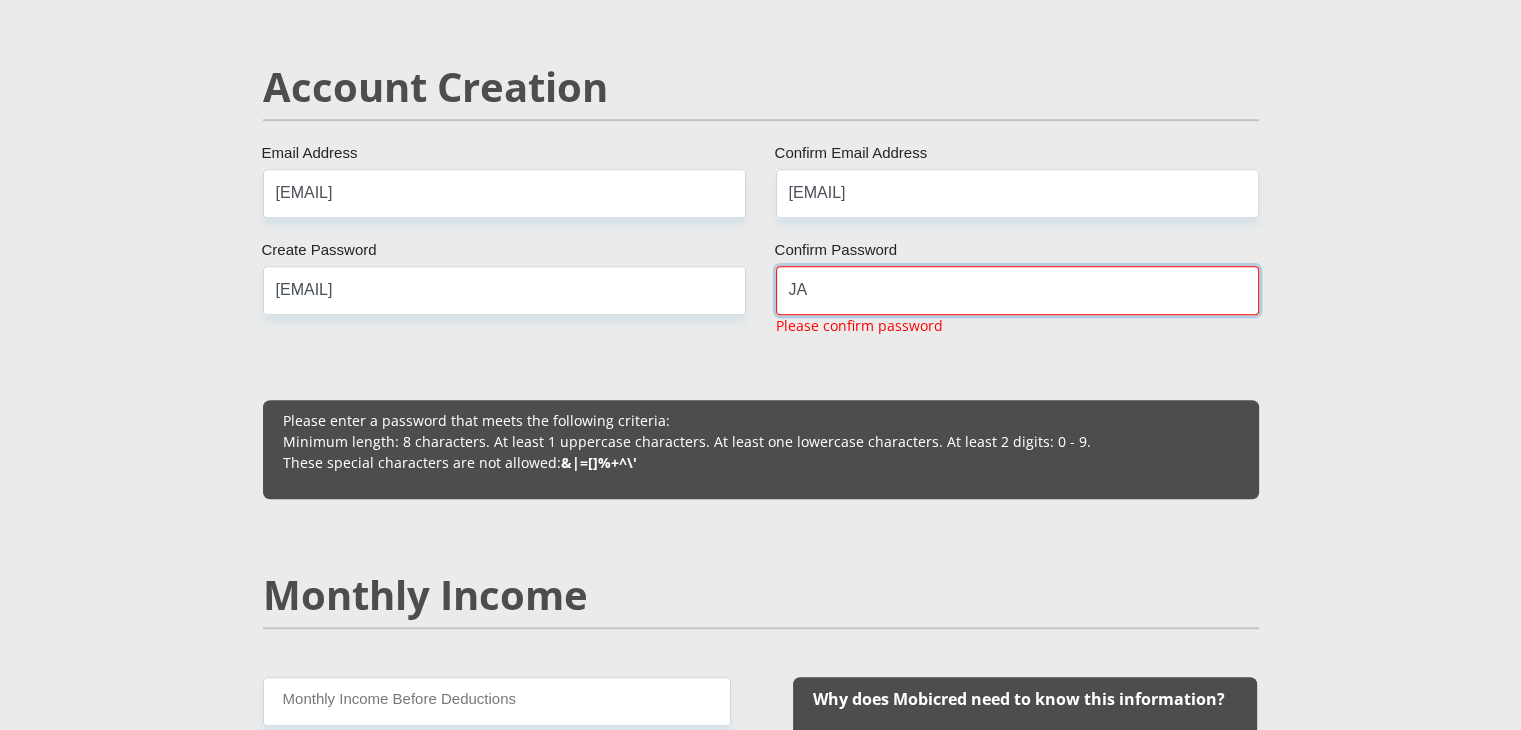 type on "J" 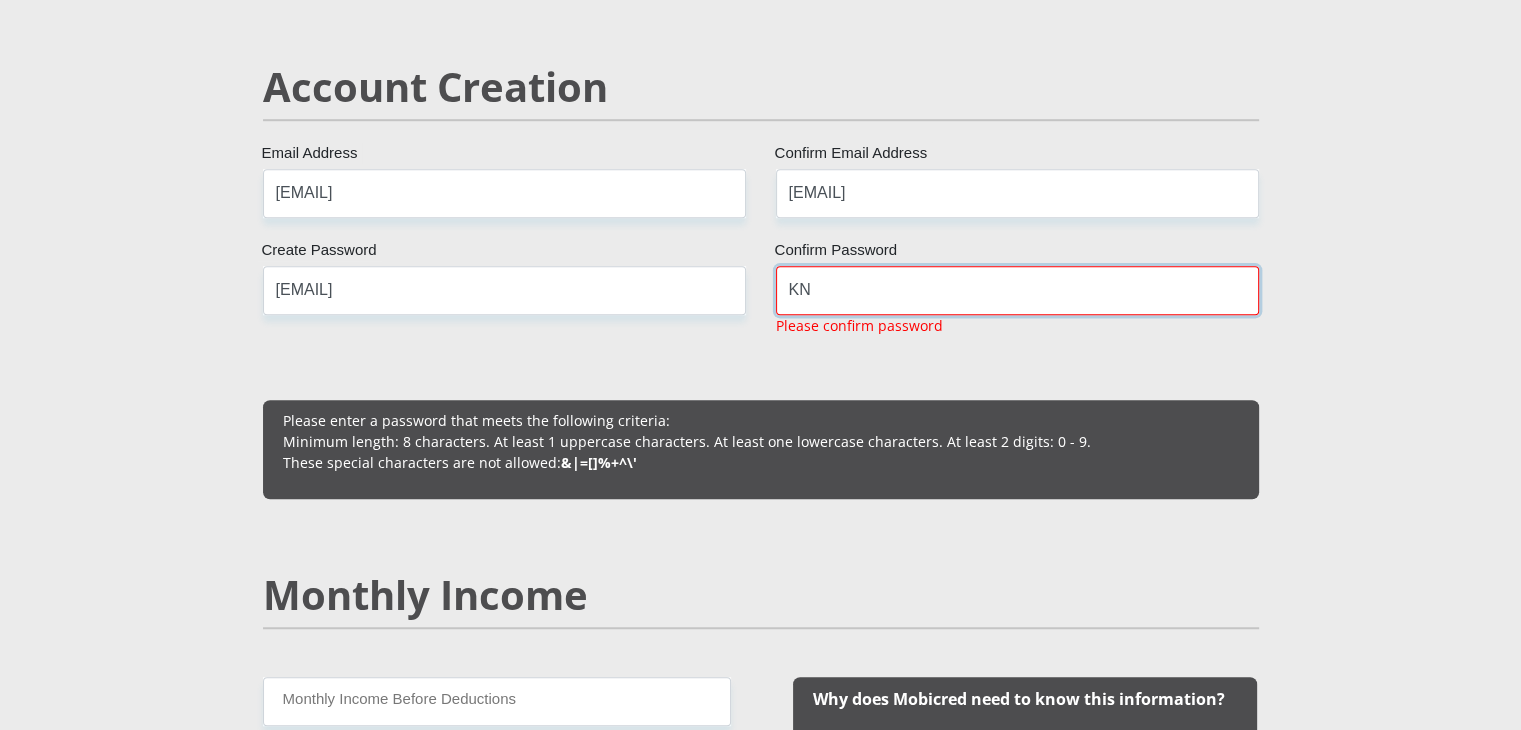 click on "KN" at bounding box center [1017, 290] 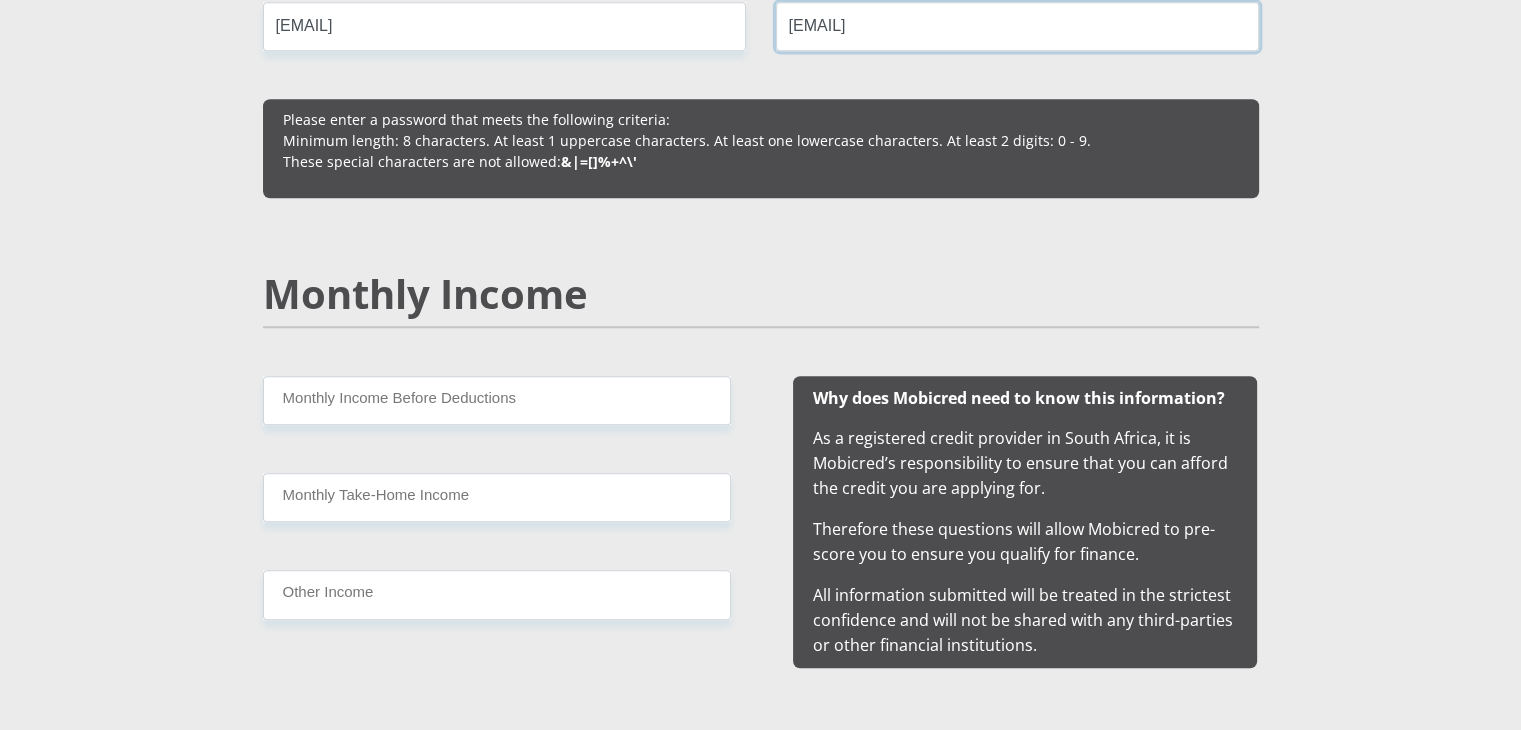 scroll, scrollTop: 1800, scrollLeft: 0, axis: vertical 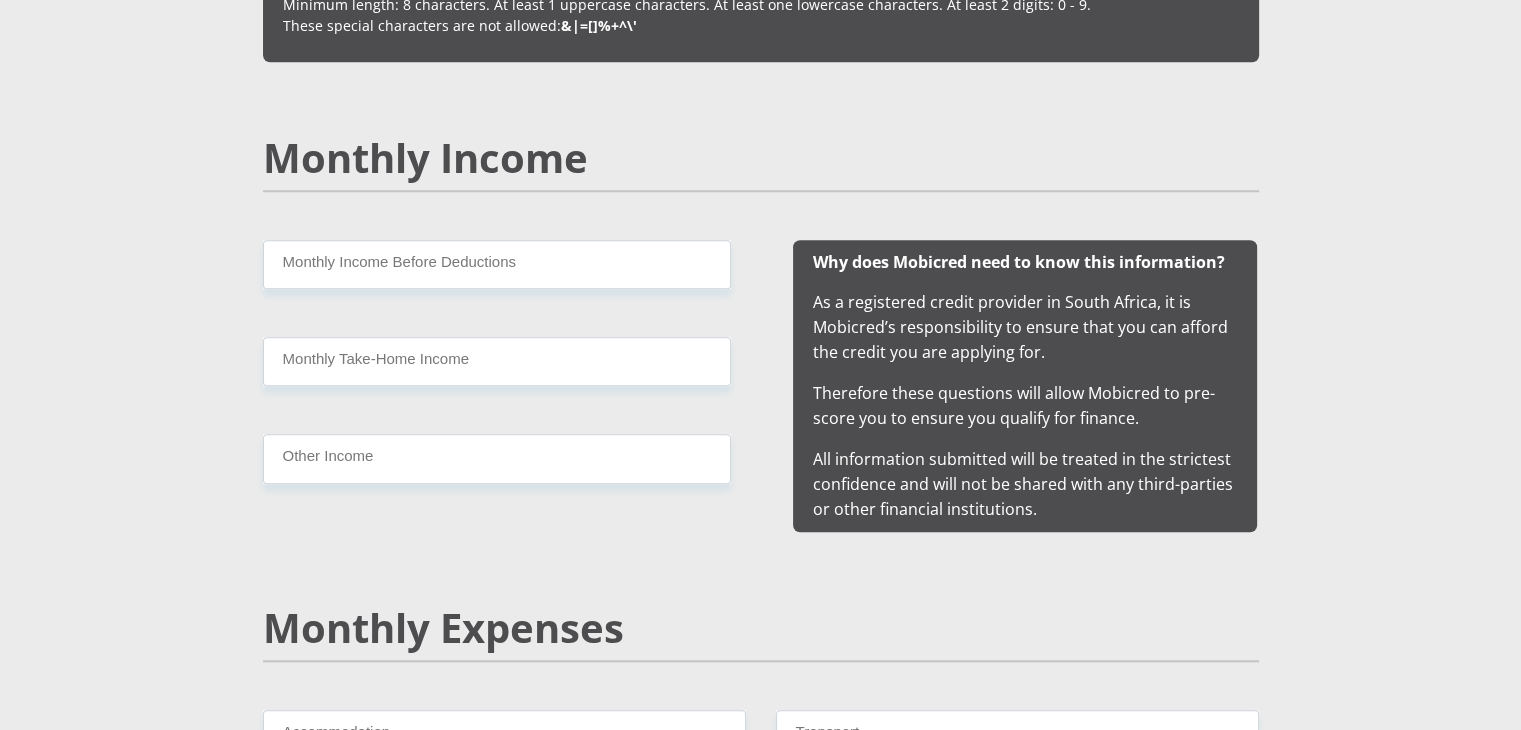 type on "KANINrx94@" 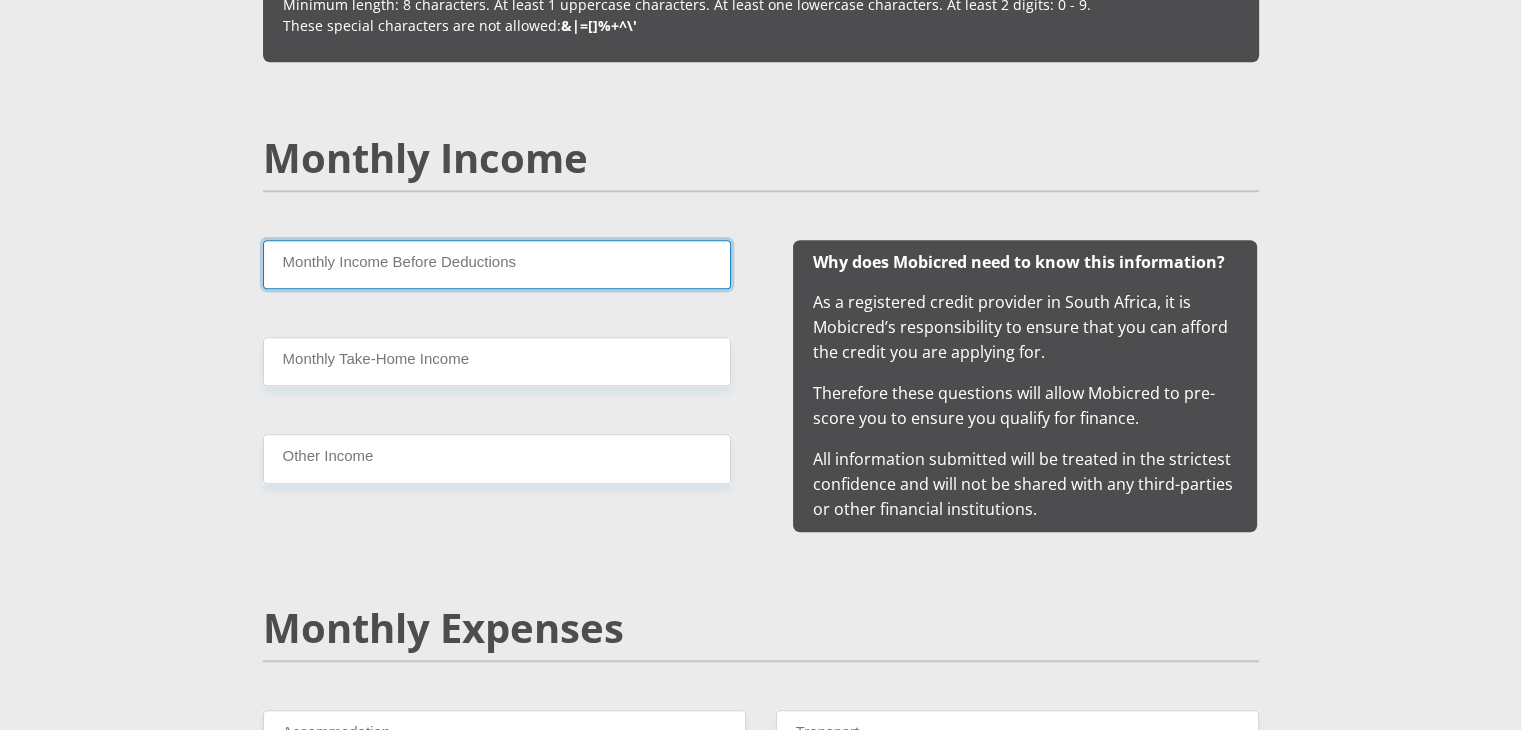 click on "Monthly Income Before Deductions" at bounding box center (497, 264) 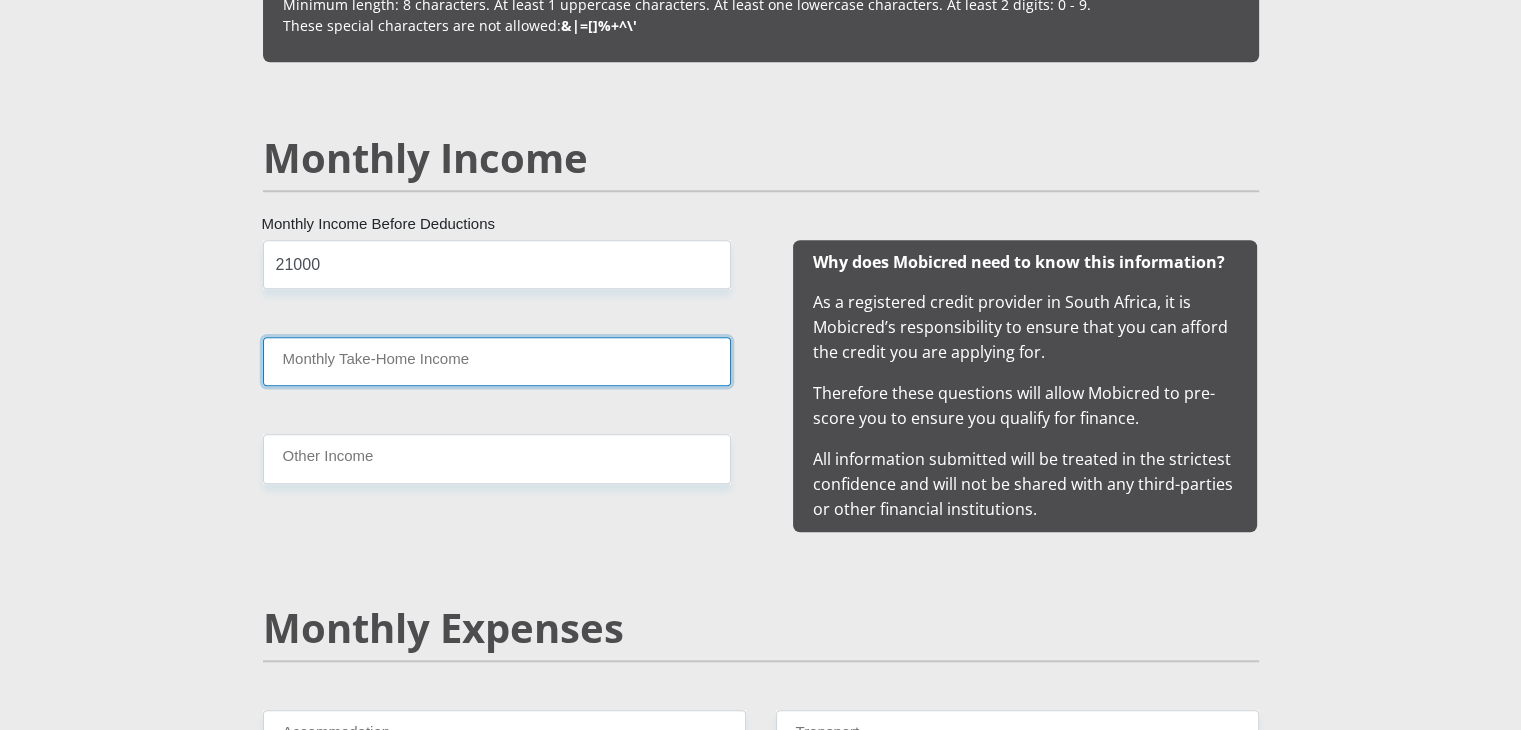 drag, startPoint x: 402, startPoint y: 363, endPoint x: 412, endPoint y: 372, distance: 13.453624 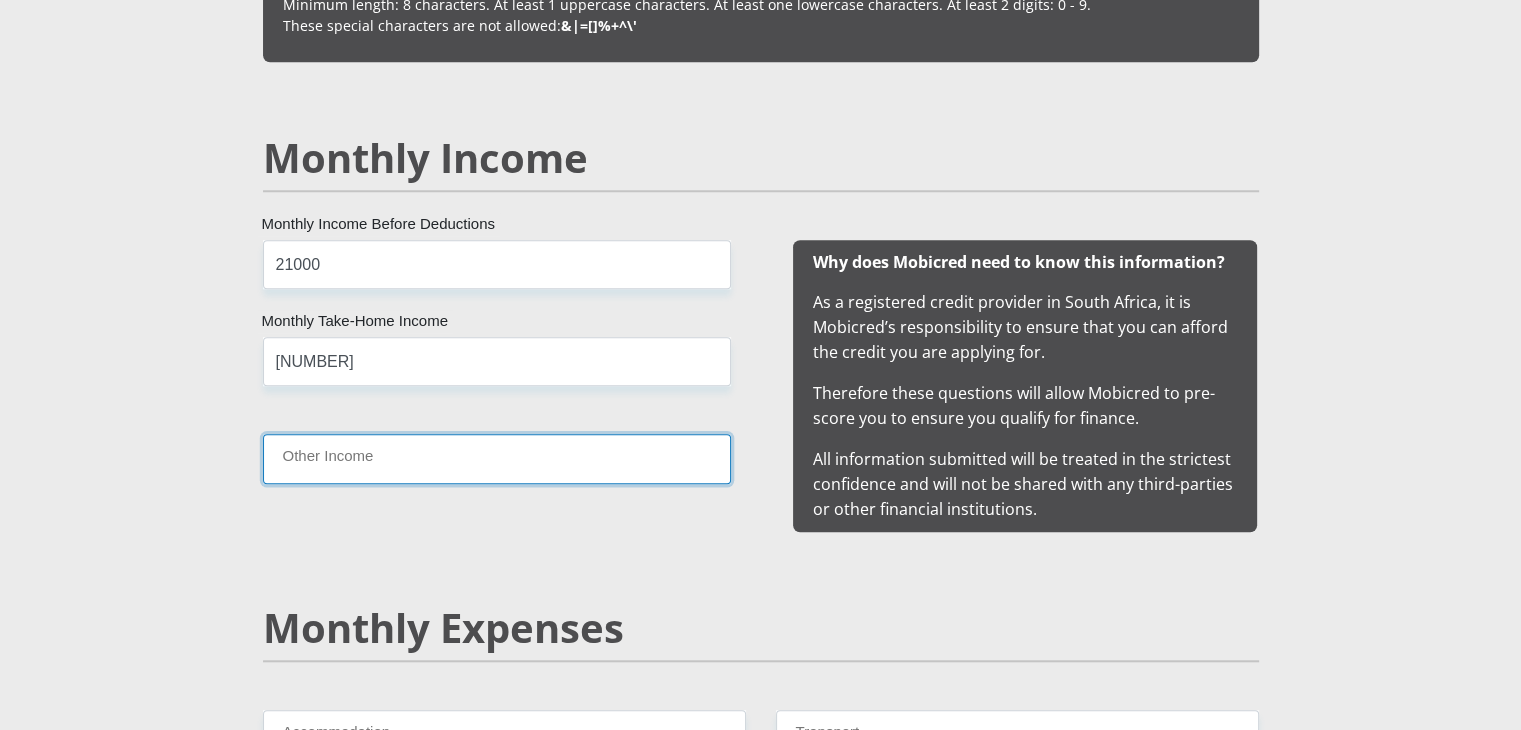click on "Other Income" at bounding box center (497, 458) 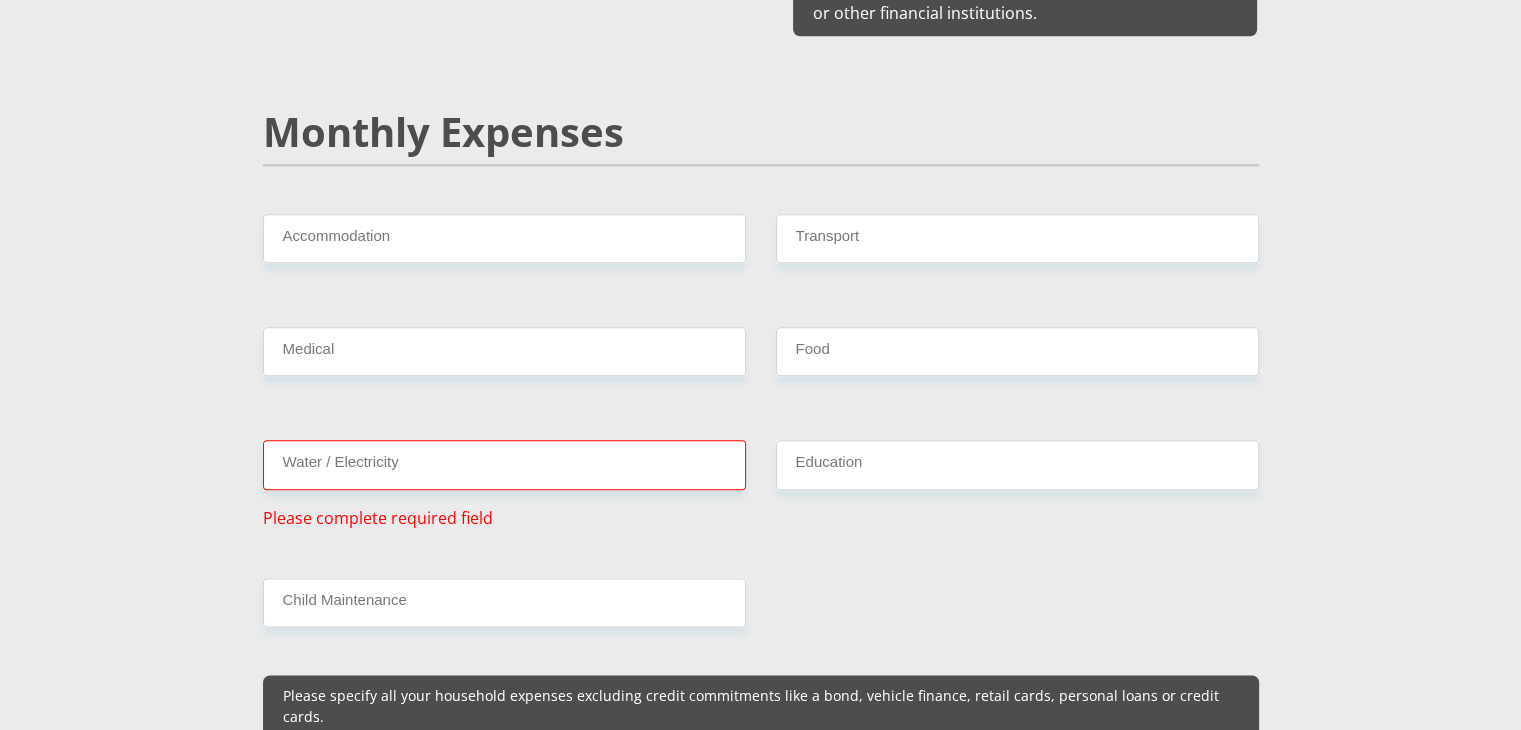 scroll, scrollTop: 2300, scrollLeft: 0, axis: vertical 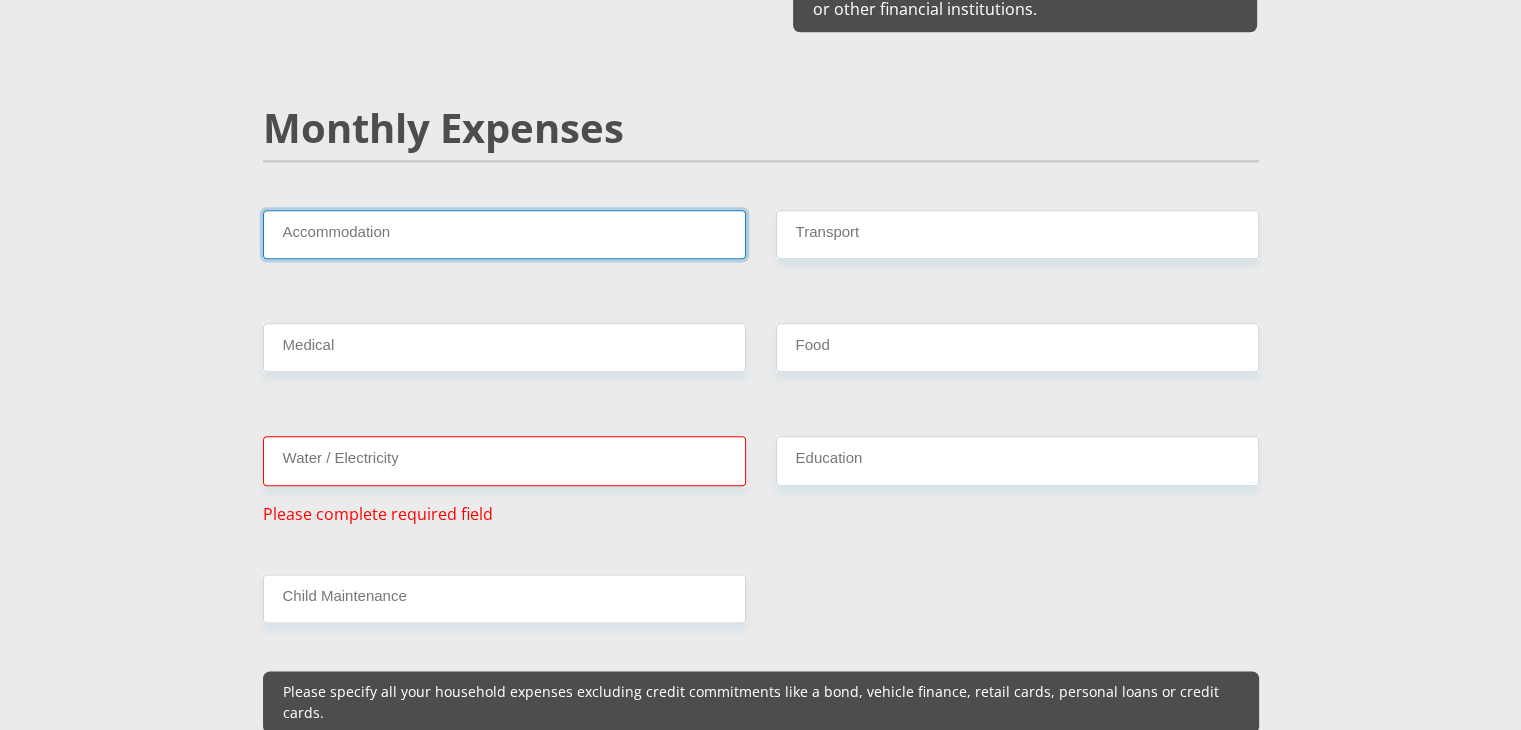 click on "Accommodation" at bounding box center (504, 234) 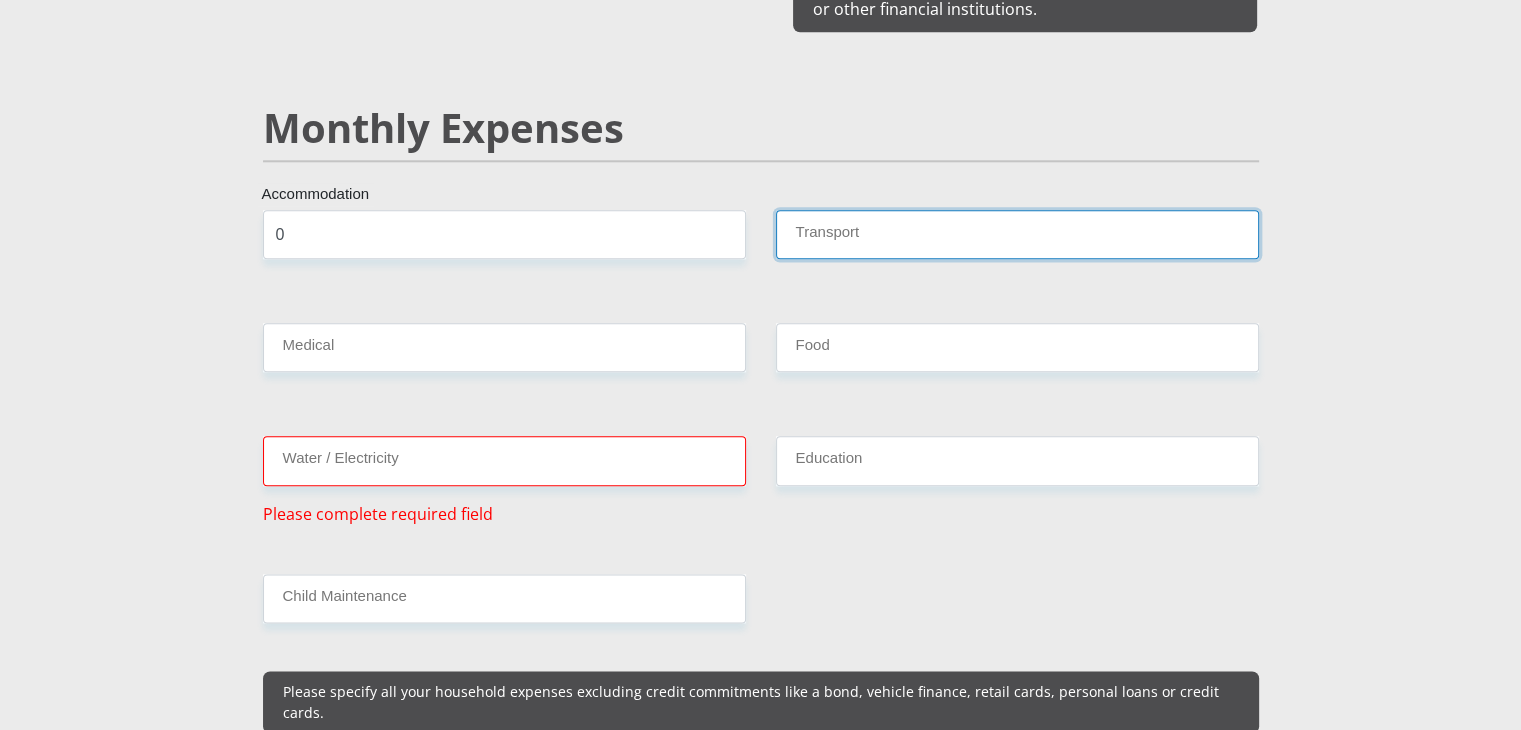 drag, startPoint x: 909, startPoint y: 239, endPoint x: 909, endPoint y: 254, distance: 15 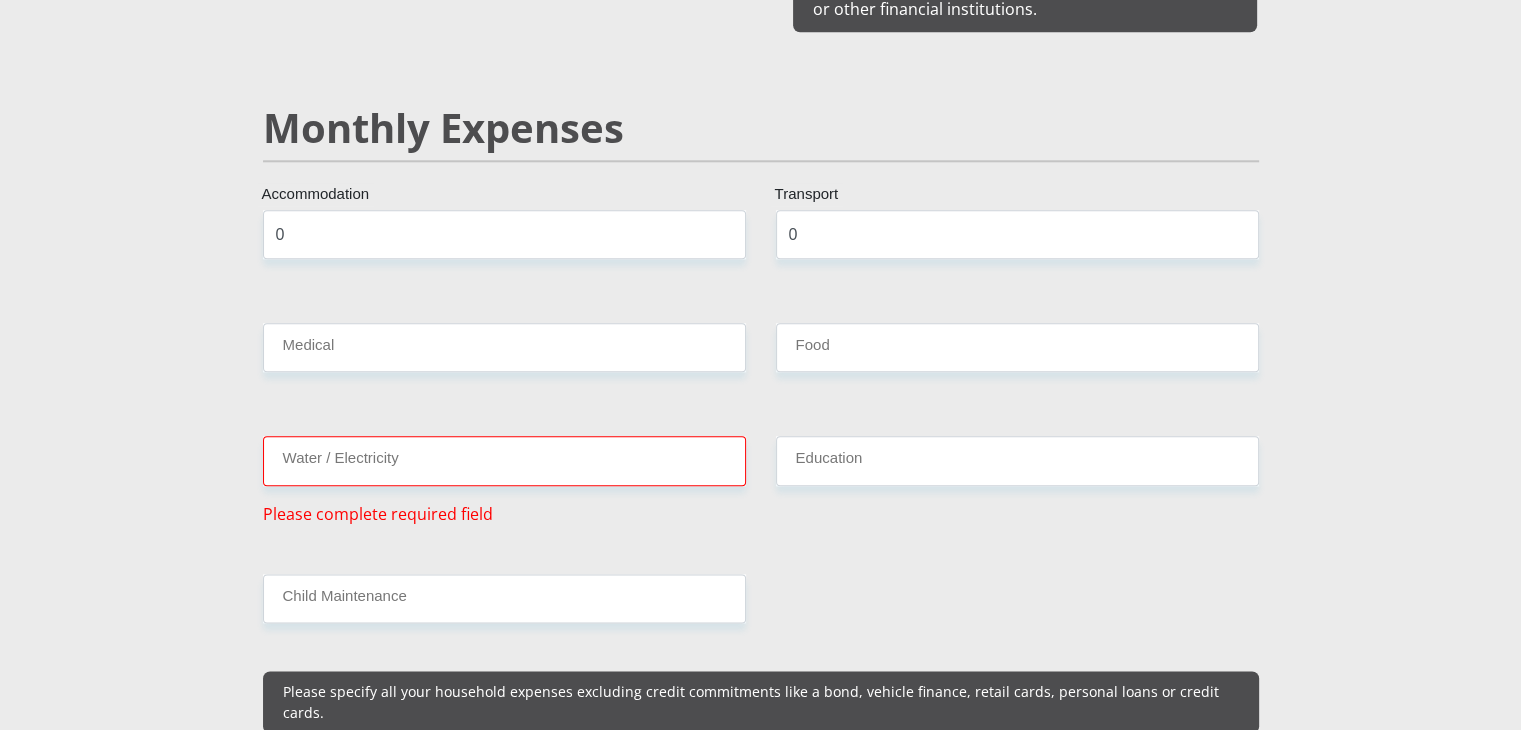 click on "Medical" at bounding box center [504, 355] 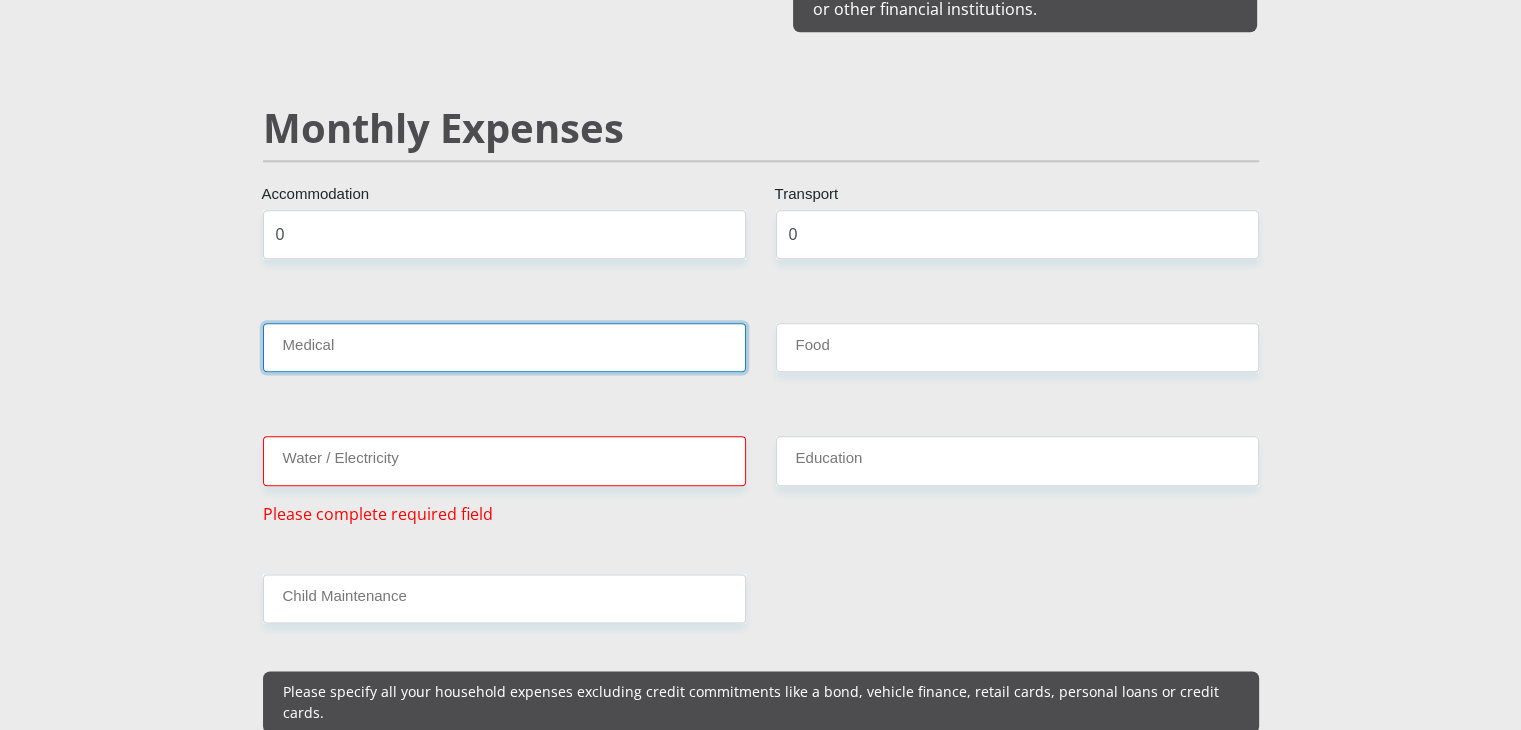 click on "Medical" at bounding box center [504, 347] 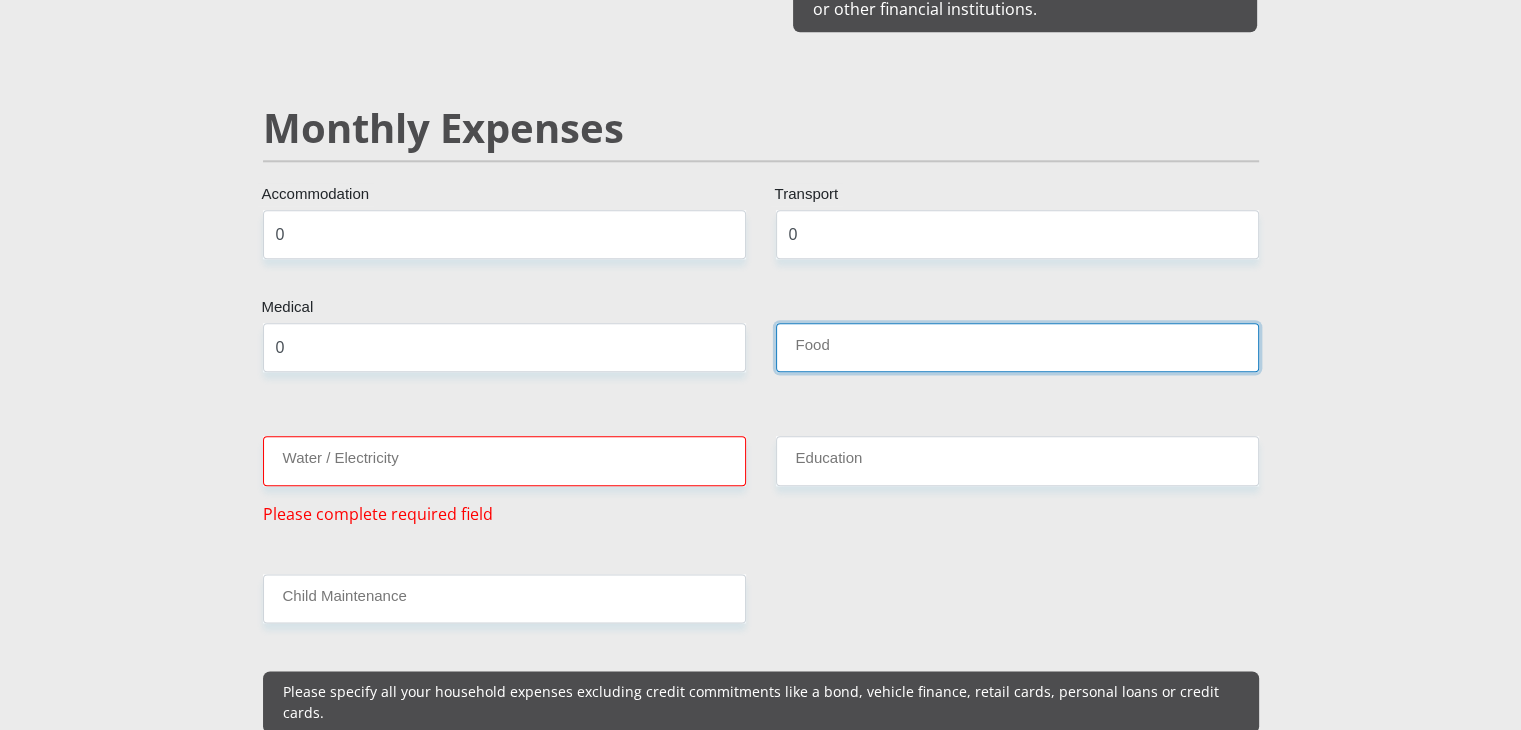 drag, startPoint x: 908, startPoint y: 341, endPoint x: 891, endPoint y: 357, distance: 23.345236 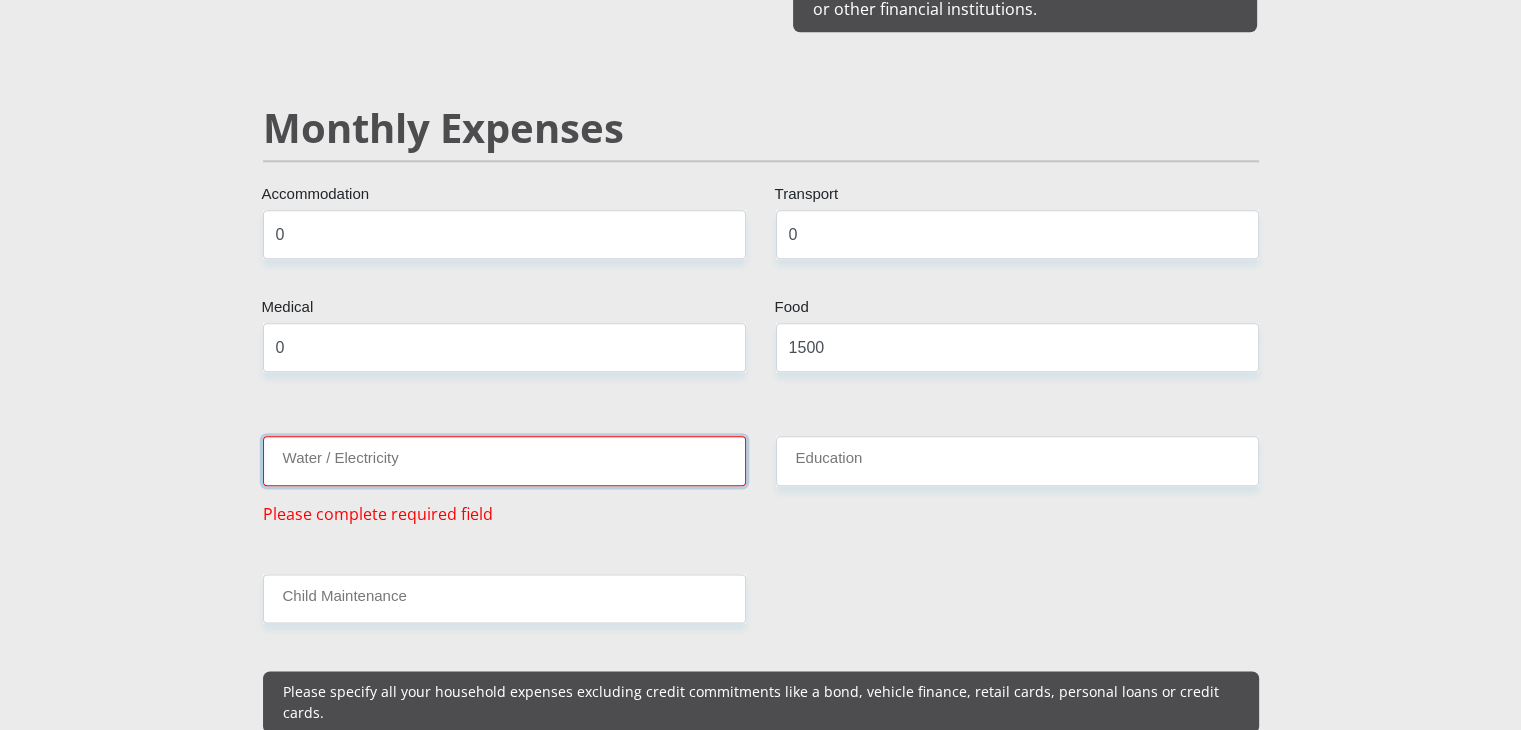 click on "Water / Electricity" at bounding box center (504, 460) 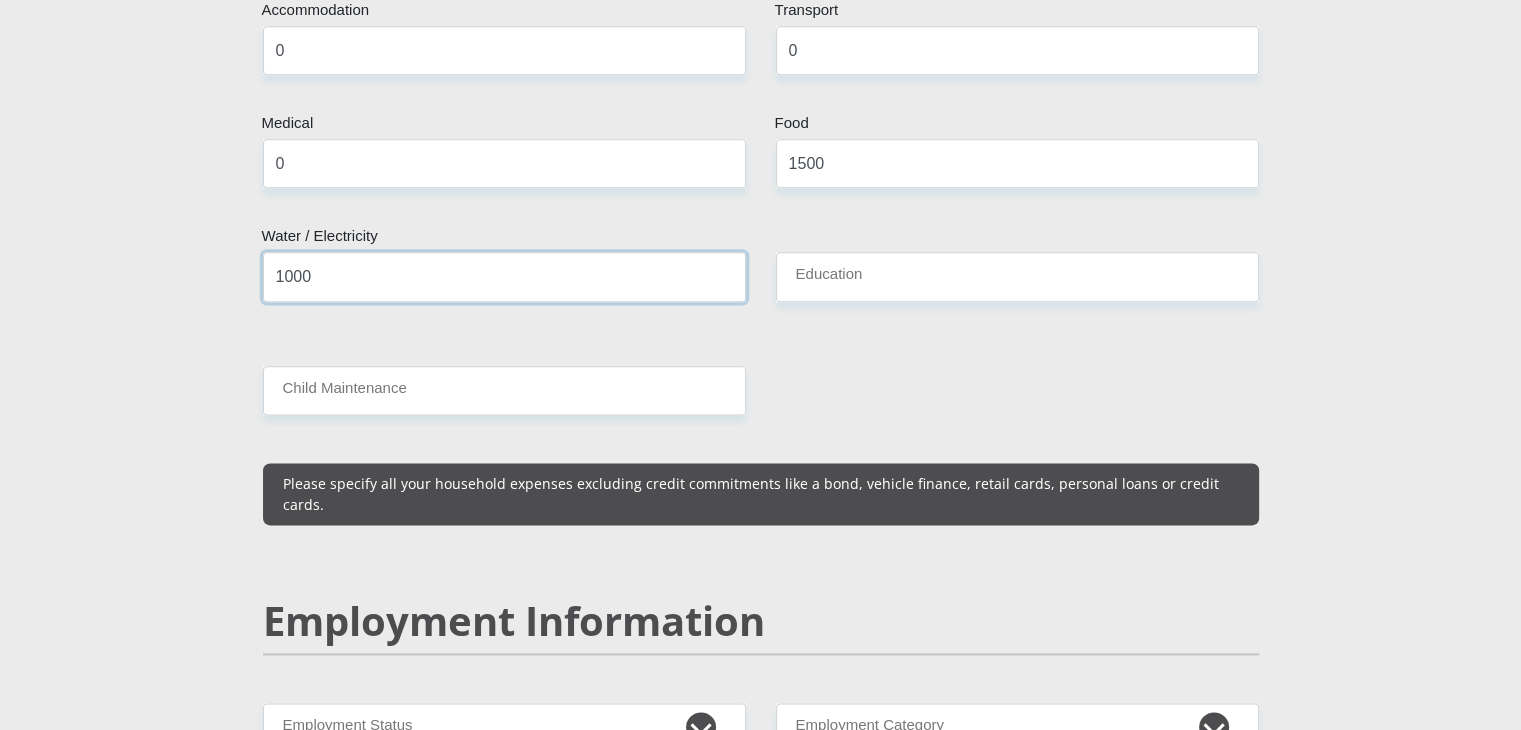 scroll, scrollTop: 2800, scrollLeft: 0, axis: vertical 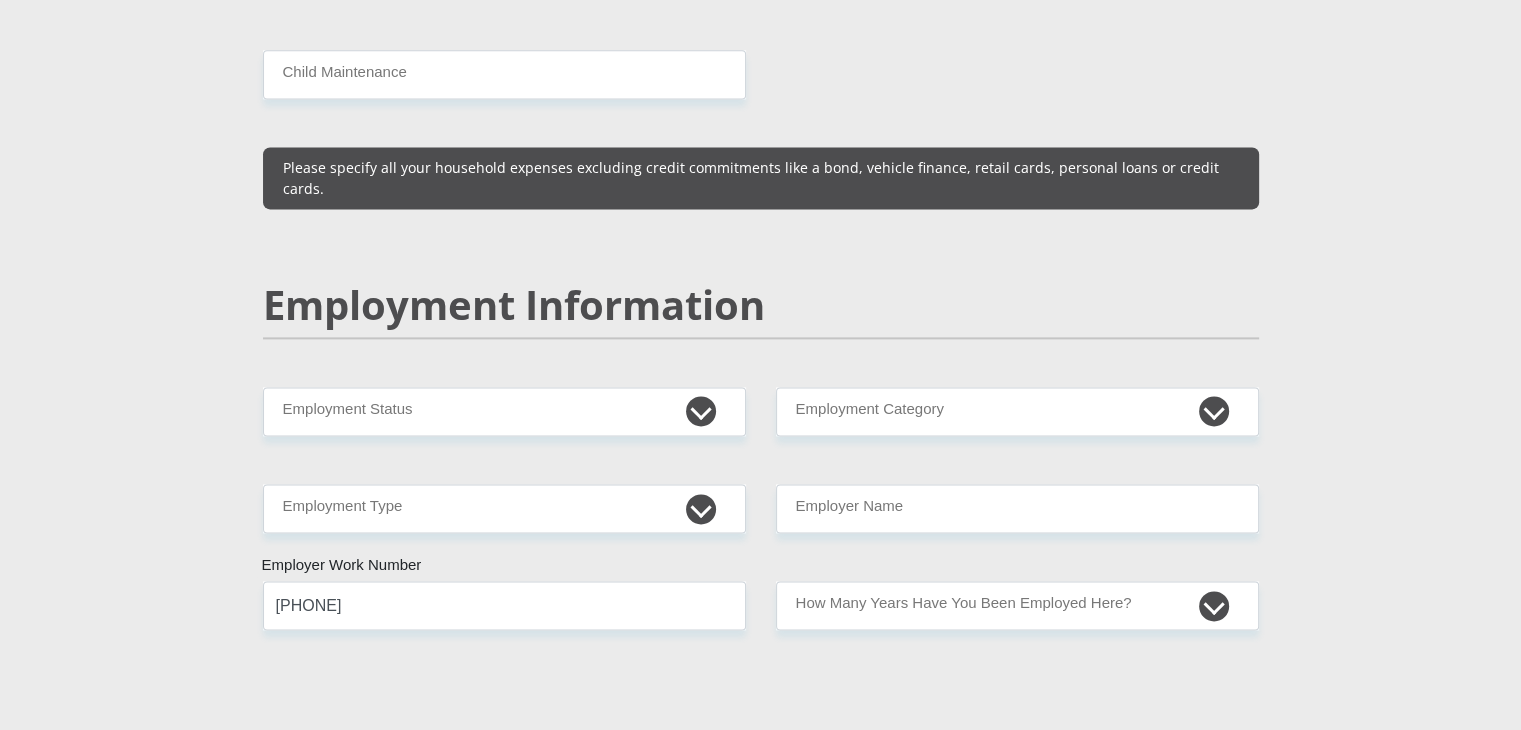 type on "1000" 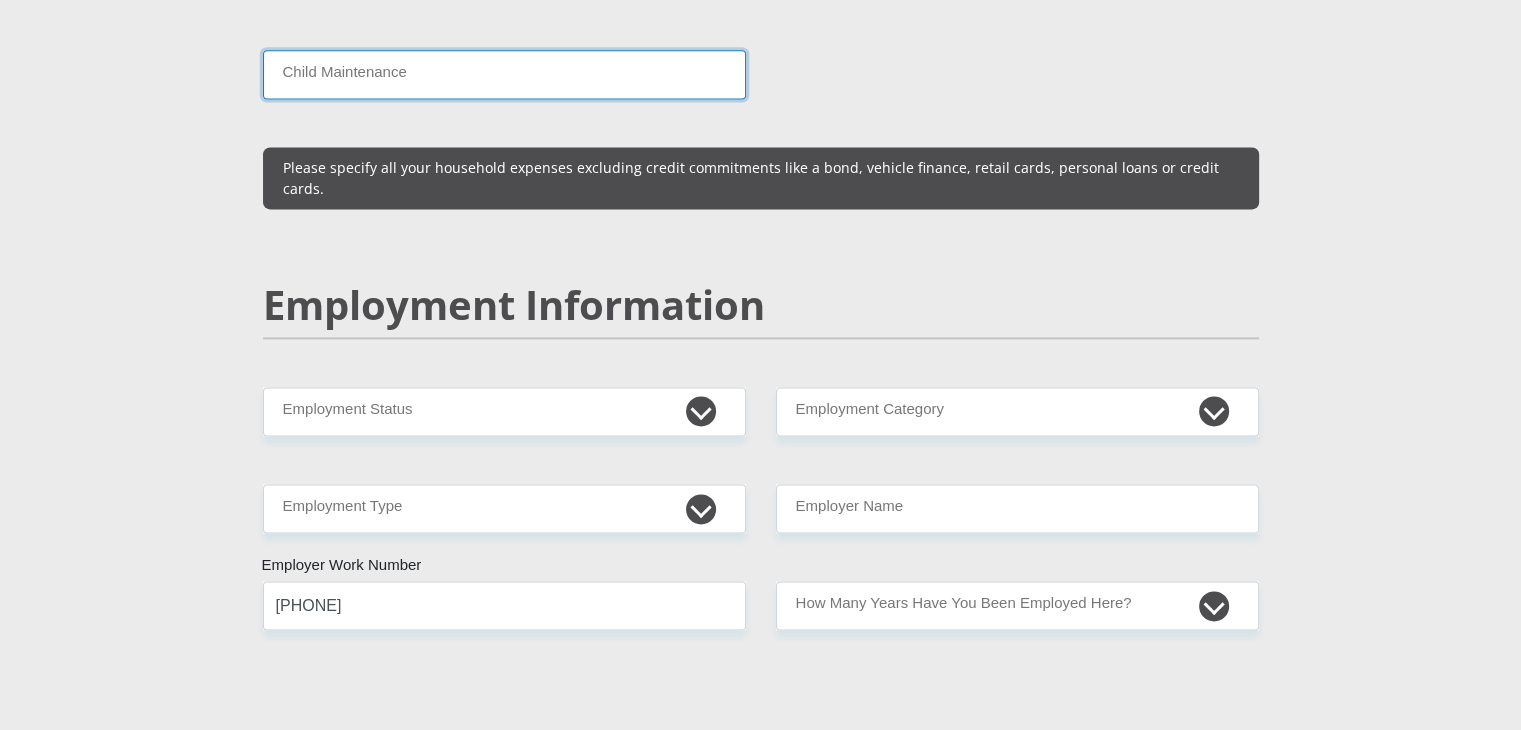 click on "Child Maintenance" at bounding box center [504, 74] 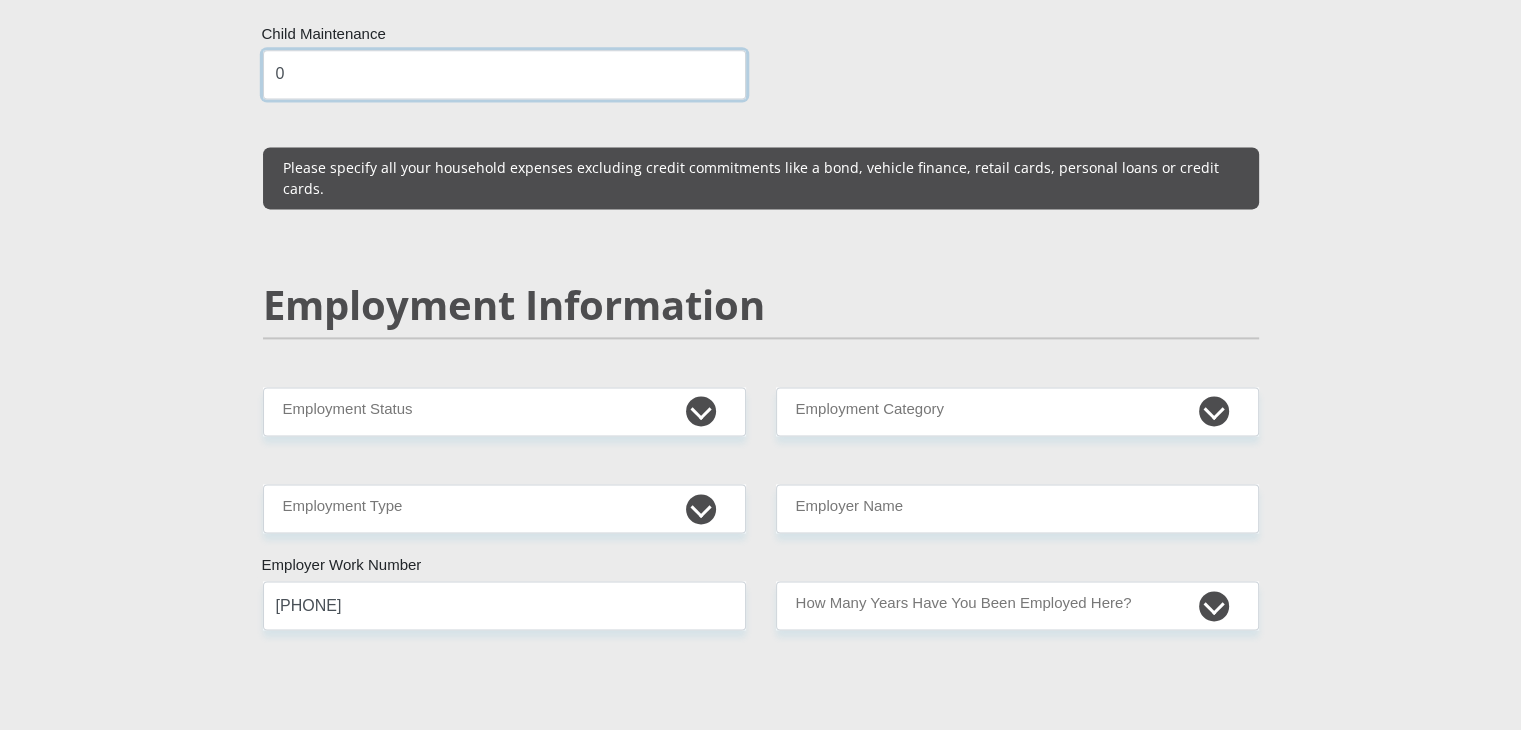 type on "0" 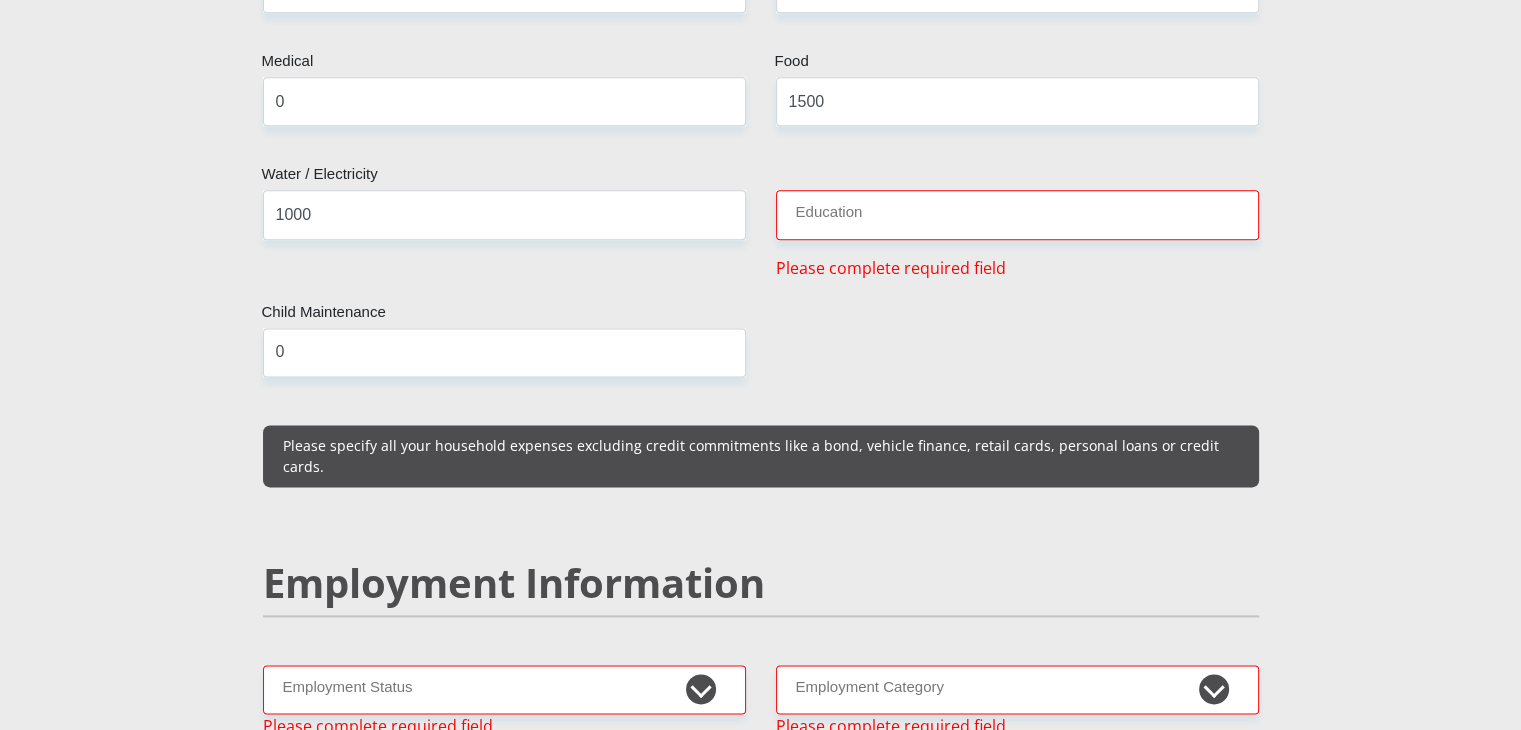 drag, startPoint x: 825, startPoint y: 161, endPoint x: 860, endPoint y: 231, distance: 78.26238 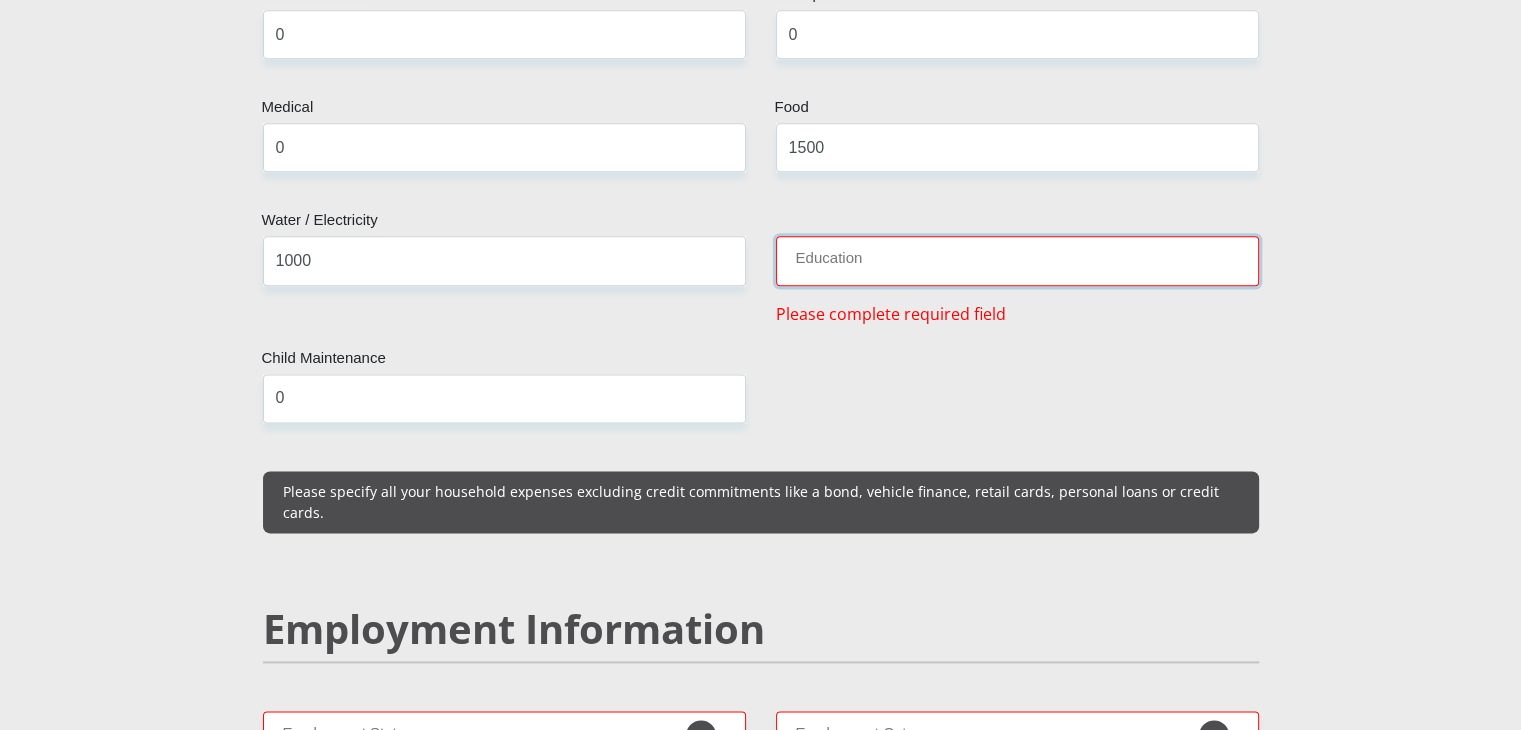 click on "Education" at bounding box center (1017, 260) 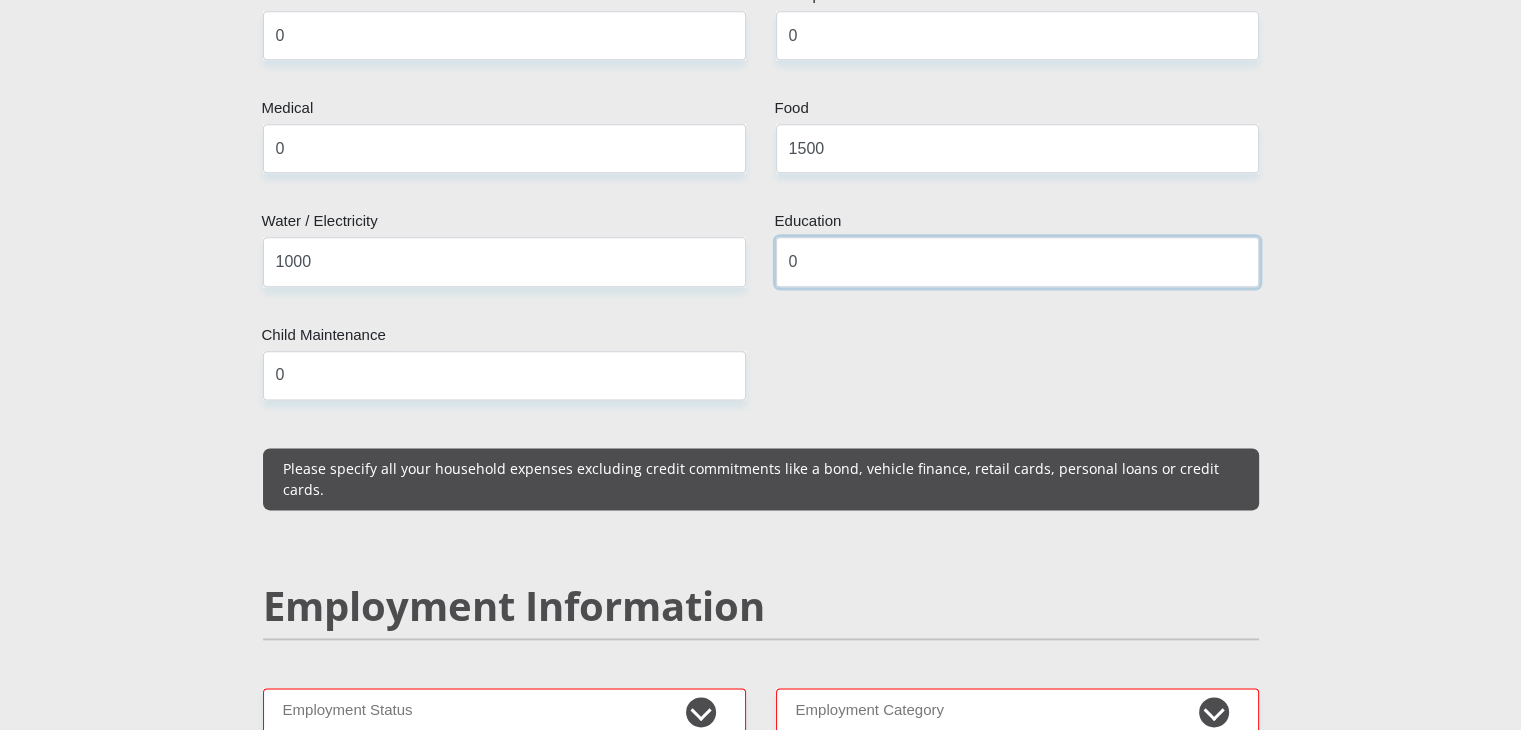 type on "0" 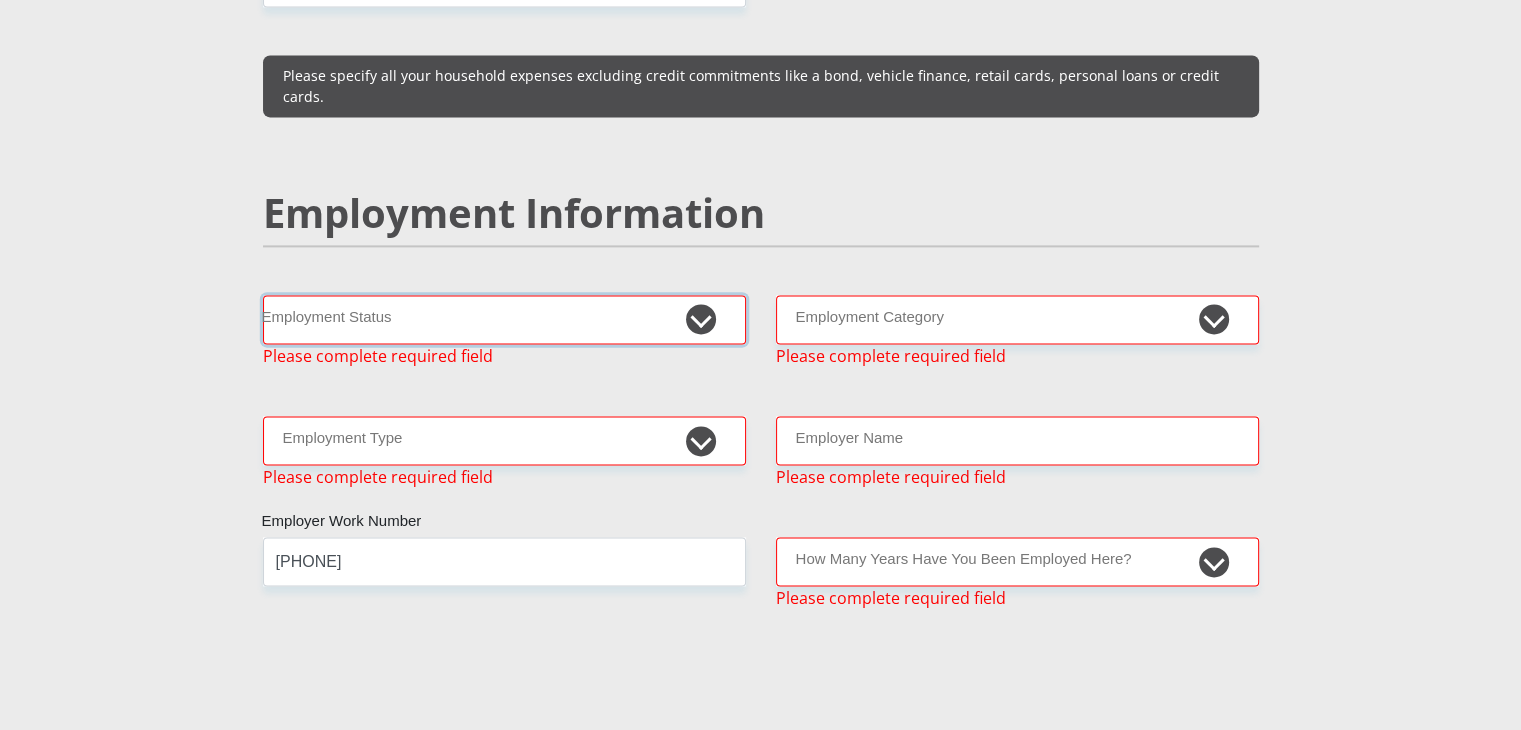 click on "Permanent/Full-time
Part-time/Casual
Contract Worker
Self-Employed
Housewife
Retired
Student
Medically Boarded
Disability
Unemployed
Employment Status
Please complete required field" at bounding box center [504, 331] 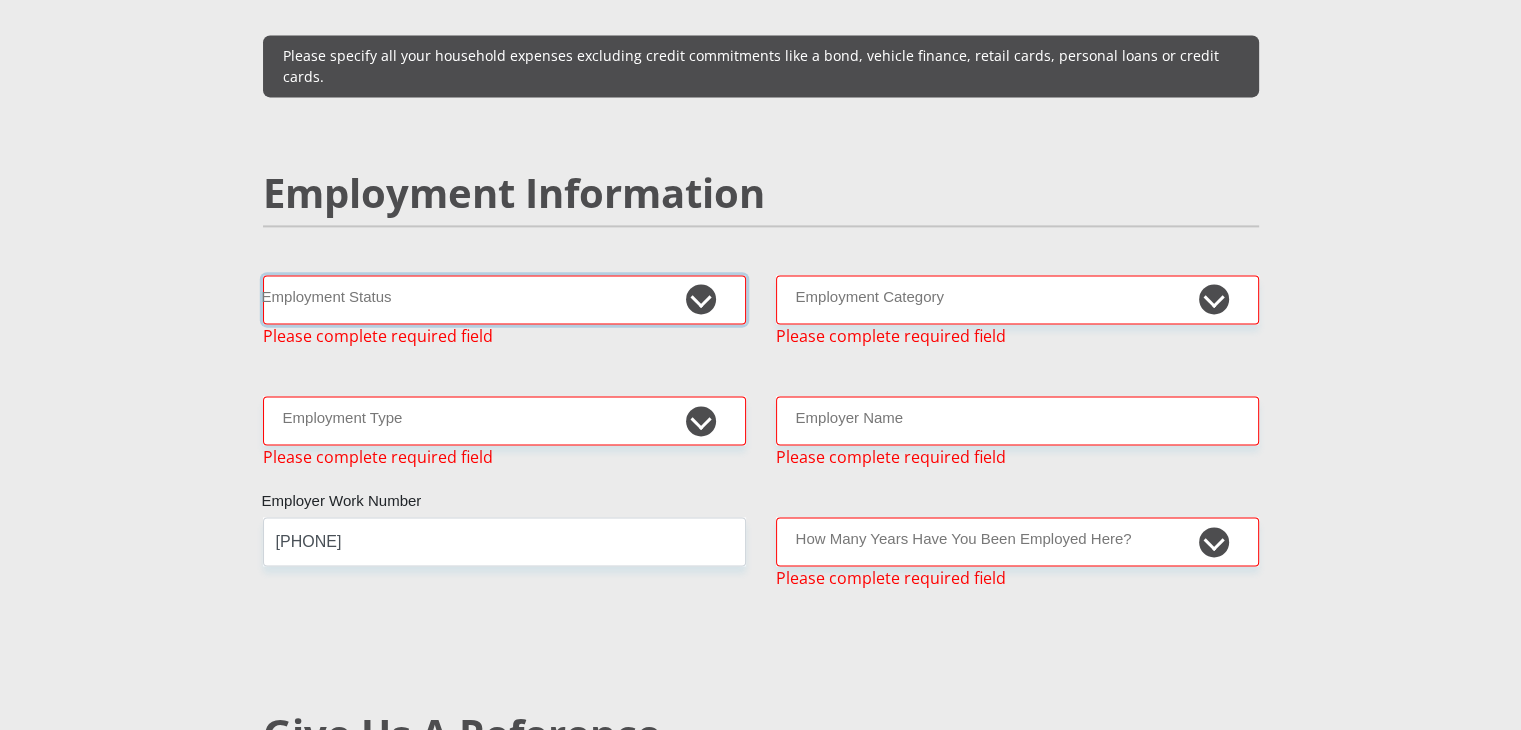 scroll, scrollTop: 2912, scrollLeft: 0, axis: vertical 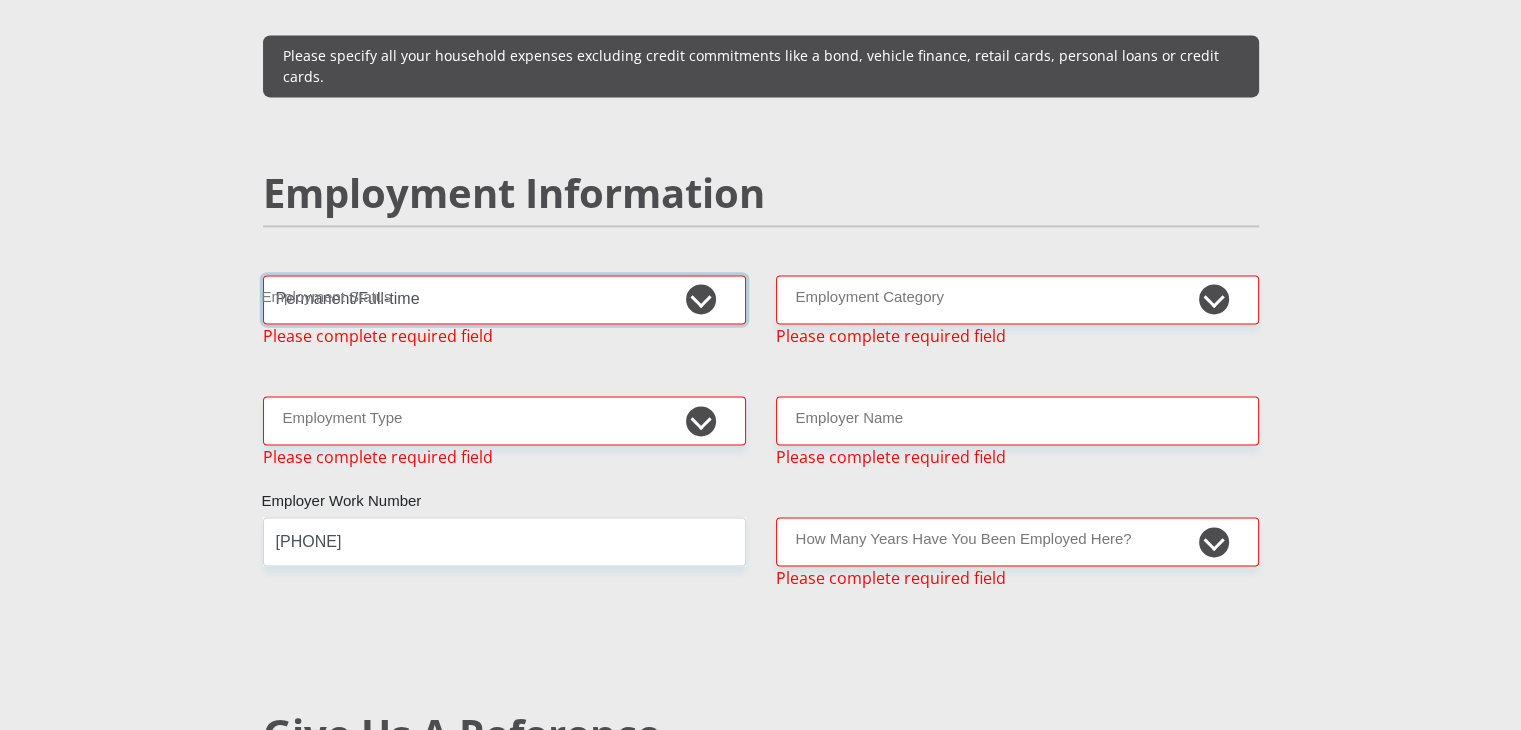 click on "Permanent/Full-time
Part-time/Casual
Contract Worker
Self-Employed
Housewife
Retired
Student
Medically Boarded
Disability
Unemployed" at bounding box center [504, 299] 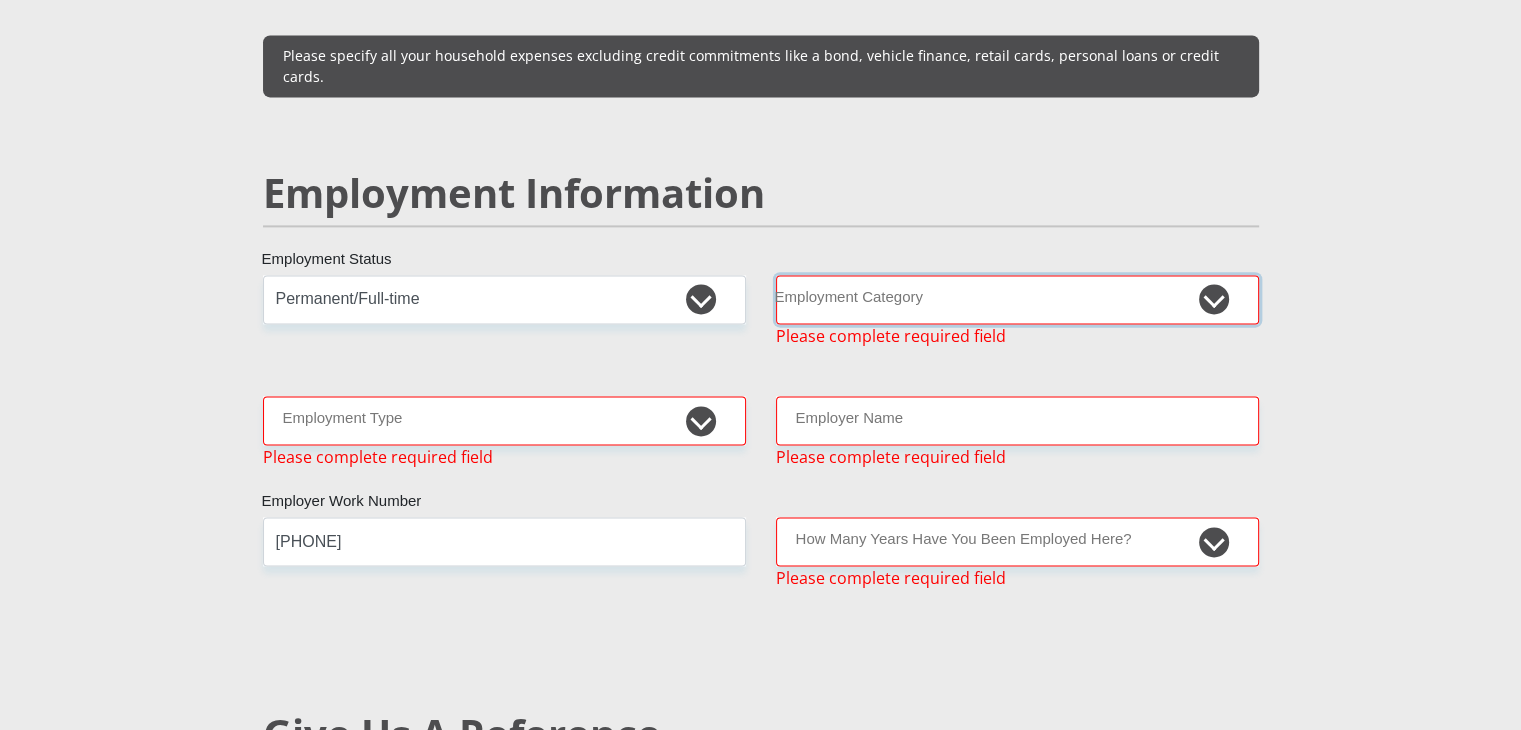 click on "AGRICULTURE
ALCOHOL & TOBACCO
CONSTRUCTION MATERIALS
METALLURGY
EQUIPMENT FOR RENEWABLE ENERGY
SPECIALIZED CONTRACTORS
CAR
GAMING (INCL. INTERNET
OTHER WHOLESALE
UNLICENSED PHARMACEUTICALS
CURRENCY EXCHANGE HOUSES
OTHER FINANCIAL INSTITUTIONS & INSURANCE
REAL ESTATE AGENTS
OIL & GAS
OTHER MATERIALS (E.G. IRON ORE)
PRECIOUS STONES & PRECIOUS METALS
POLITICAL ORGANIZATIONS
RELIGIOUS ORGANIZATIONS(NOT SECTS)
ACTI. HAVING BUSINESS DEAL WITH PUBLIC ADMINISTRATION
LAUNDROMATS" at bounding box center [1017, 299] 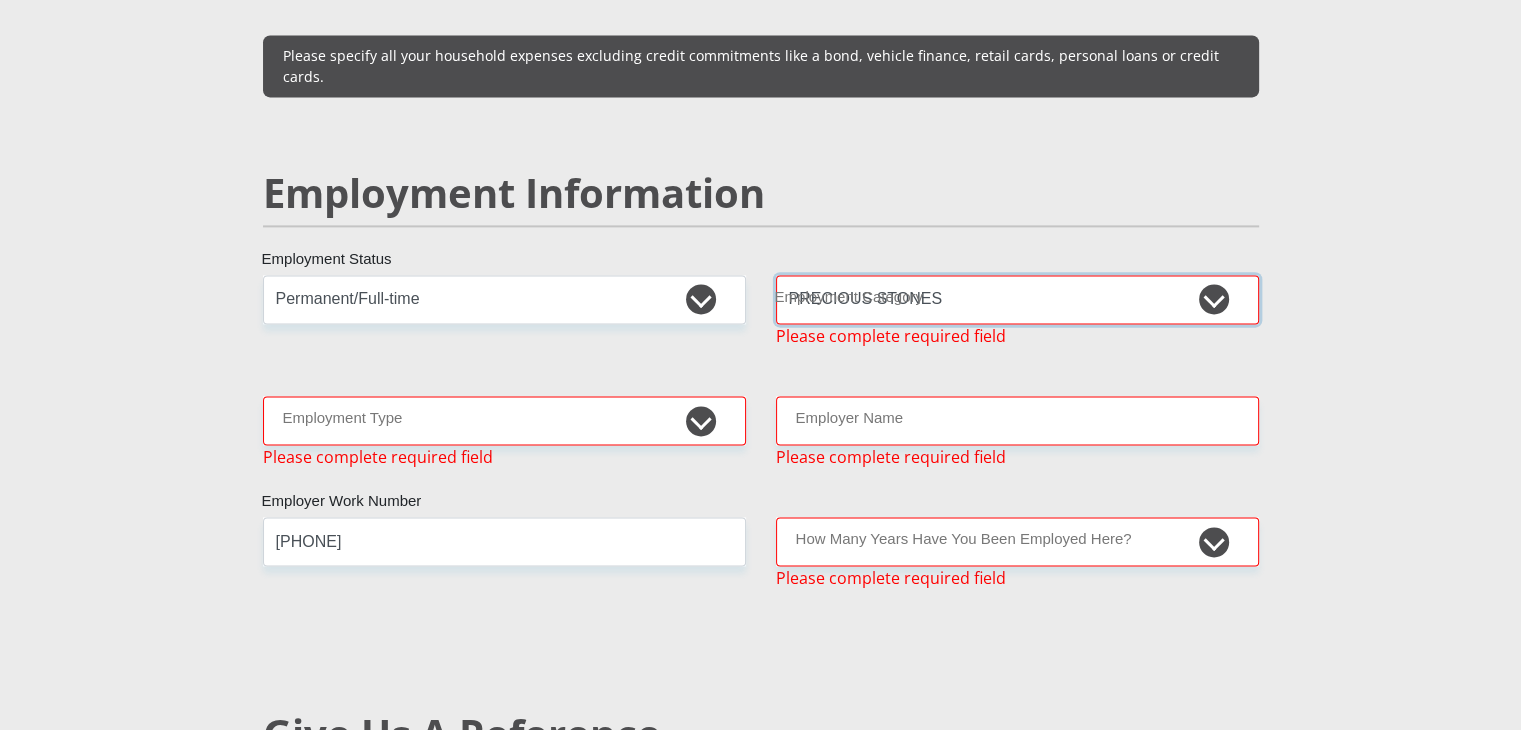click on "AGRICULTURE
ALCOHOL & TOBACCO
CONSTRUCTION MATERIALS
METALLURGY
EQUIPMENT FOR RENEWABLE ENERGY
SPECIALIZED CONTRACTORS
CAR
GAMING (INCL. INTERNET
OTHER WHOLESALE
UNLICENSED PHARMACEUTICALS
CURRENCY EXCHANGE HOUSES
OTHER FINANCIAL INSTITUTIONS & INSURANCE
REAL ESTATE AGENTS
OIL & GAS
OTHER MATERIALS (E.G. IRON ORE)
PRECIOUS STONES & PRECIOUS METALS
POLITICAL ORGANIZATIONS
RELIGIOUS ORGANIZATIONS(NOT SECTS)
ACTI. HAVING BUSINESS DEAL WITH PUBLIC ADMINISTRATION
LAUNDROMATS" at bounding box center (1017, 299) 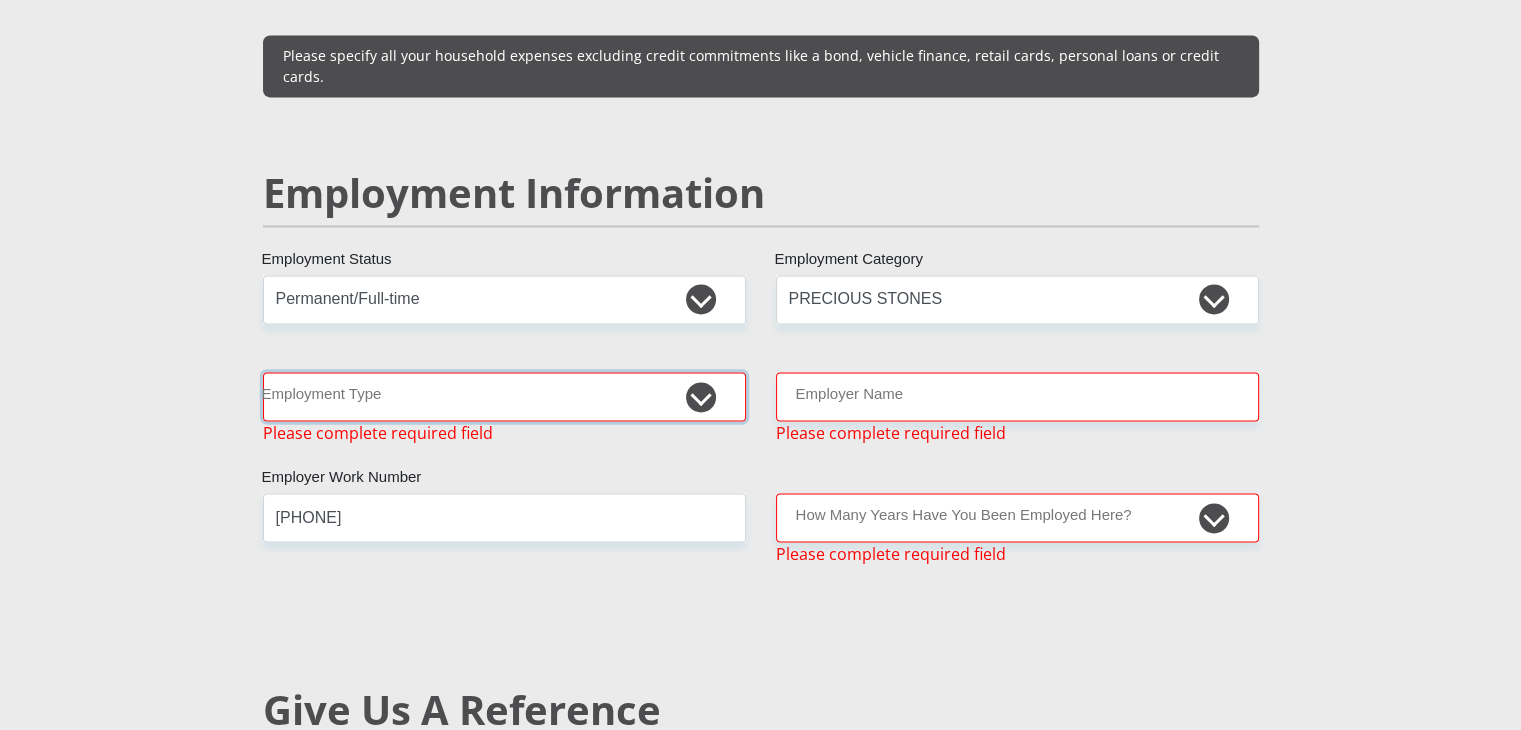click on "College/Lecturer
Craft Seller
Creative
Driver
Executive
Farmer
Forces - Non Commissioned
Forces - Officer
Hawker
Housewife
Labourer
Licenced Professional
Manager
Miner
Non Licenced Professional
Office Staff/Clerk
Outside Worker
Pensioner
Permanent Teacher
Production/Manufacturing
Sales
Self-Employed
Semi-Professional Worker
Service Industry  Social Worker  Student" at bounding box center [504, 396] 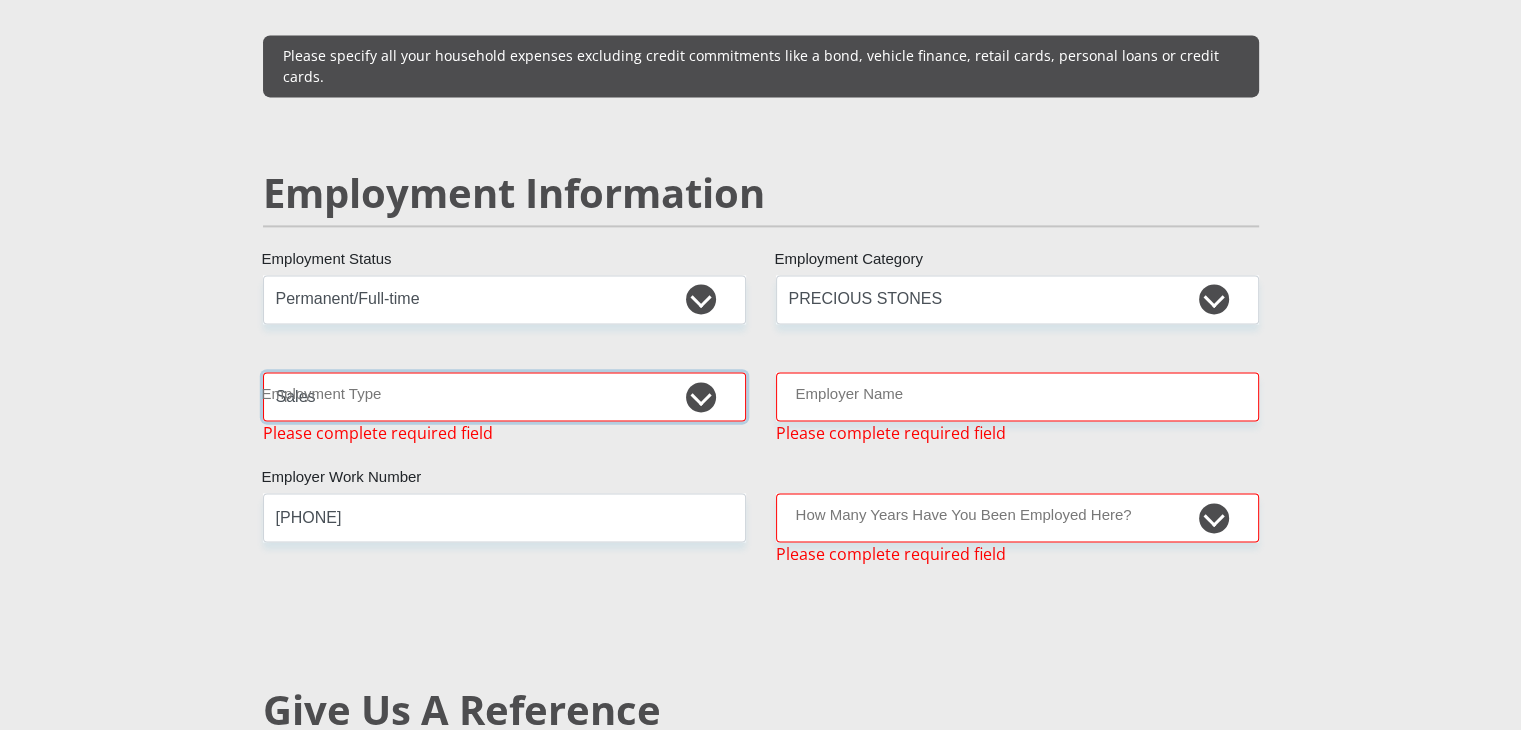 click on "College/Lecturer
Craft Seller
Creative
Driver
Executive
Farmer
Forces - Non Commissioned
Forces - Officer
Hawker
Housewife
Labourer
Licenced Professional
Manager
Miner
Non Licenced Professional
Office Staff/Clerk
Outside Worker
Pensioner
Permanent Teacher
Production/Manufacturing
Sales
Self-Employed
Semi-Professional Worker
Service Industry  Social Worker  Student" at bounding box center (504, 396) 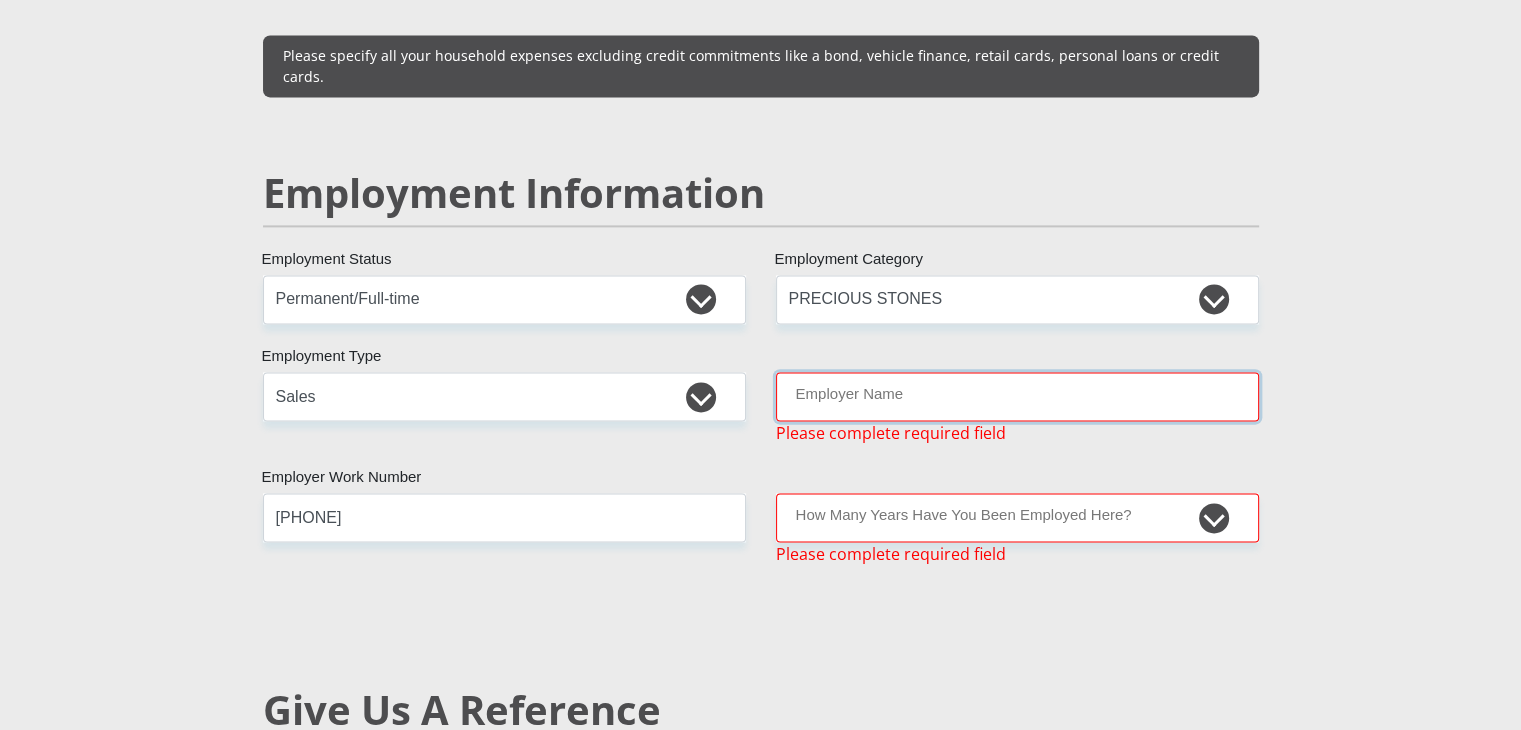 click on "Employer Name" at bounding box center [1017, 396] 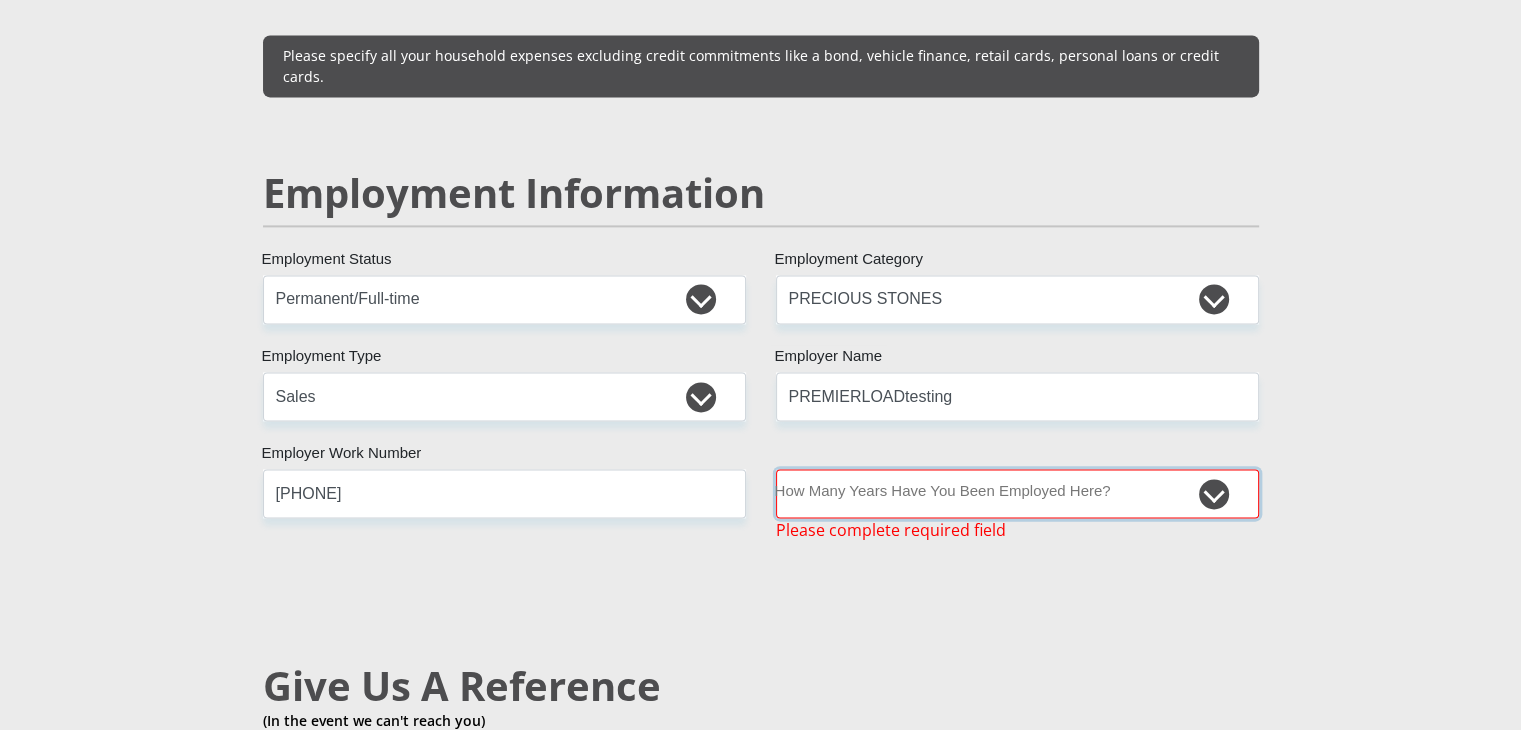 click on "less than 1 year
1-3 years
3-5 years
5+ years" at bounding box center (1017, 493) 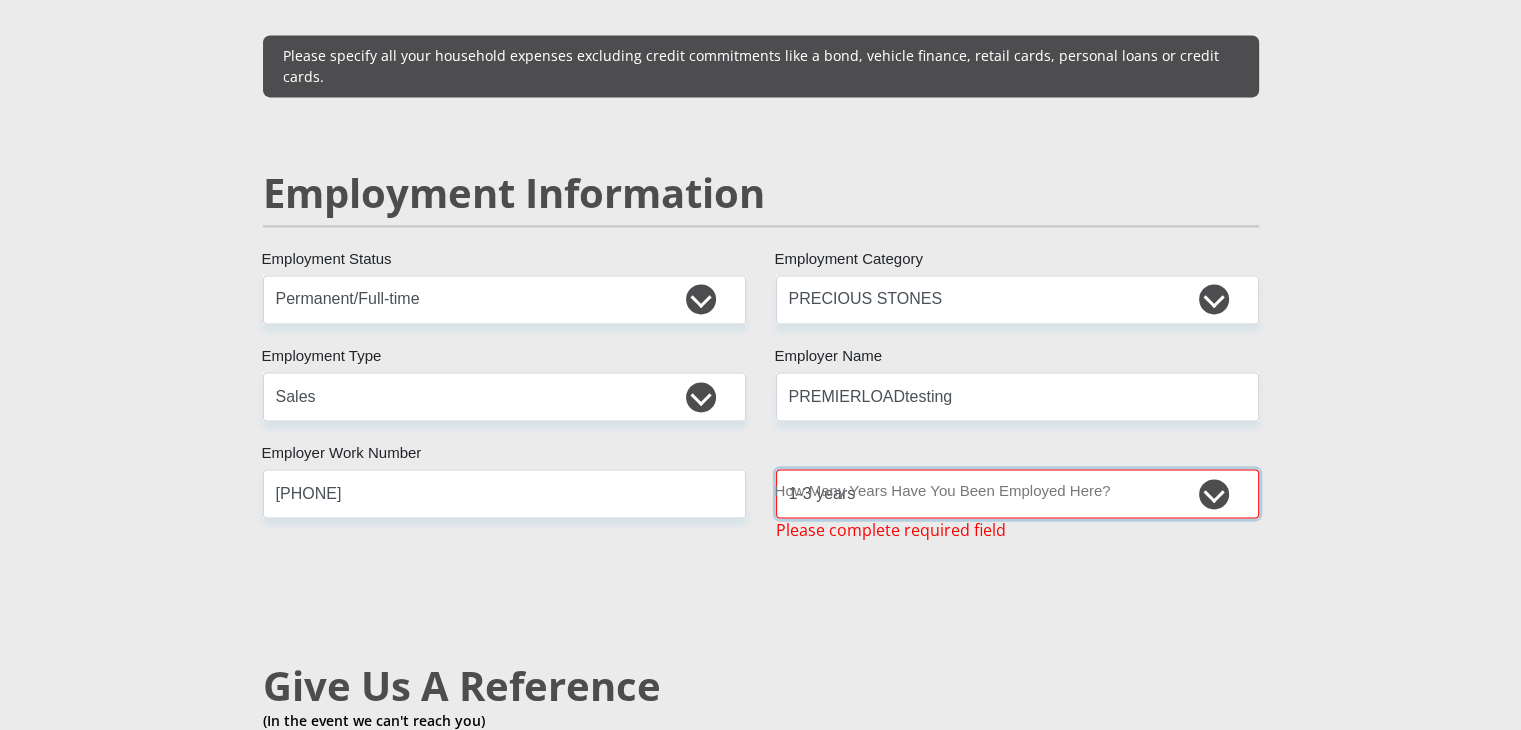 click on "less than 1 year
1-3 years
3-5 years
5+ years" at bounding box center (1017, 493) 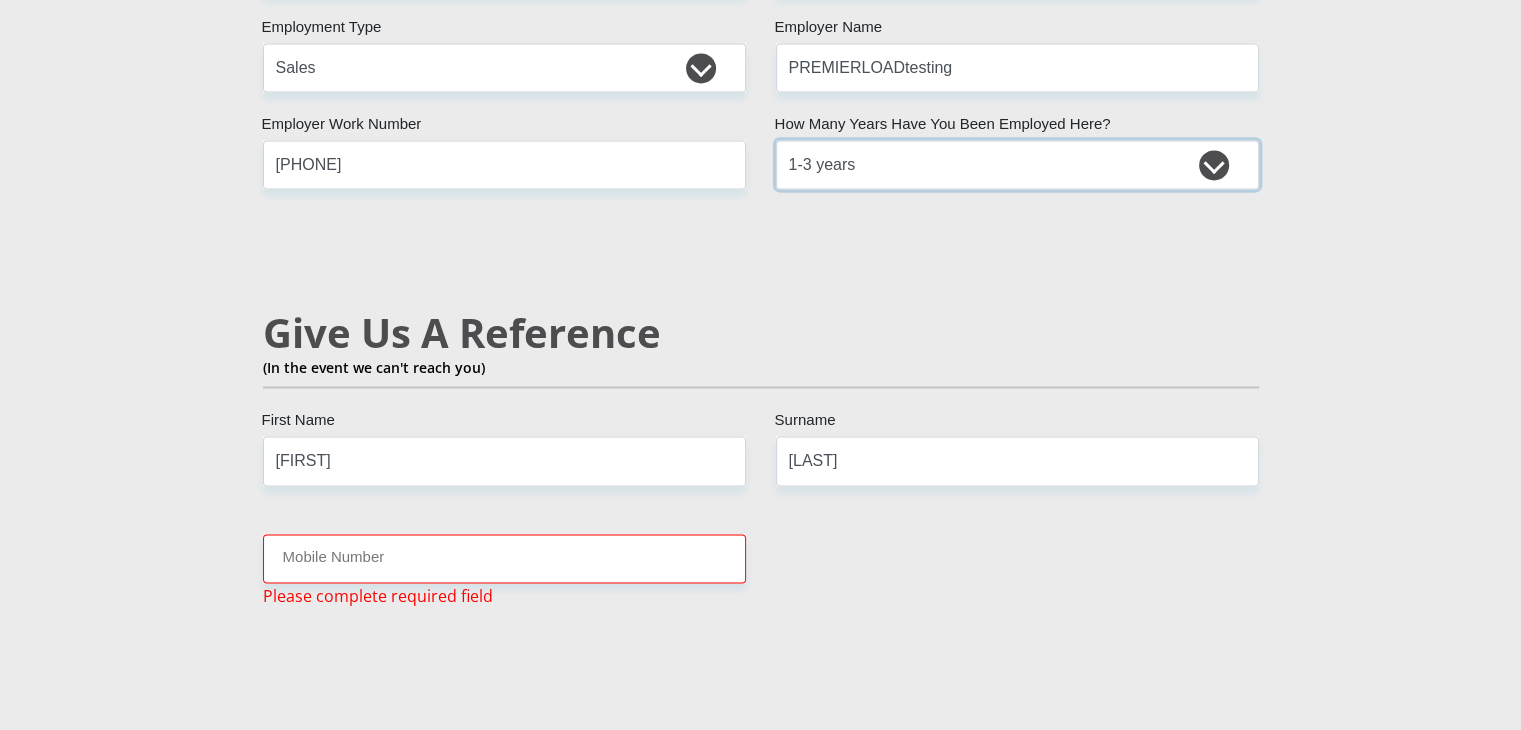 scroll, scrollTop: 3312, scrollLeft: 0, axis: vertical 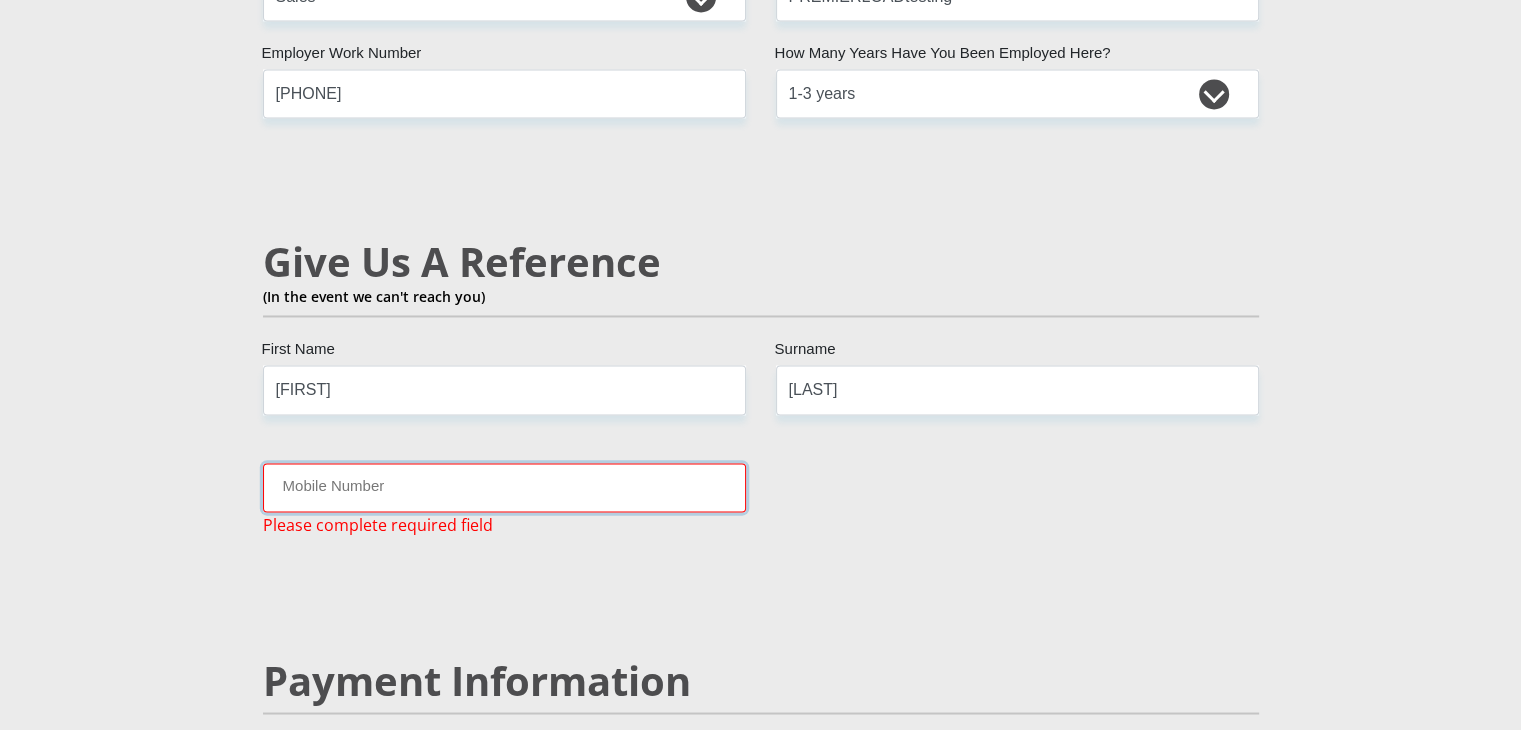 click on "Mobile Number" at bounding box center (504, 487) 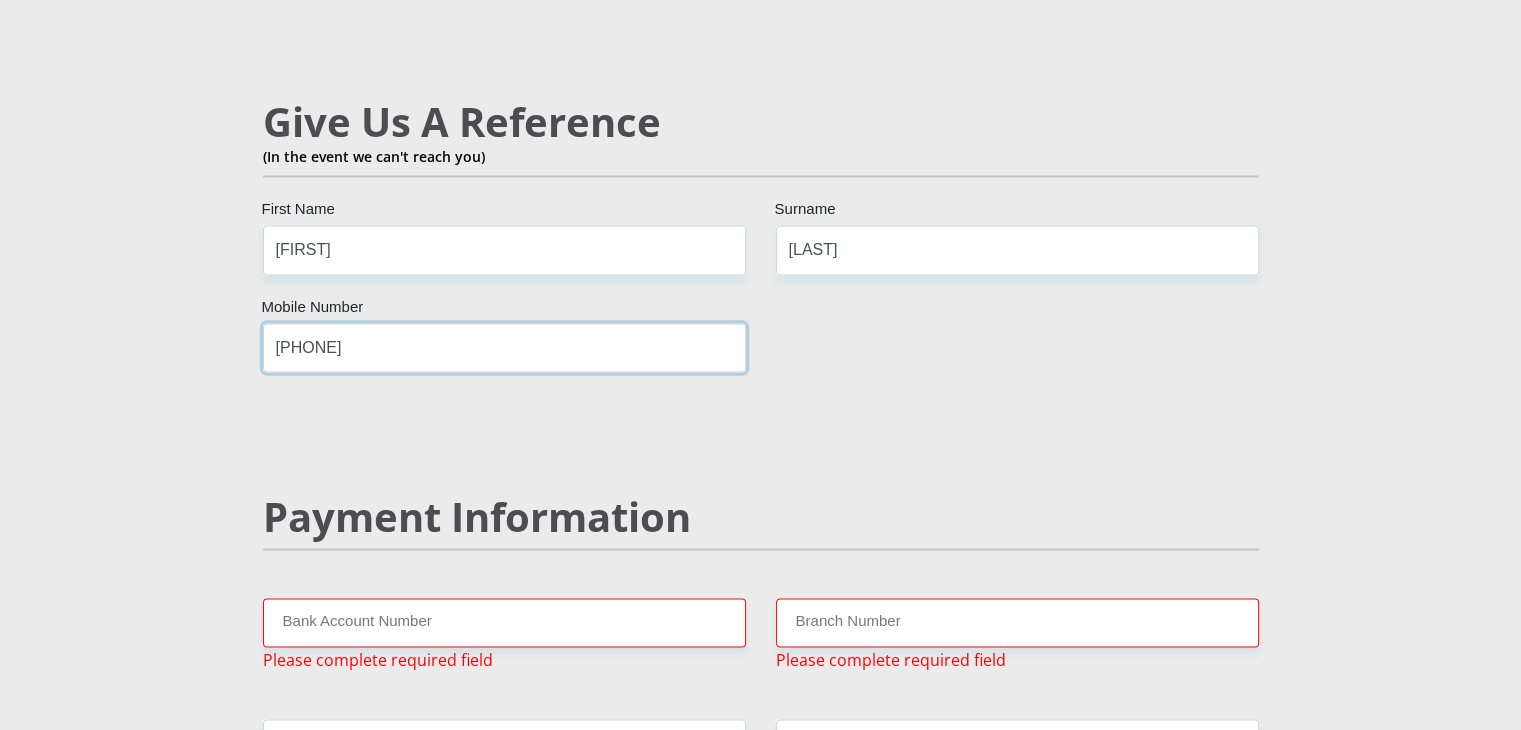 scroll, scrollTop: 3712, scrollLeft: 0, axis: vertical 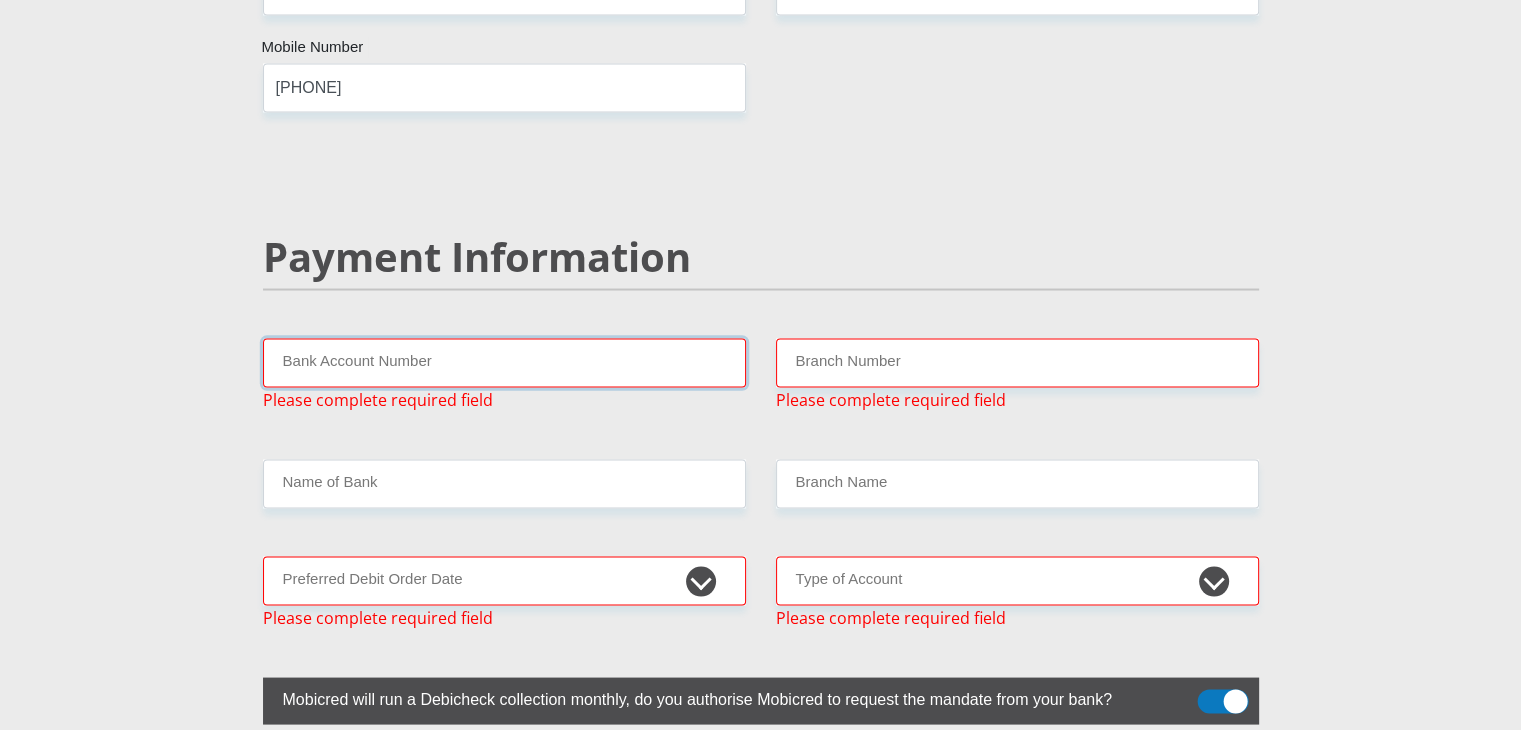 click on "Bank Account Number" at bounding box center (504, 362) 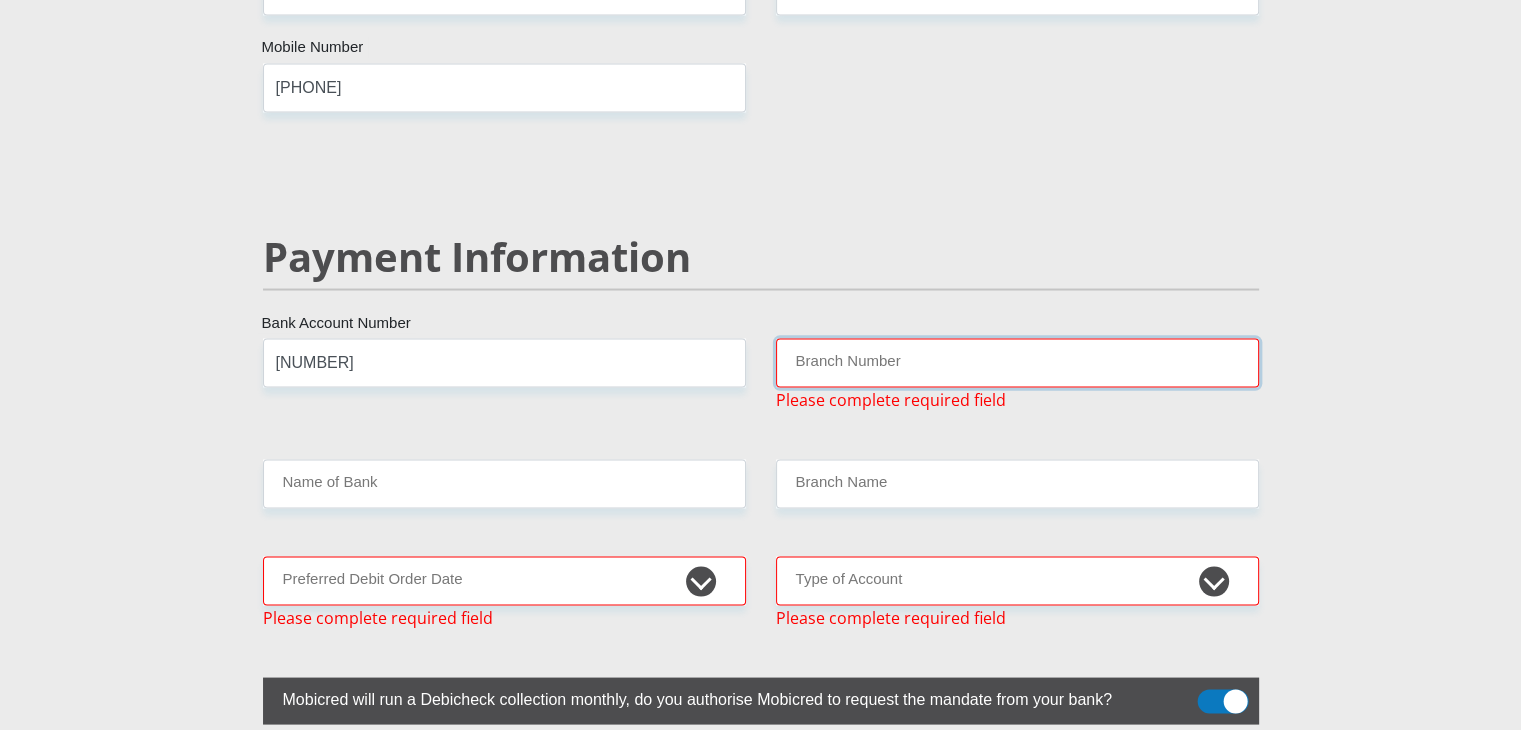 click on "Branch Number" at bounding box center (1017, 362) 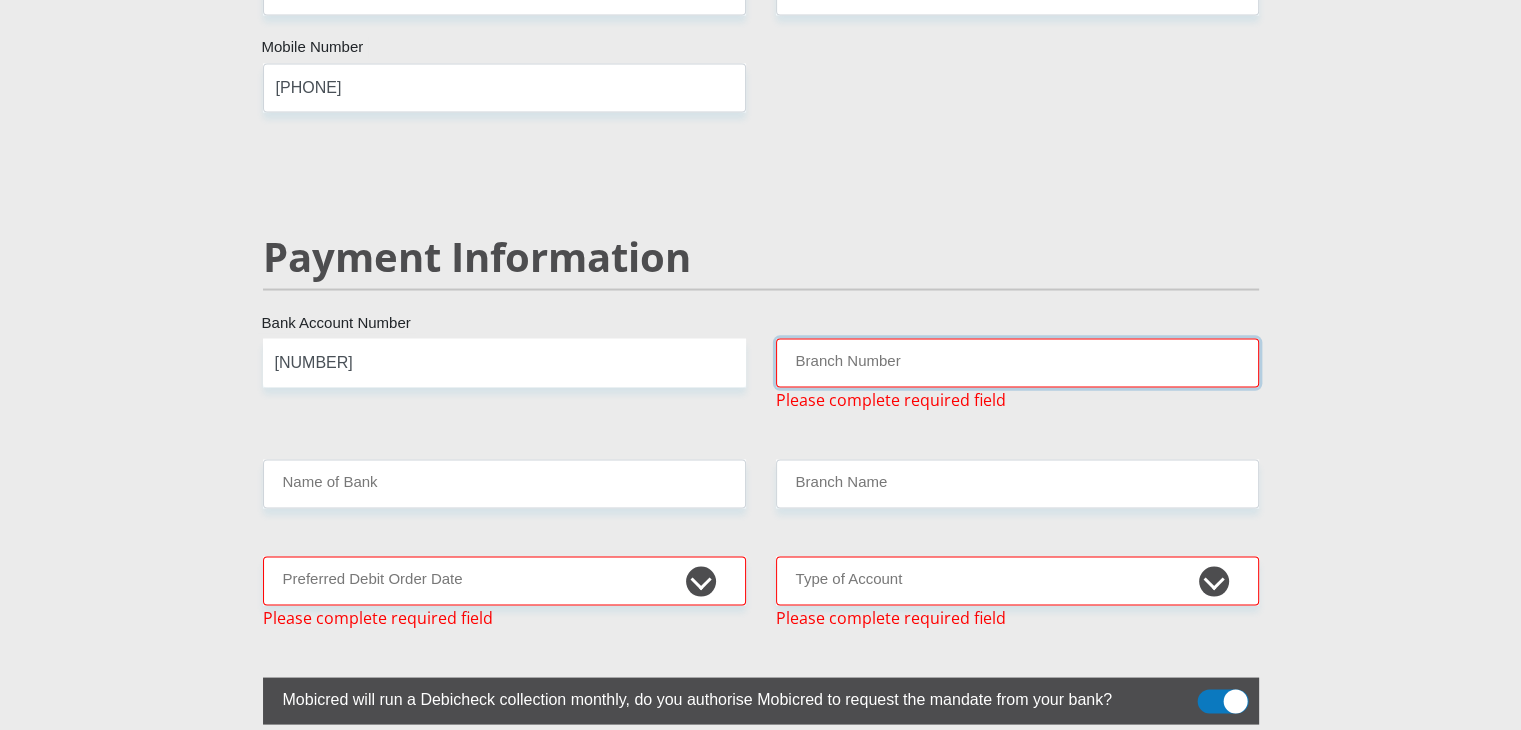 type on "250655" 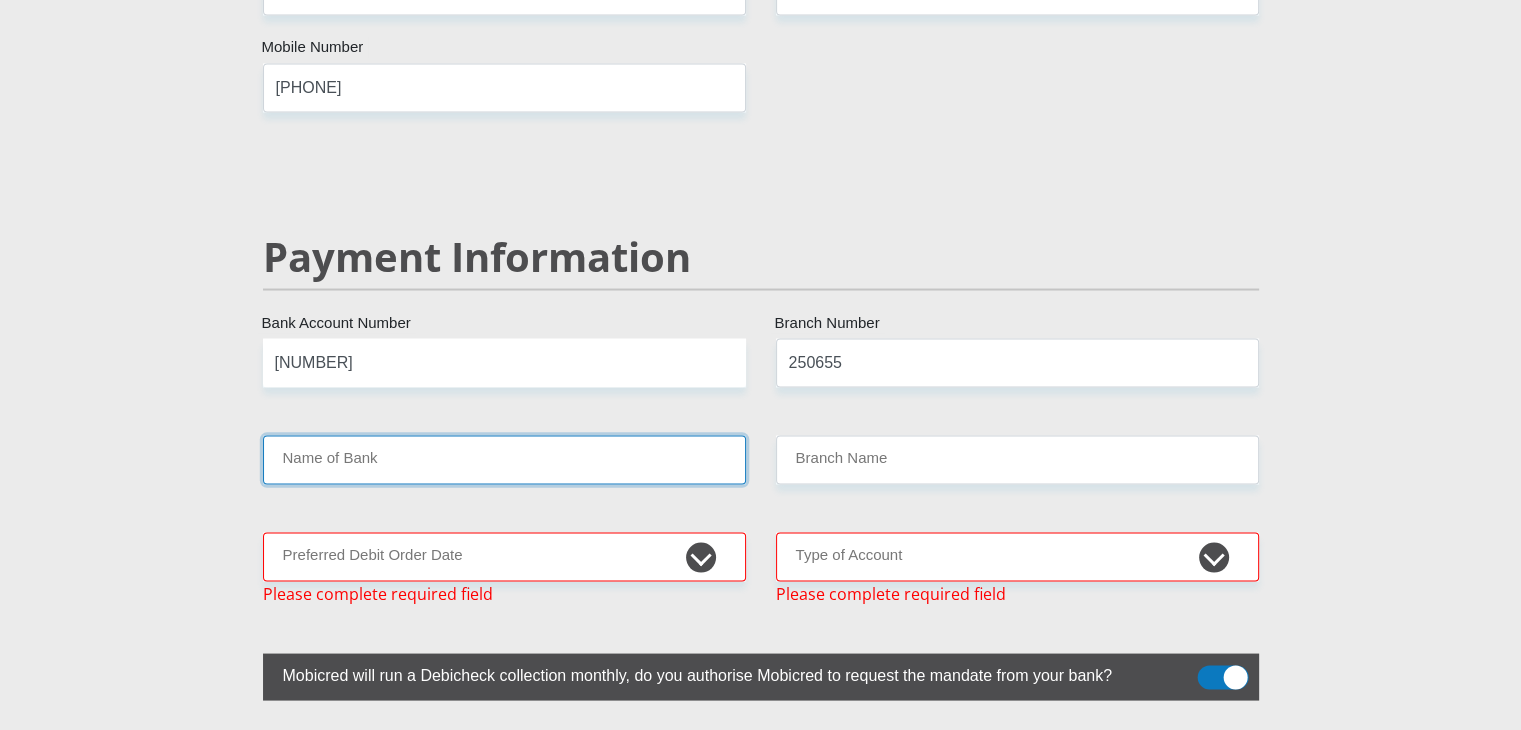 click on "Name of Bank" at bounding box center (504, 459) 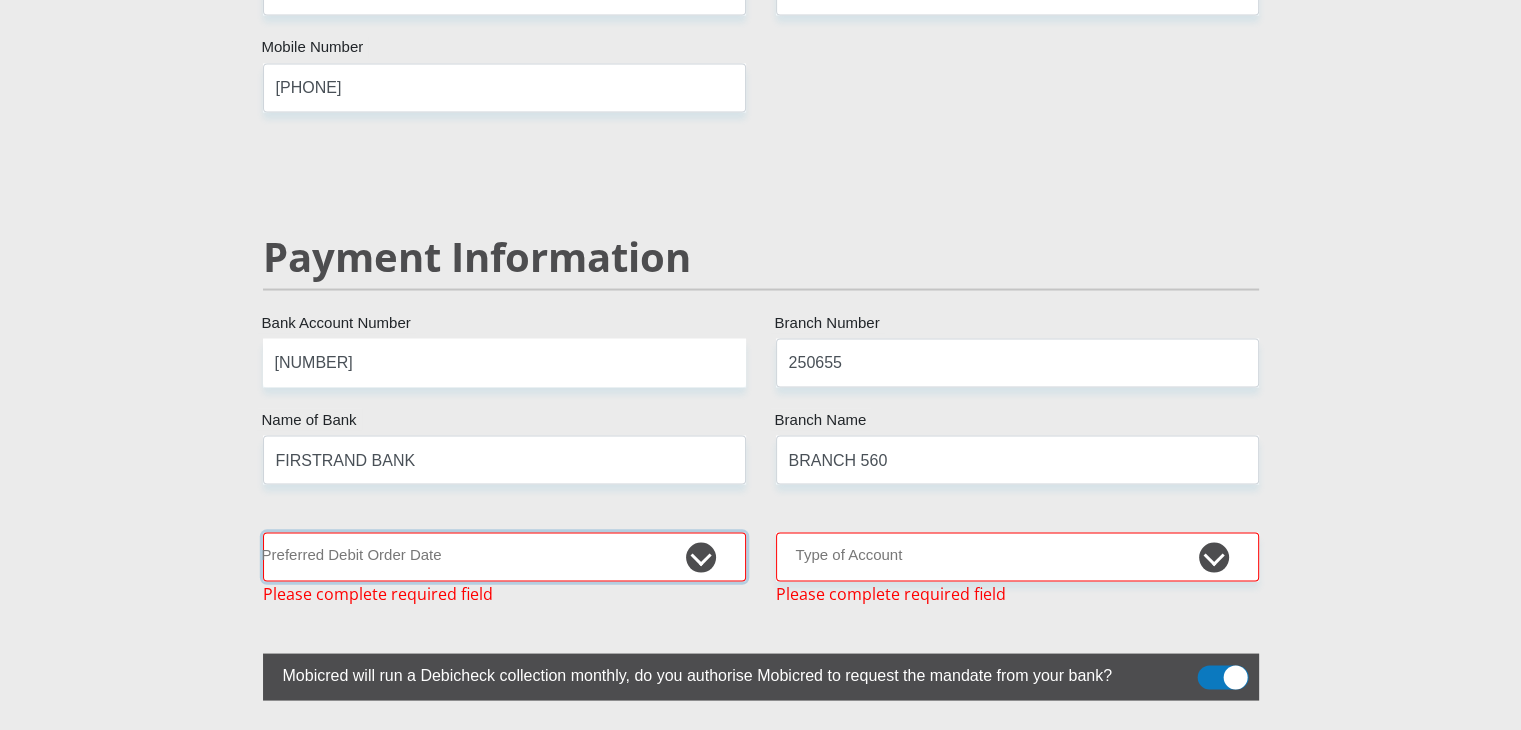 drag, startPoint x: 572, startPoint y: 507, endPoint x: 580, endPoint y: 524, distance: 18.788294 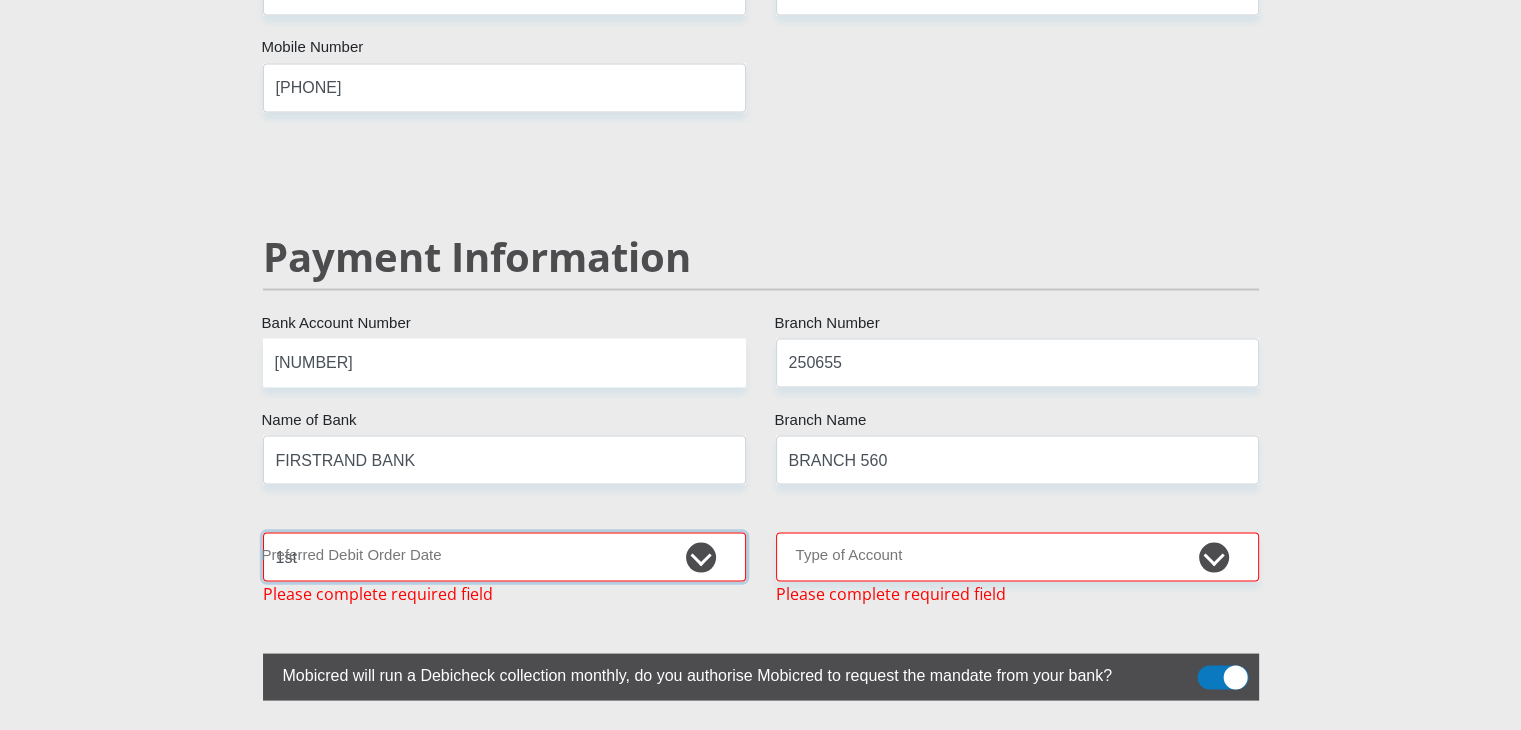 click on "1st
2nd
3rd
4th
5th
7th
18th
19th
20th
21st
22nd
23rd
24th
25th
26th
27th
28th
29th
30th" at bounding box center [504, 556] 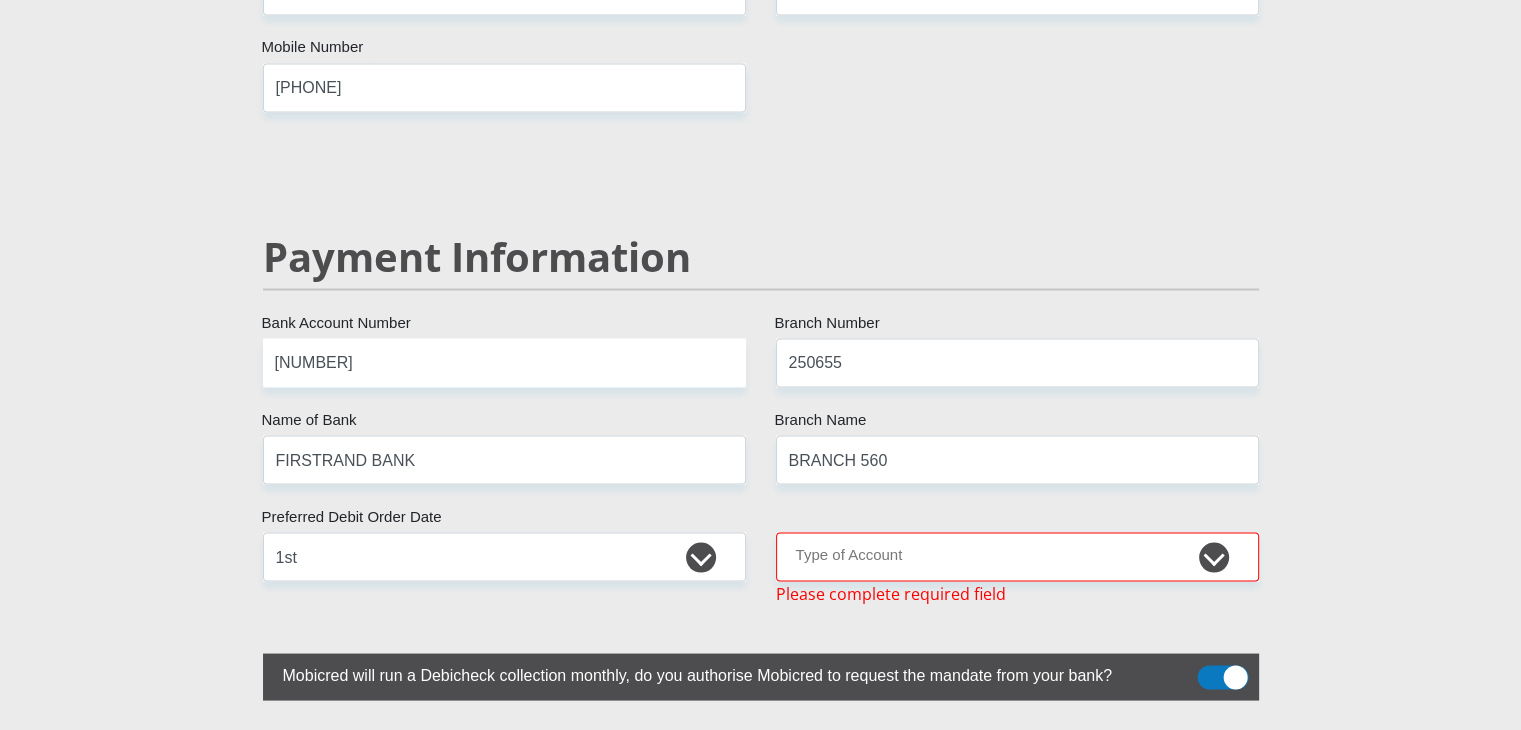 drag, startPoint x: 958, startPoint y: 561, endPoint x: 959, endPoint y: 544, distance: 17.029387 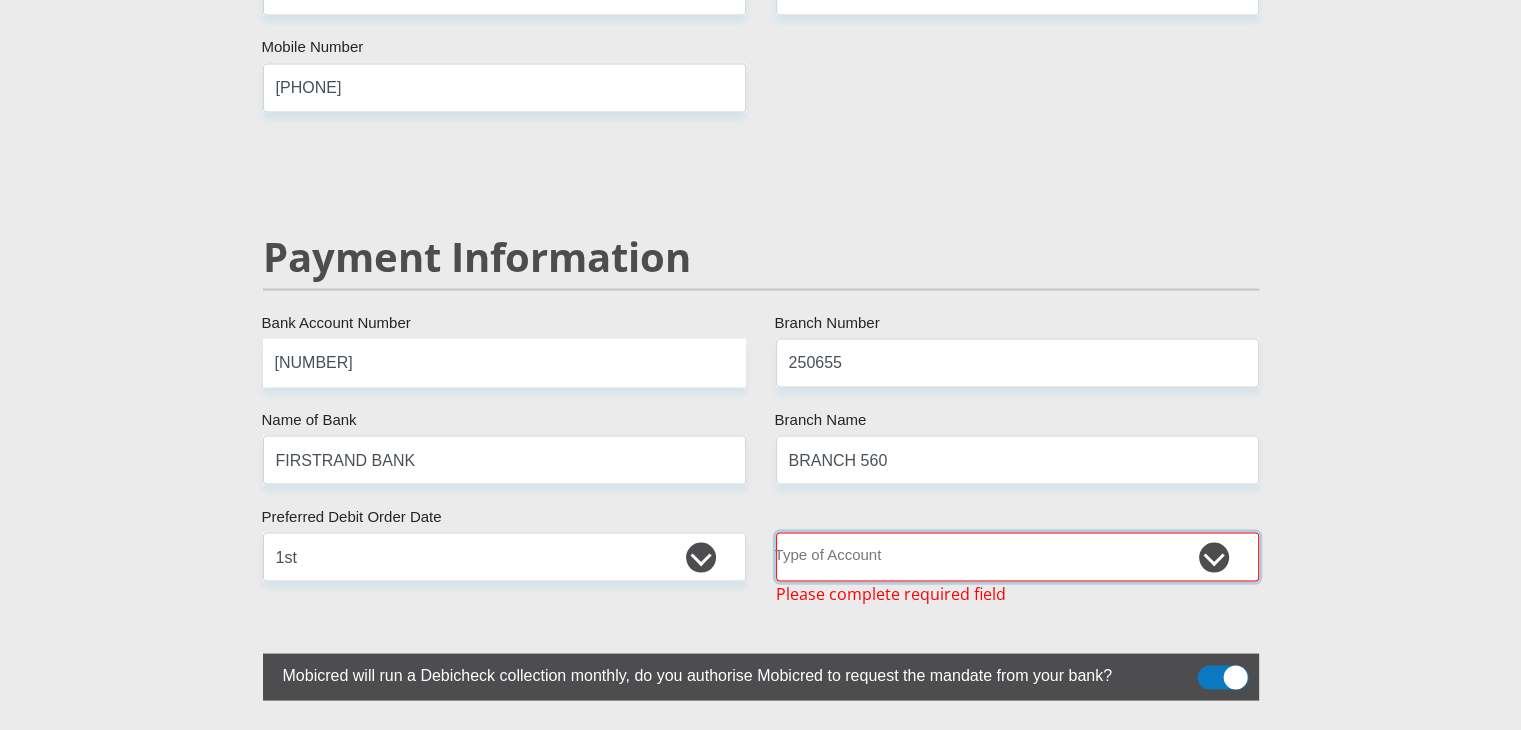 click on "Cheque
Savings" at bounding box center [1017, 556] 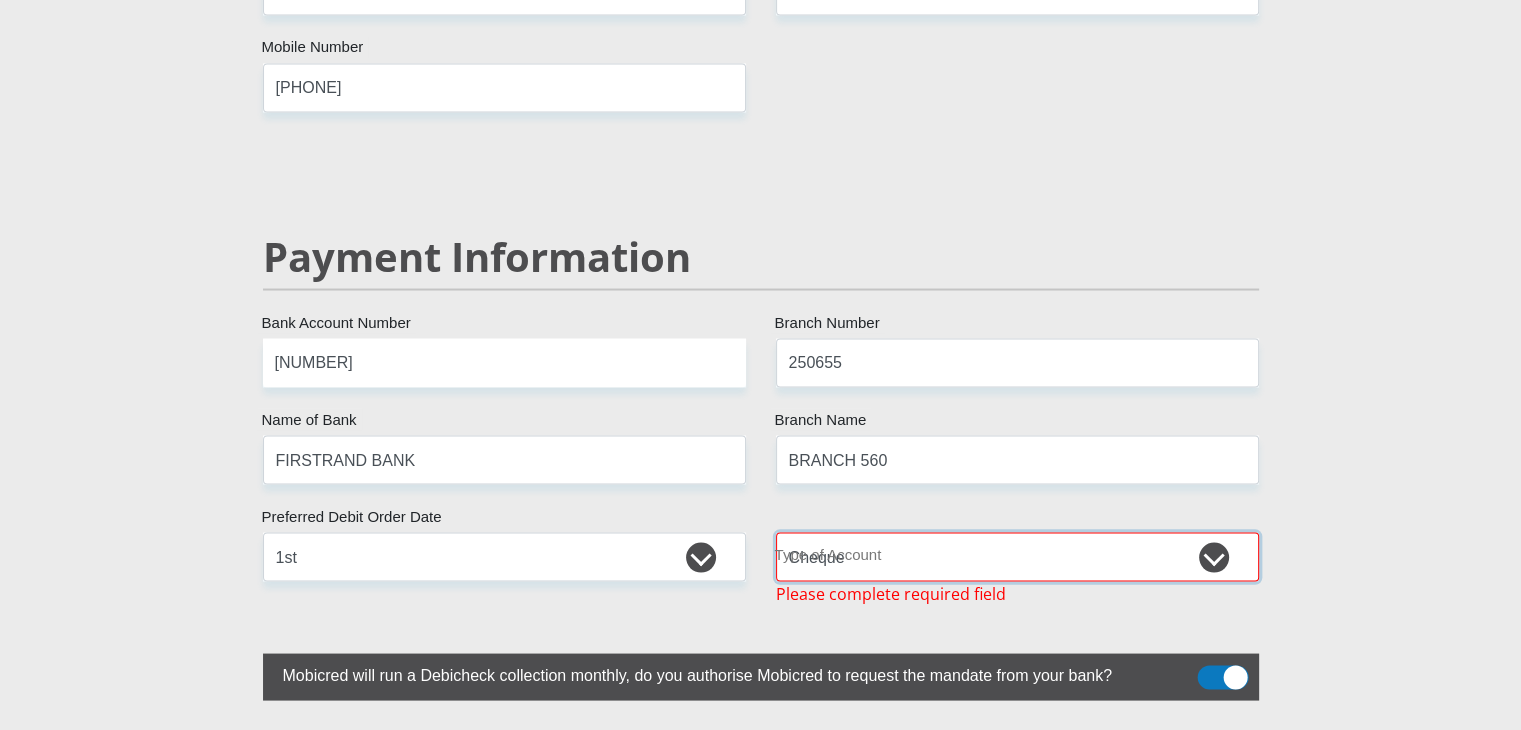 click on "Cheque
Savings" at bounding box center (1017, 556) 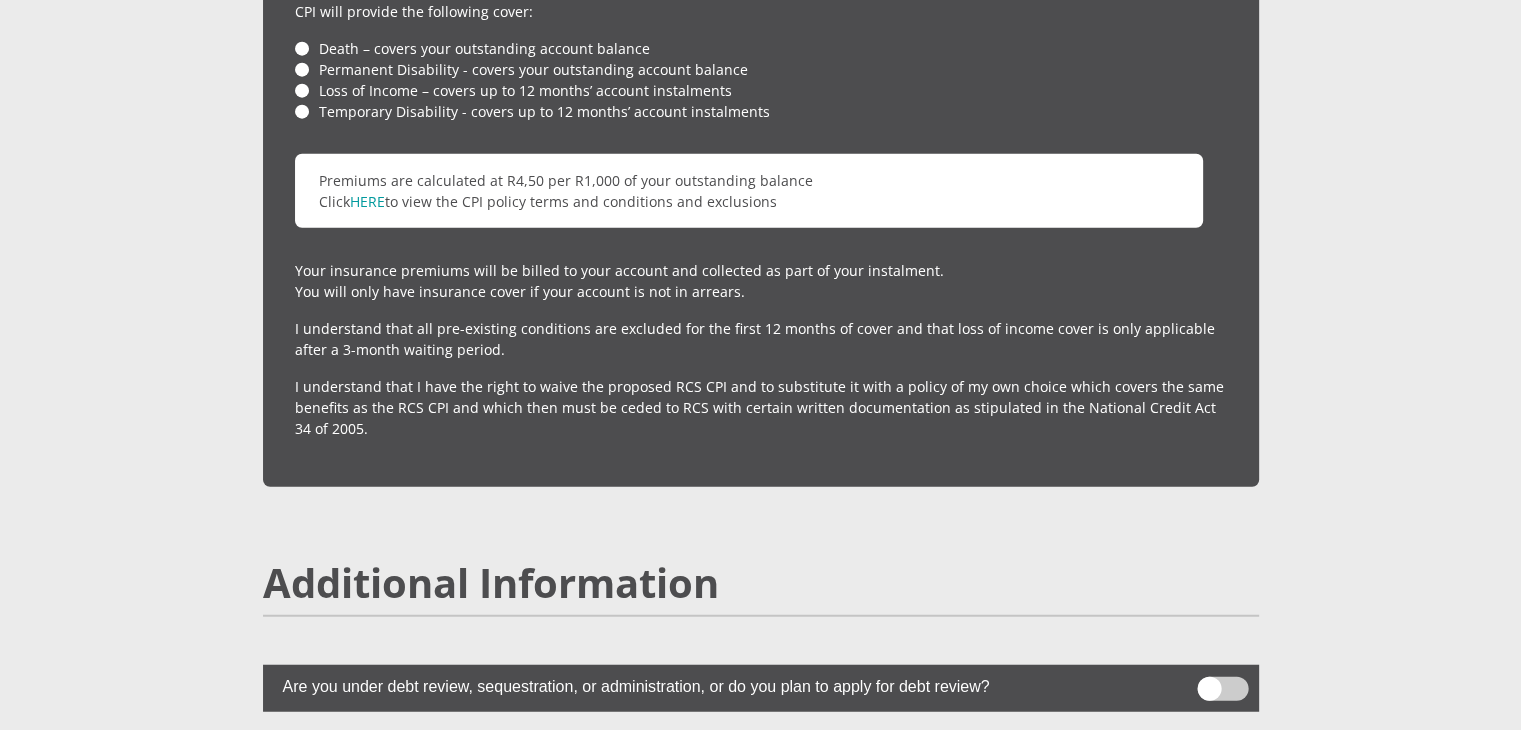scroll, scrollTop: 5212, scrollLeft: 0, axis: vertical 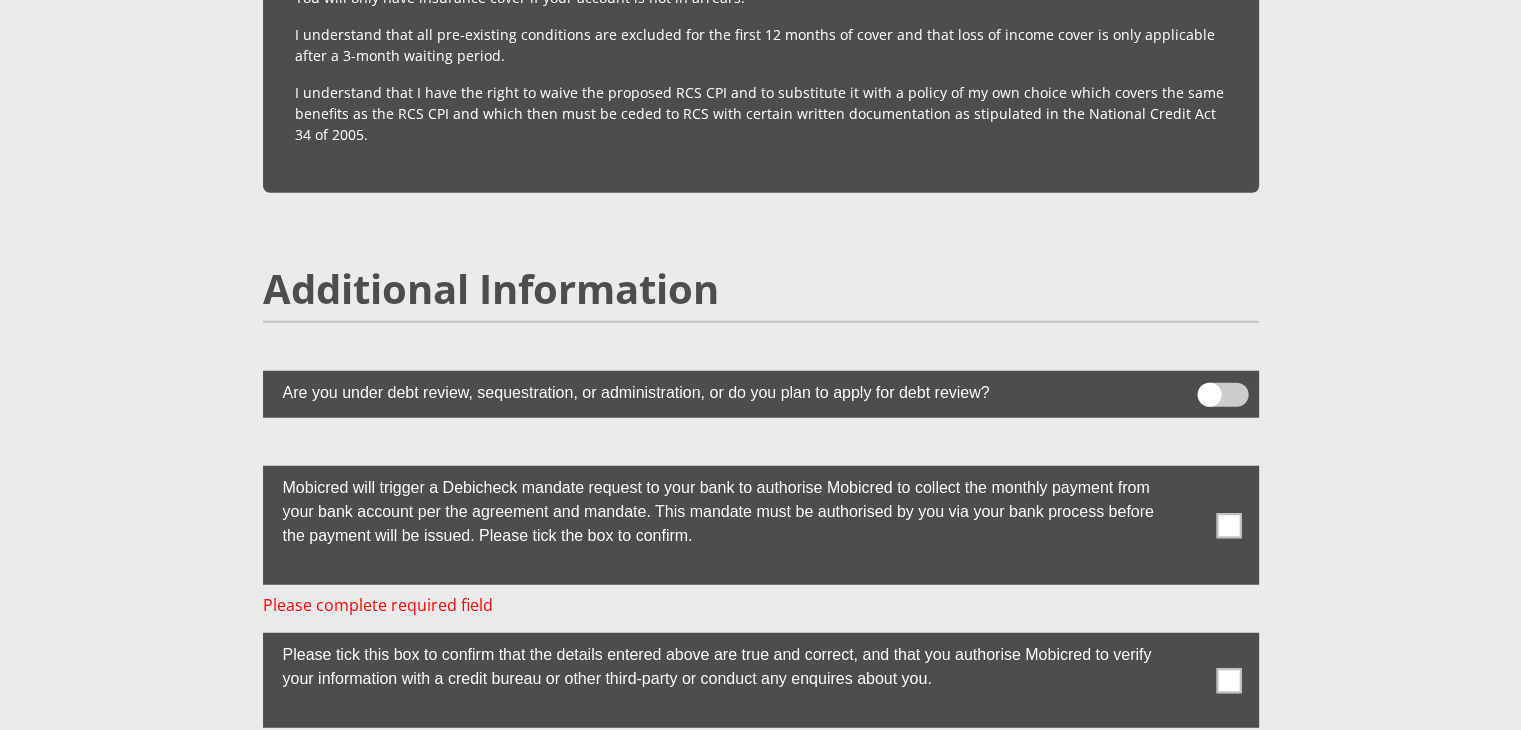 click at bounding box center (1222, 395) 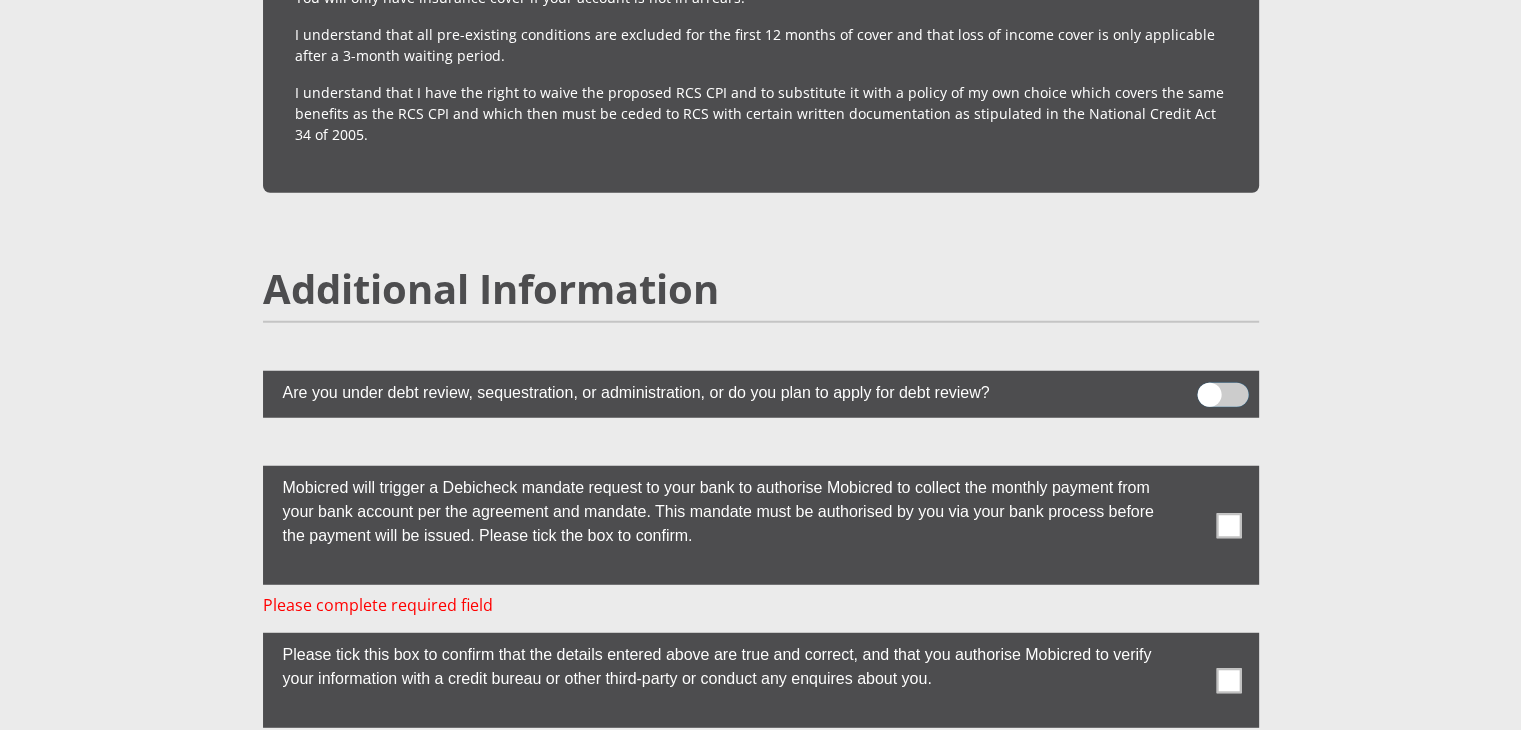 click at bounding box center [1209, 388] 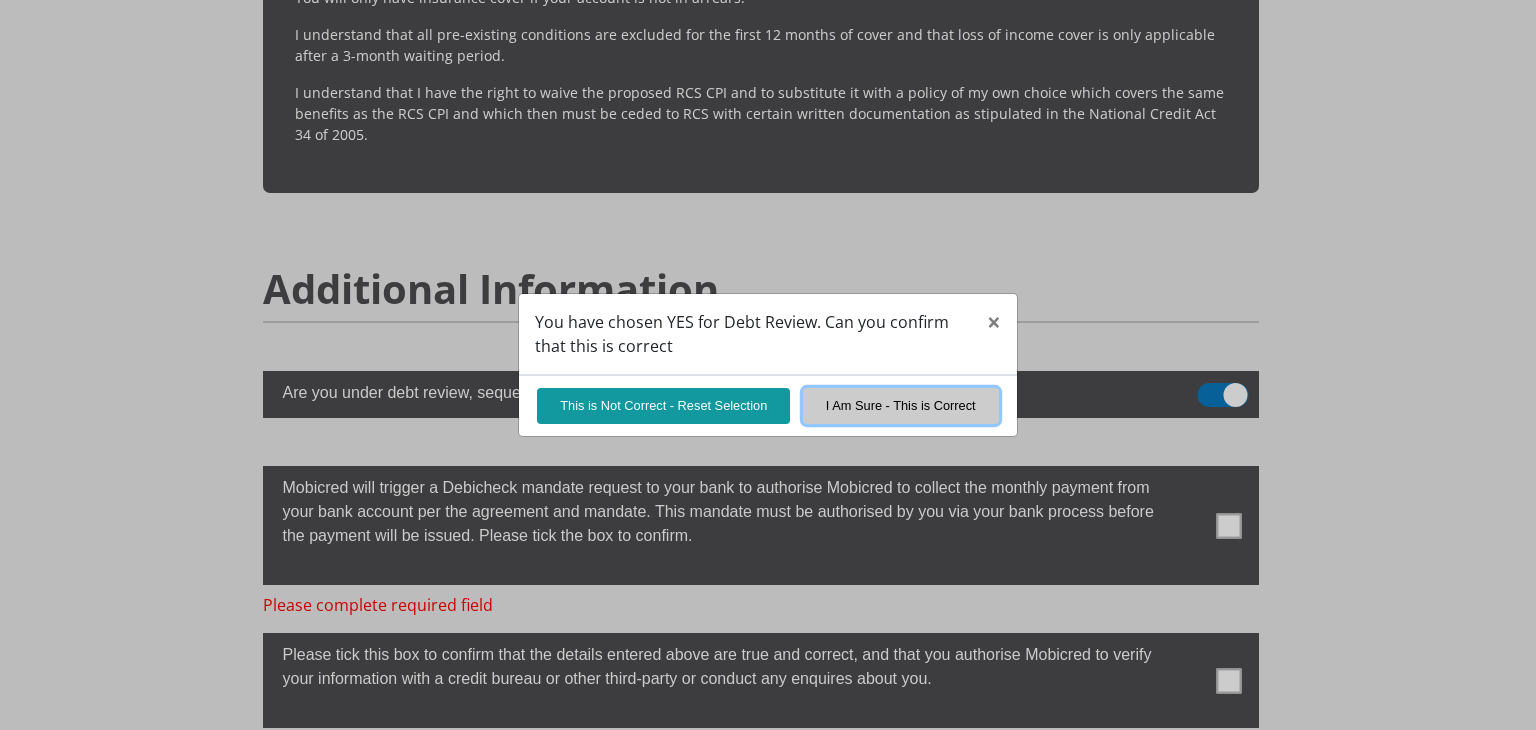 click on "I Am Sure - This is Correct" at bounding box center [901, 405] 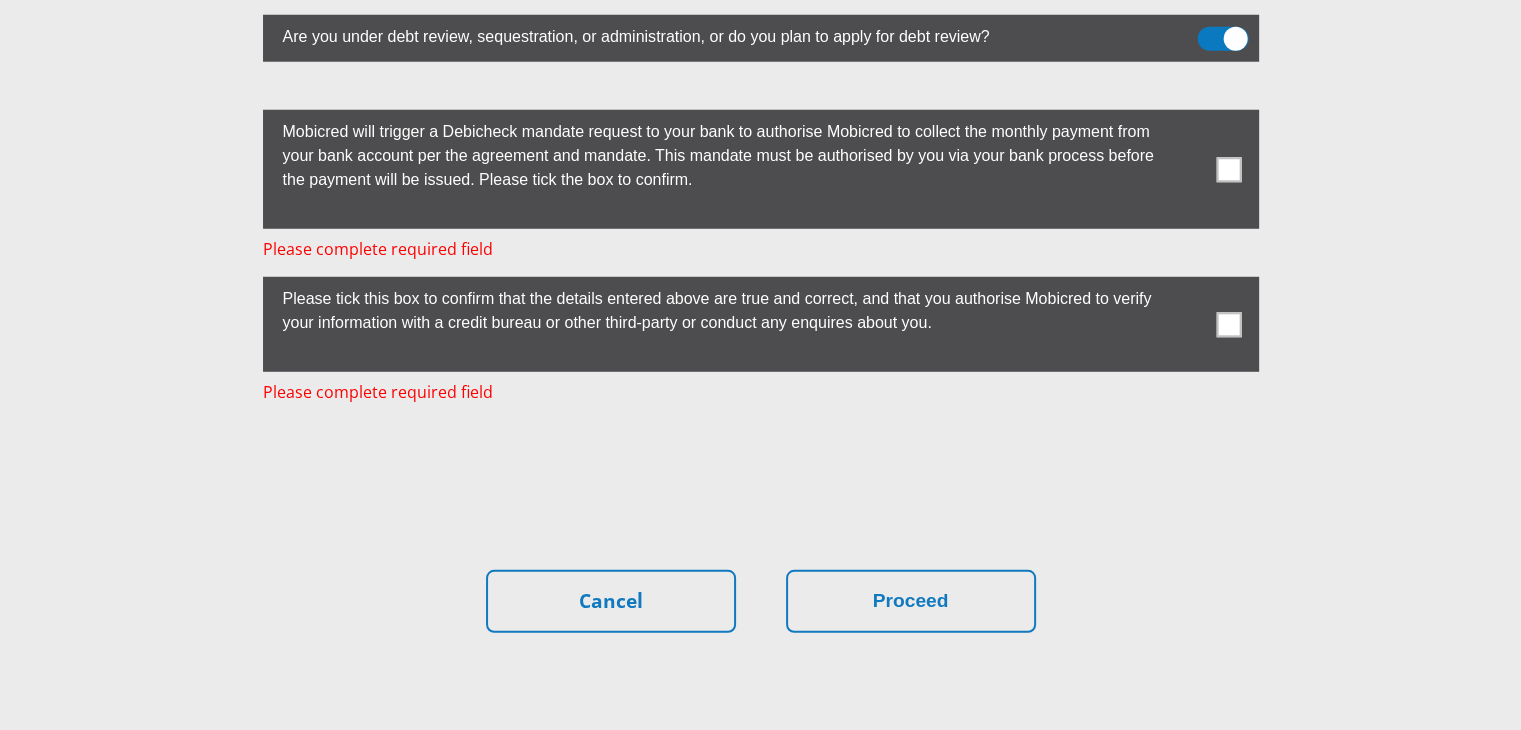 scroll, scrollTop: 5480, scrollLeft: 0, axis: vertical 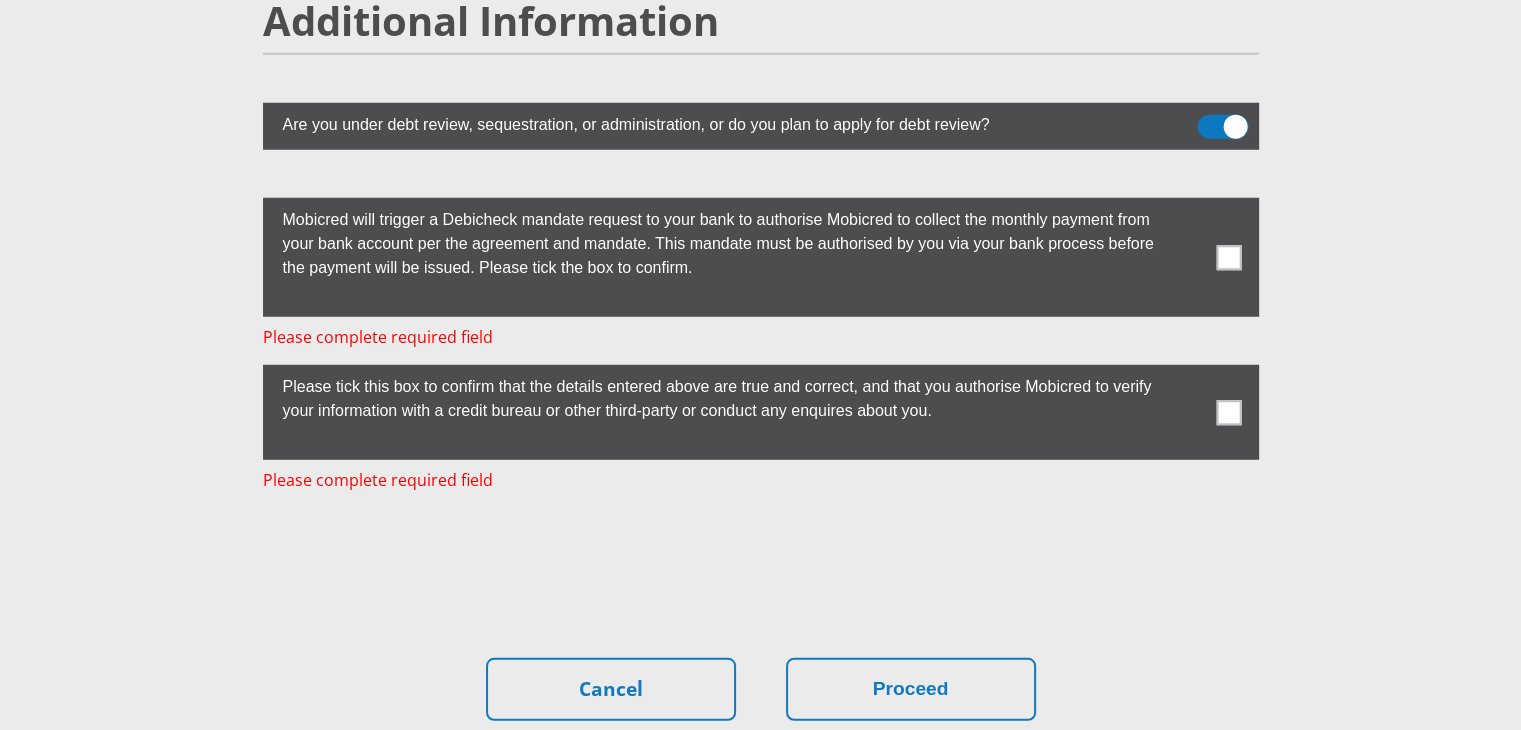 click at bounding box center (1228, 257) 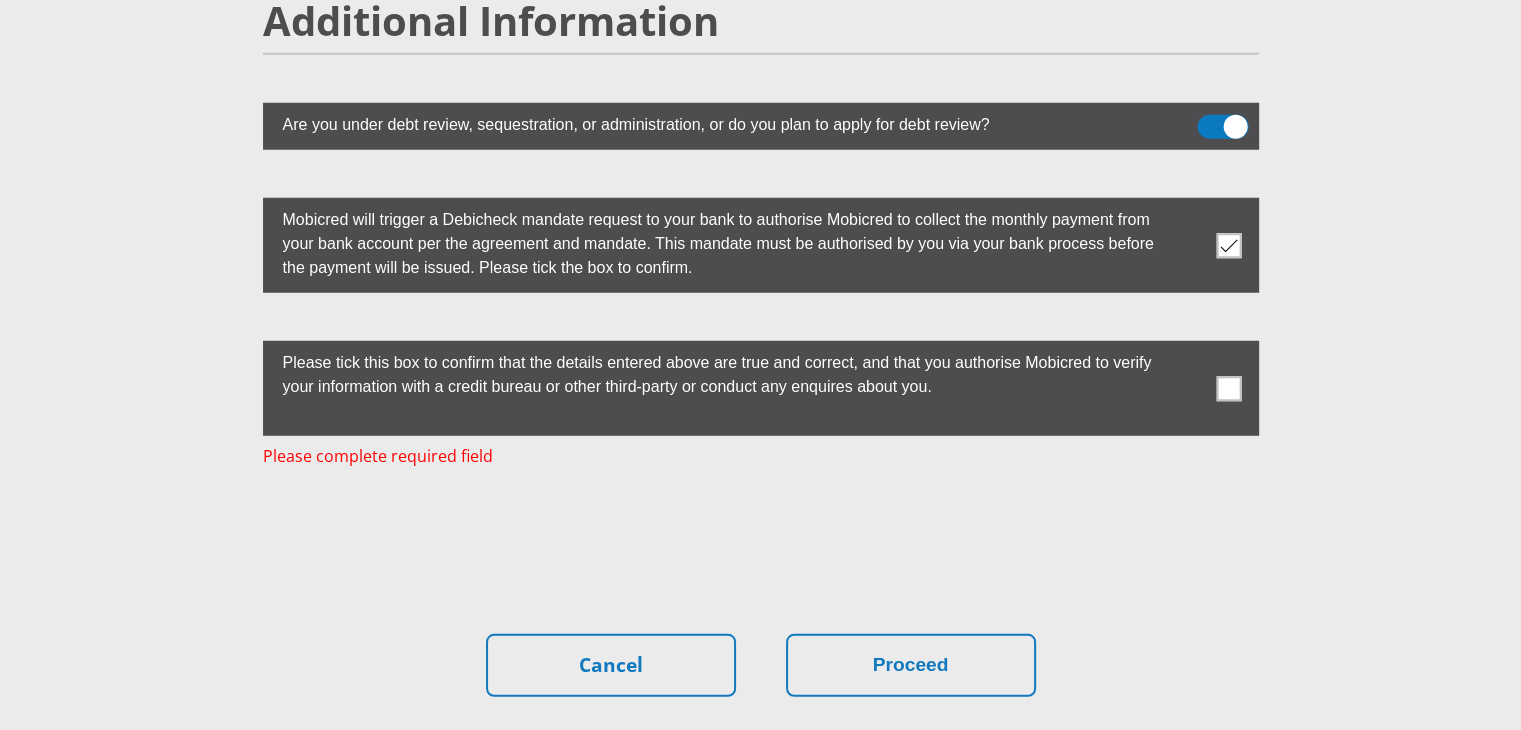 click on "Mr
Ms
Mrs
Dr
Other
Title
dawie
First Name
booyzen
Surname
9406085604080
South African ID Number
Please input valid ID number
South Africa
Afghanistan
Aland Islands
Albania
Algeria
America Samoa
American Virgin Islands
Andorra
Angola
Anguilla
Antarctica
Antigua and Barbuda
Argentina" at bounding box center [761, -2290] 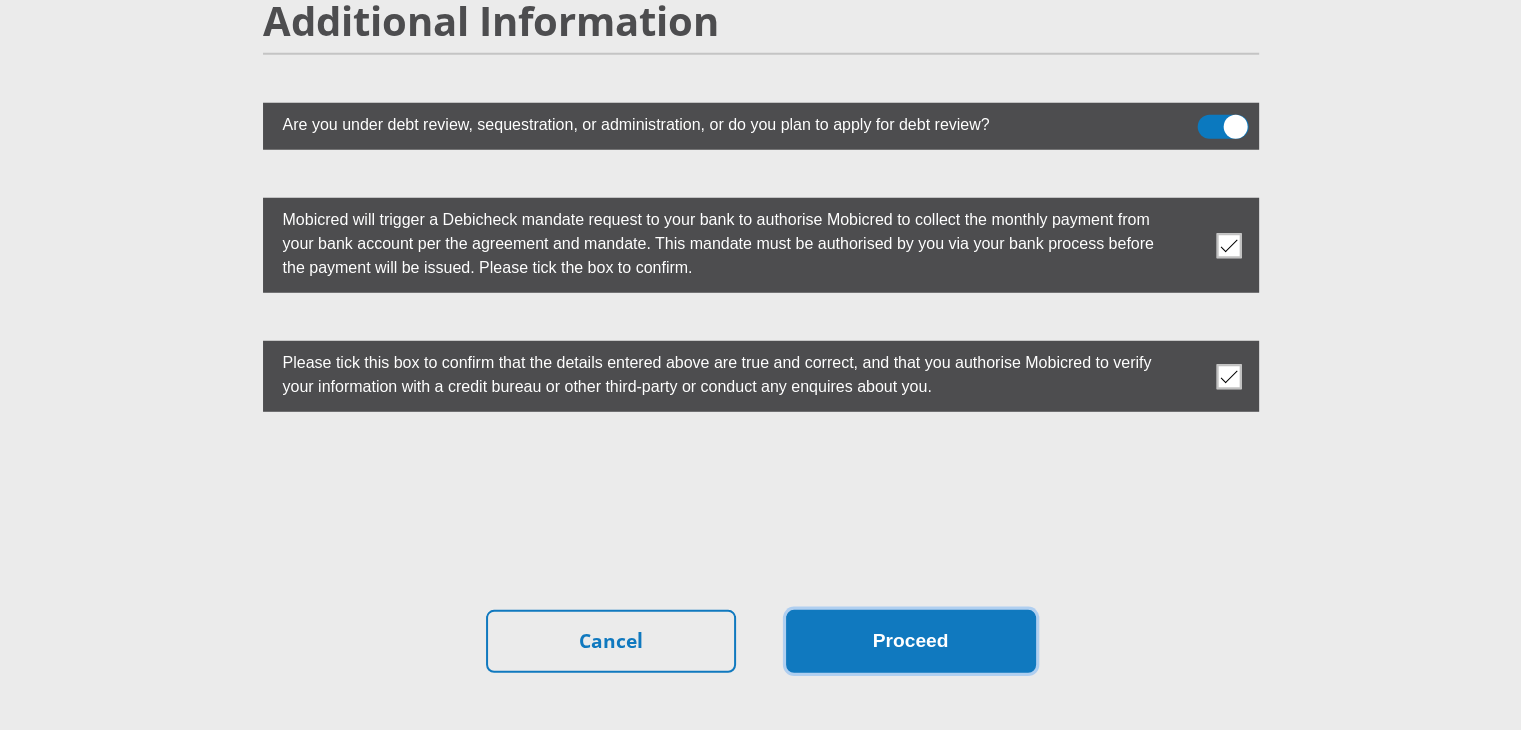 click on "Proceed" at bounding box center (911, 641) 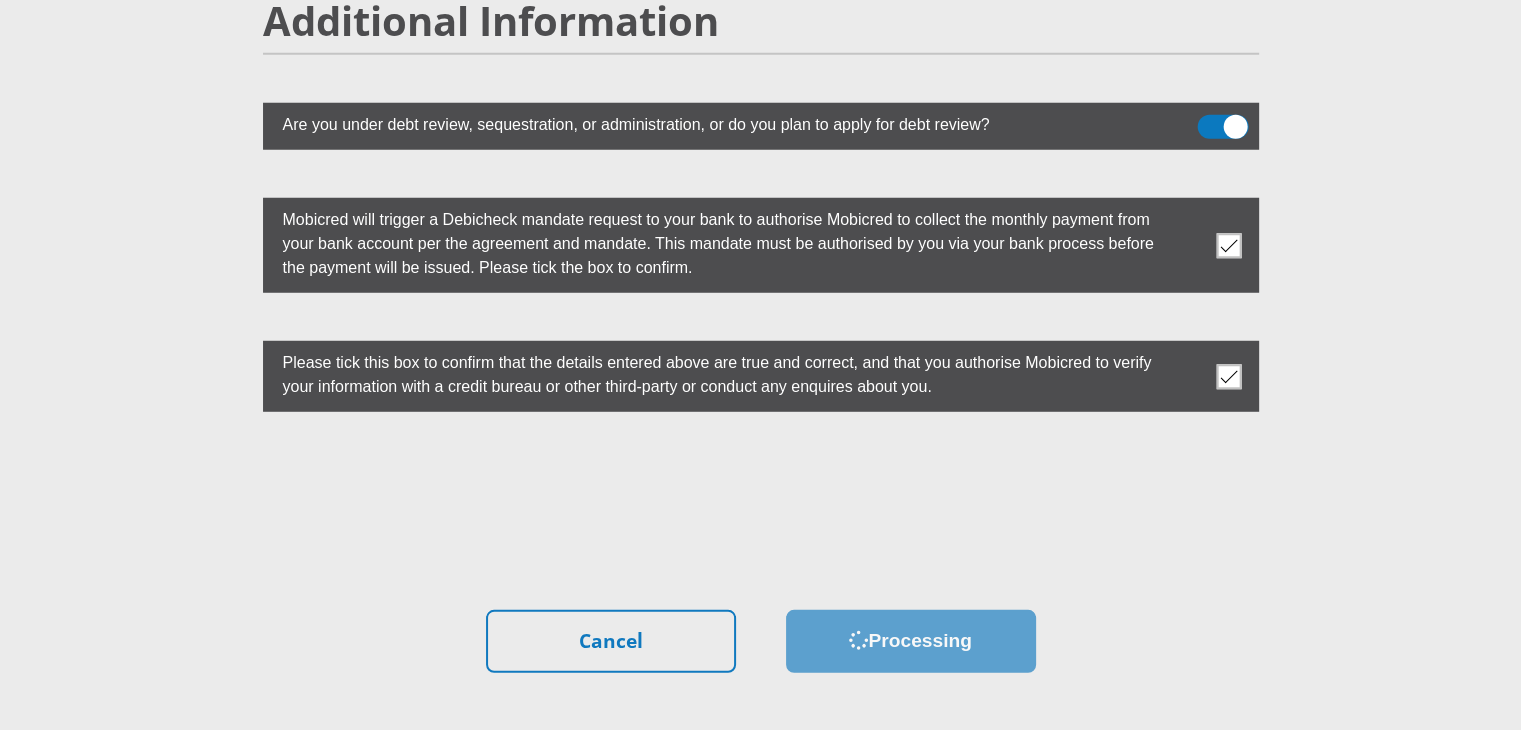 scroll, scrollTop: 0, scrollLeft: 0, axis: both 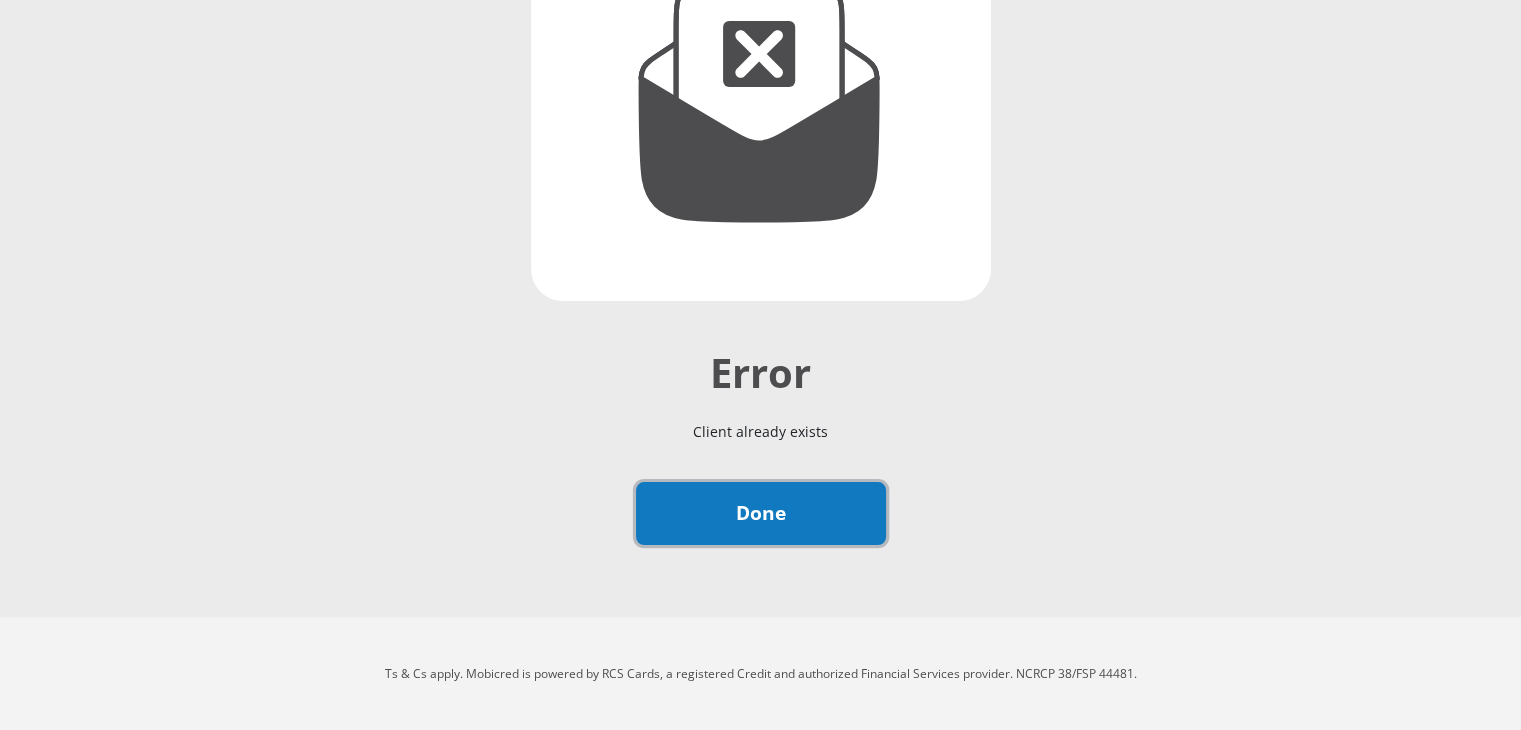 click on "Done" at bounding box center [761, 513] 